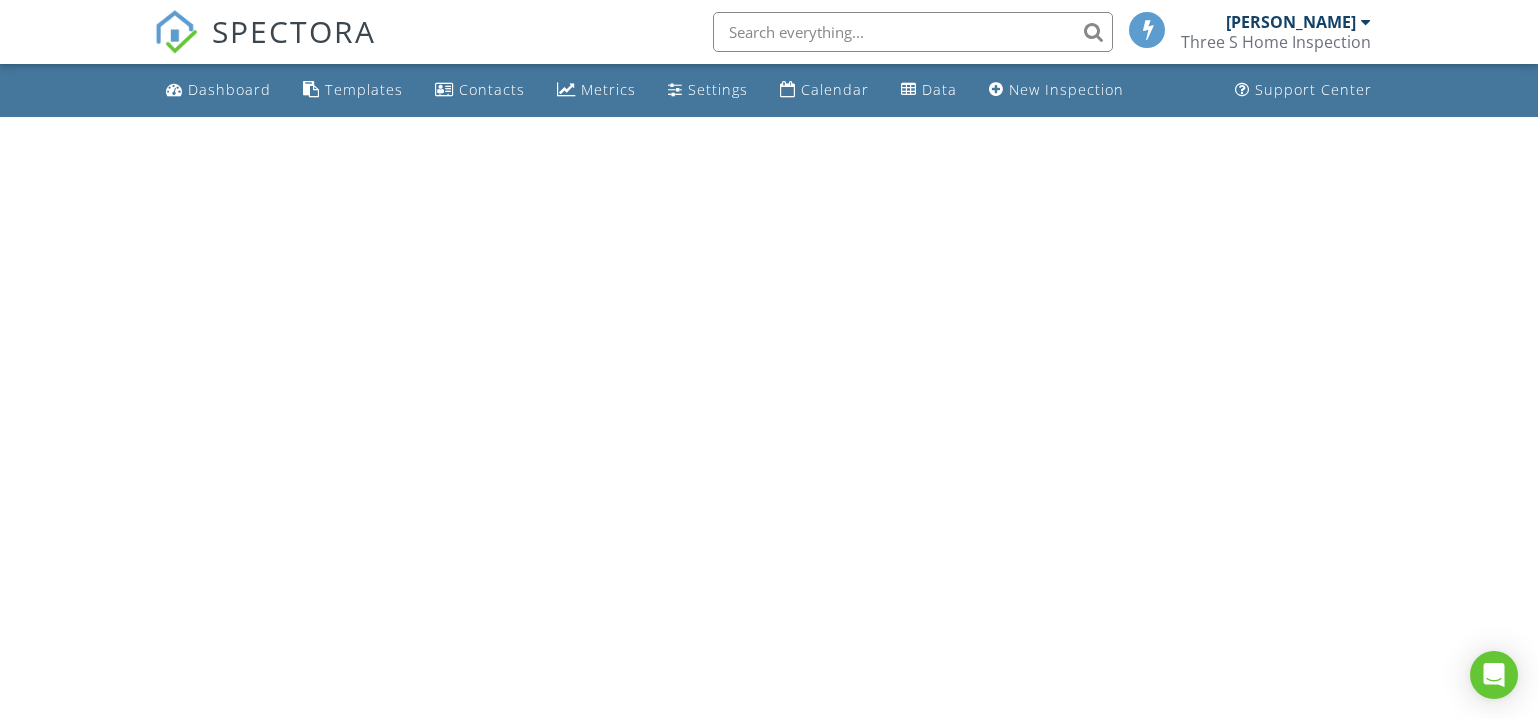 scroll, scrollTop: 0, scrollLeft: 0, axis: both 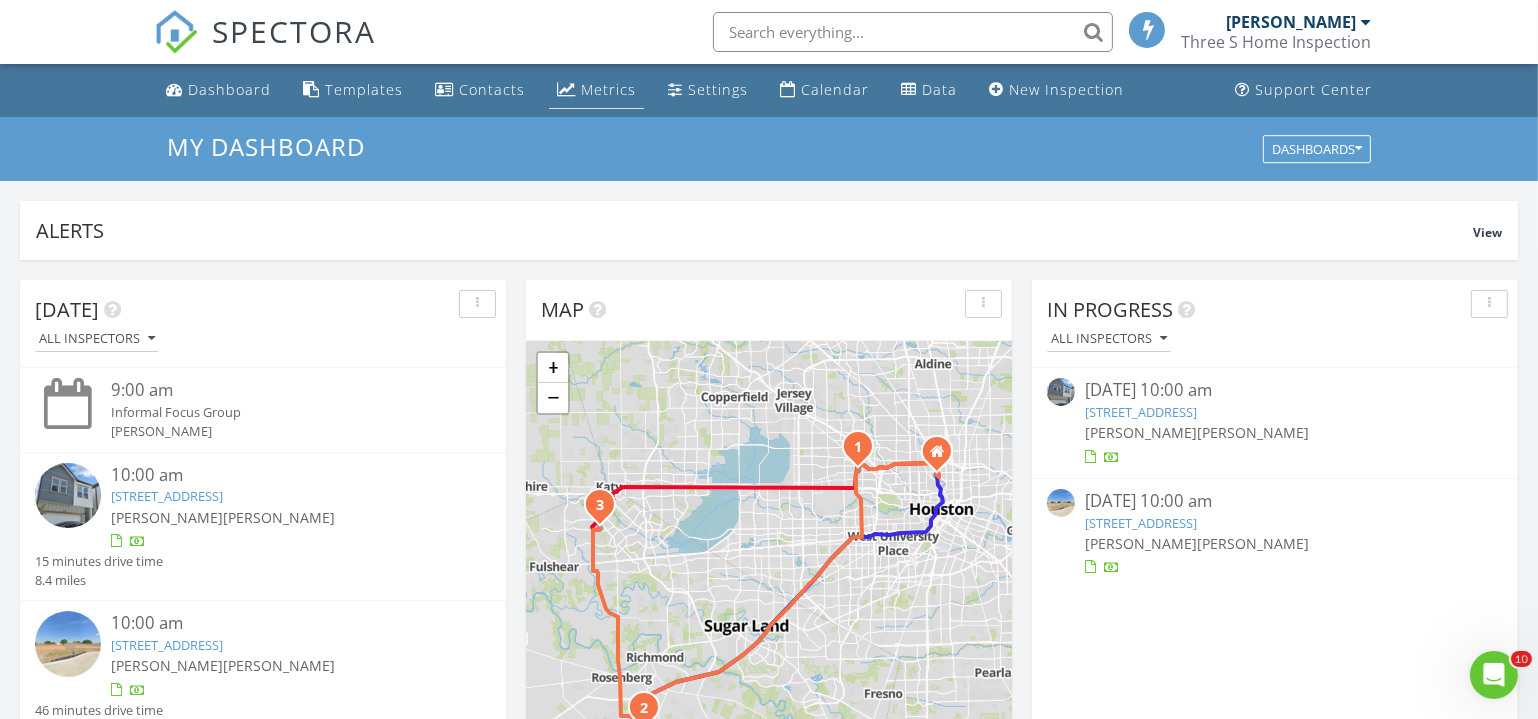 click on "Metrics" at bounding box center [608, 89] 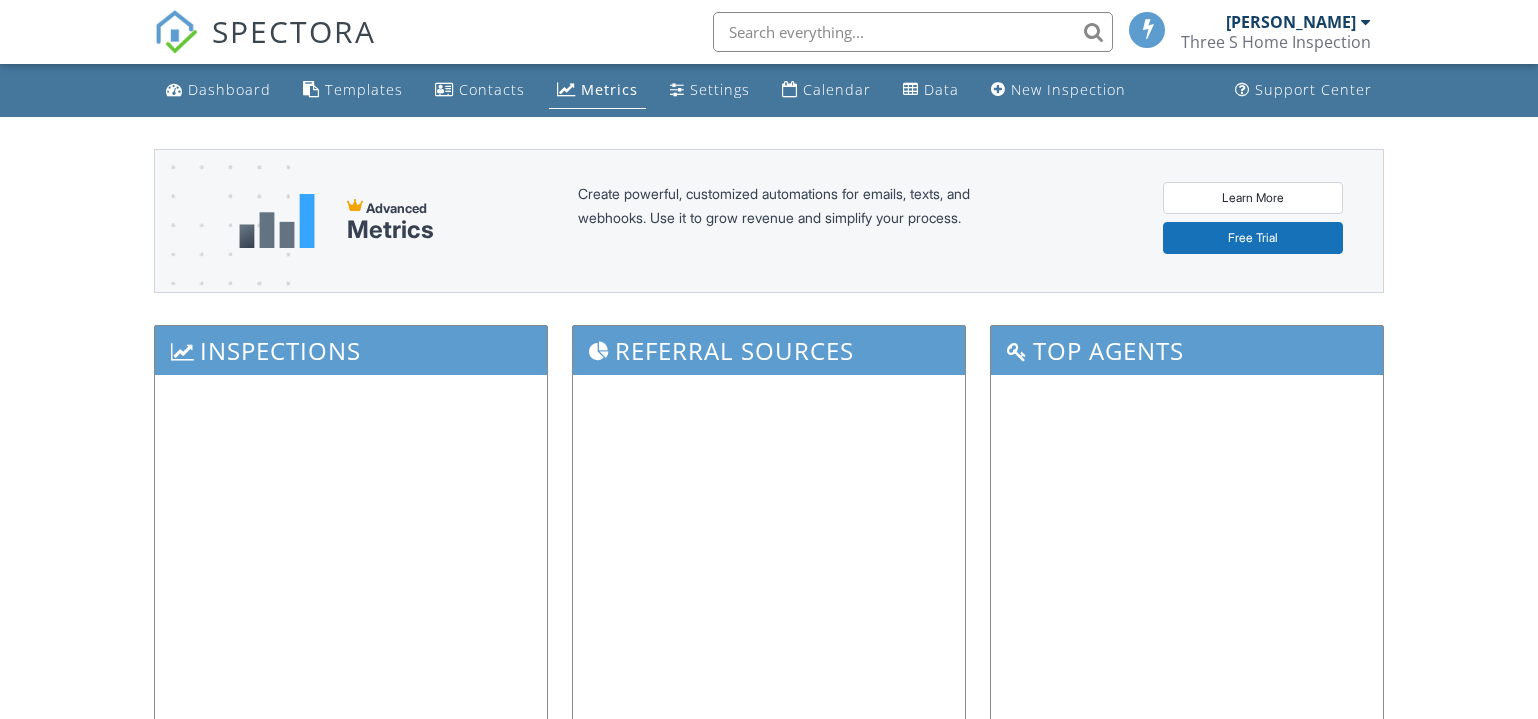scroll, scrollTop: 0, scrollLeft: 0, axis: both 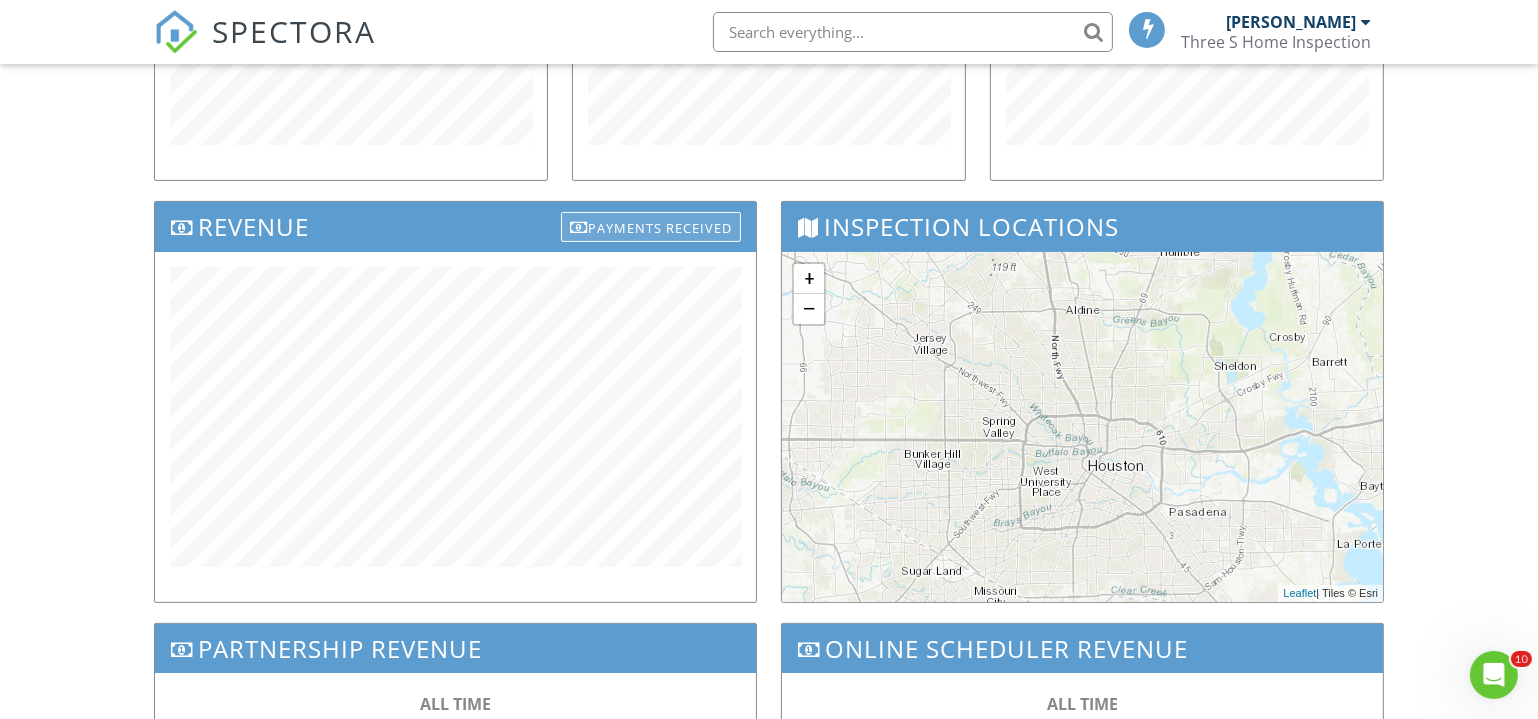 click on "Payments Received" at bounding box center [651, 227] 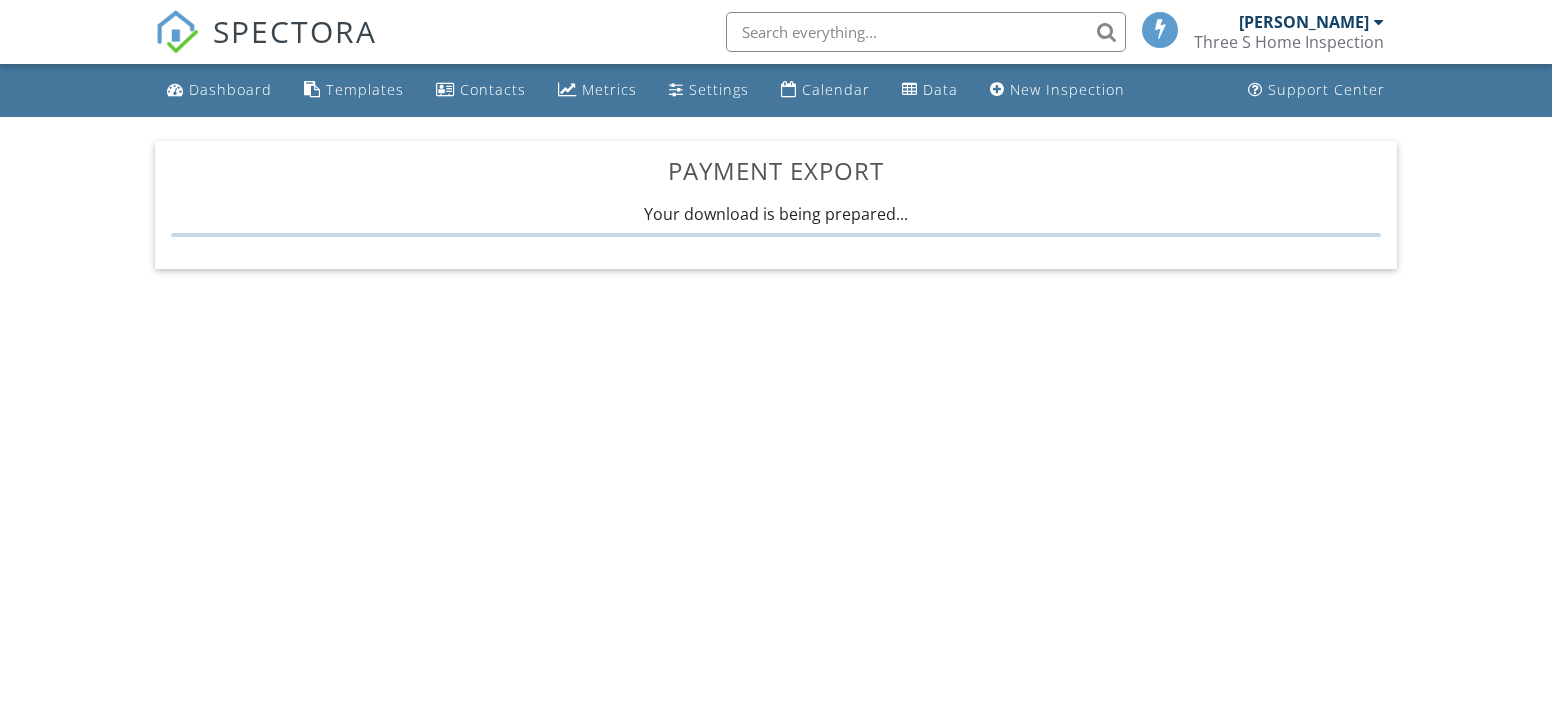 scroll, scrollTop: 0, scrollLeft: 0, axis: both 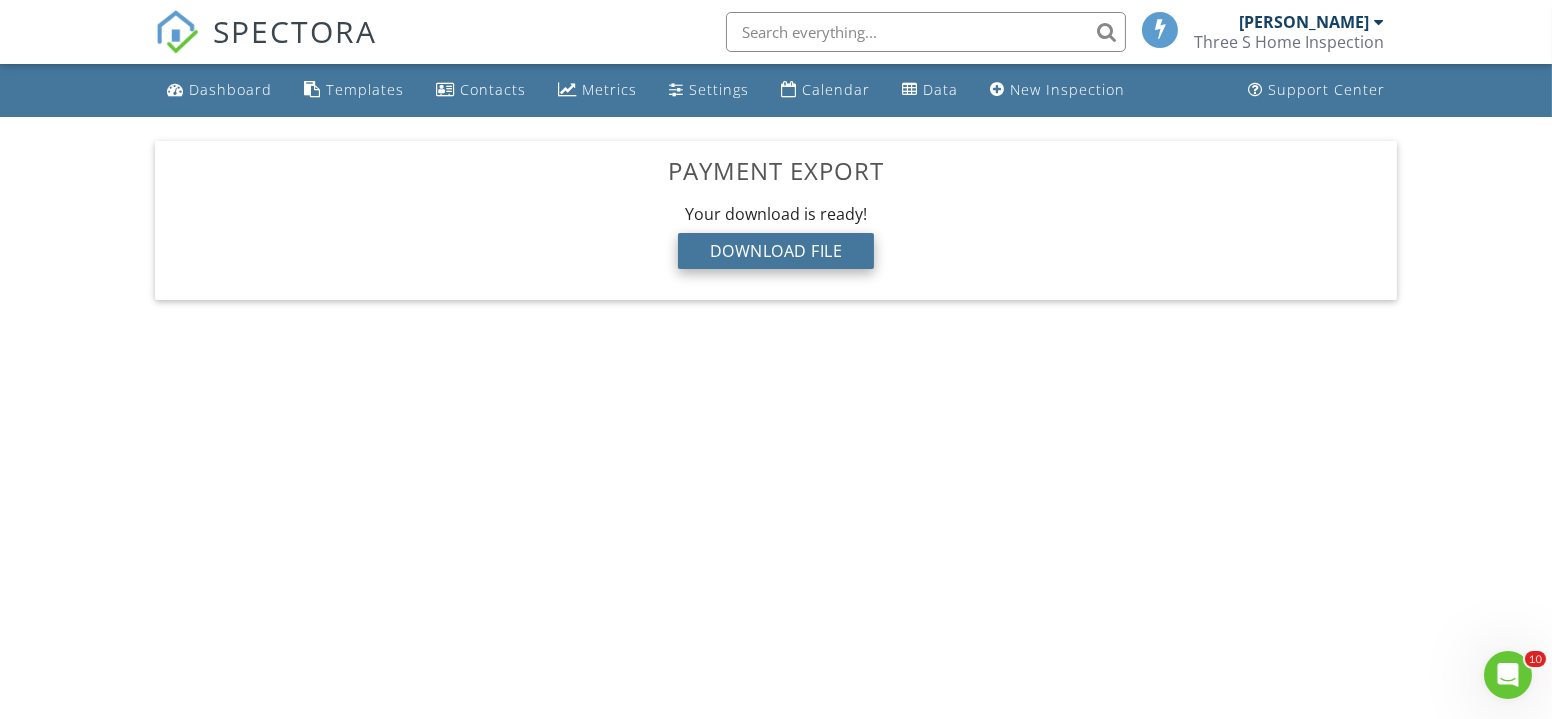 click on "Download File" at bounding box center (776, 251) 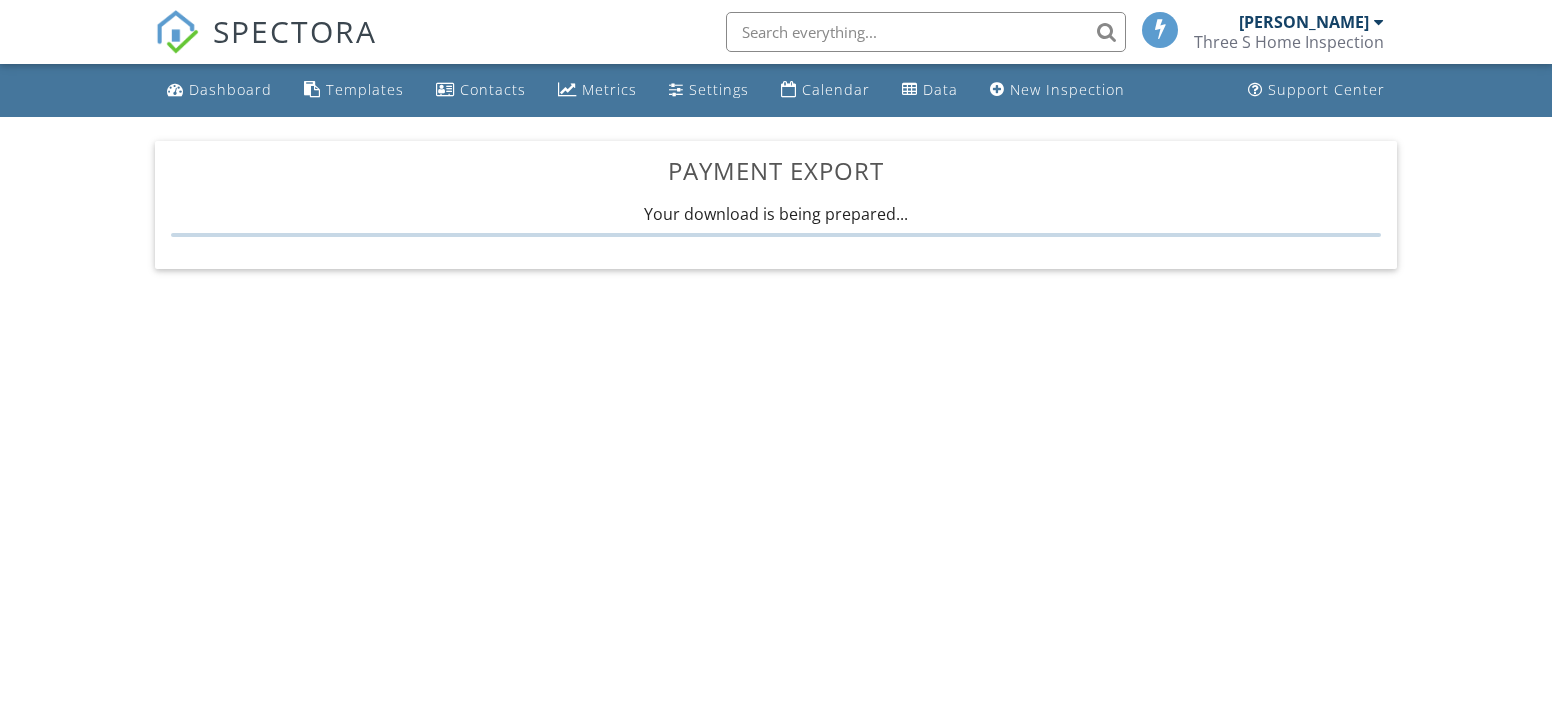scroll, scrollTop: 0, scrollLeft: 0, axis: both 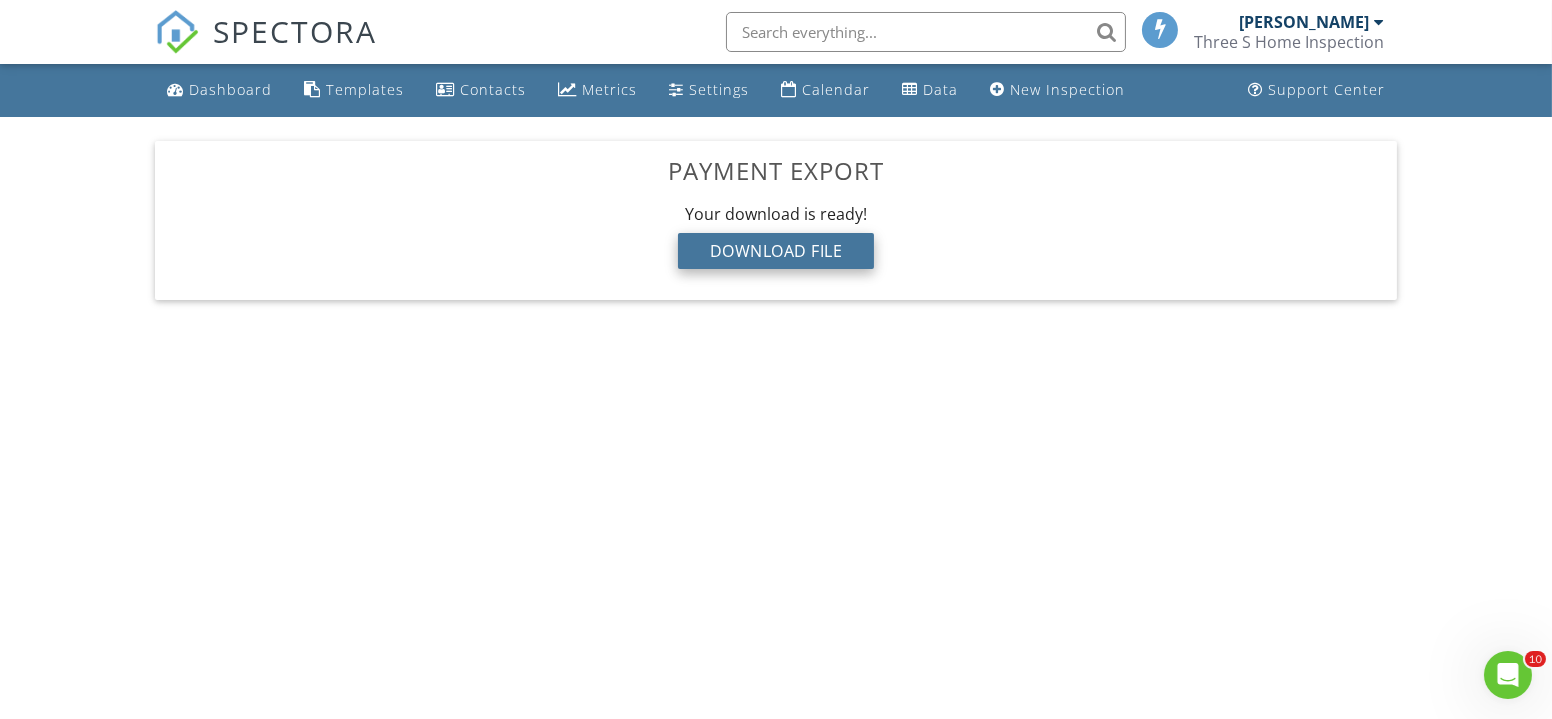click on "Download File" at bounding box center (776, 251) 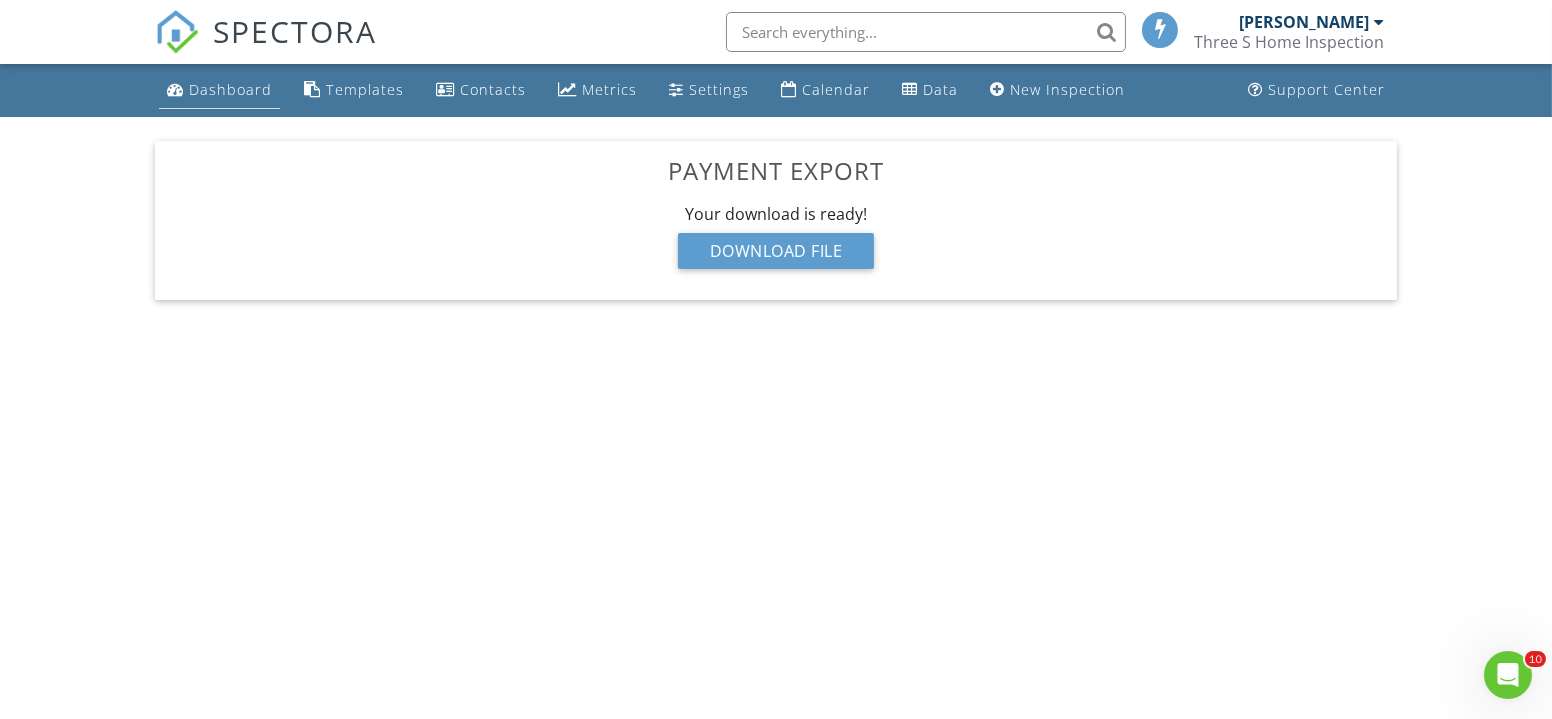 click on "Dashboard" at bounding box center (230, 89) 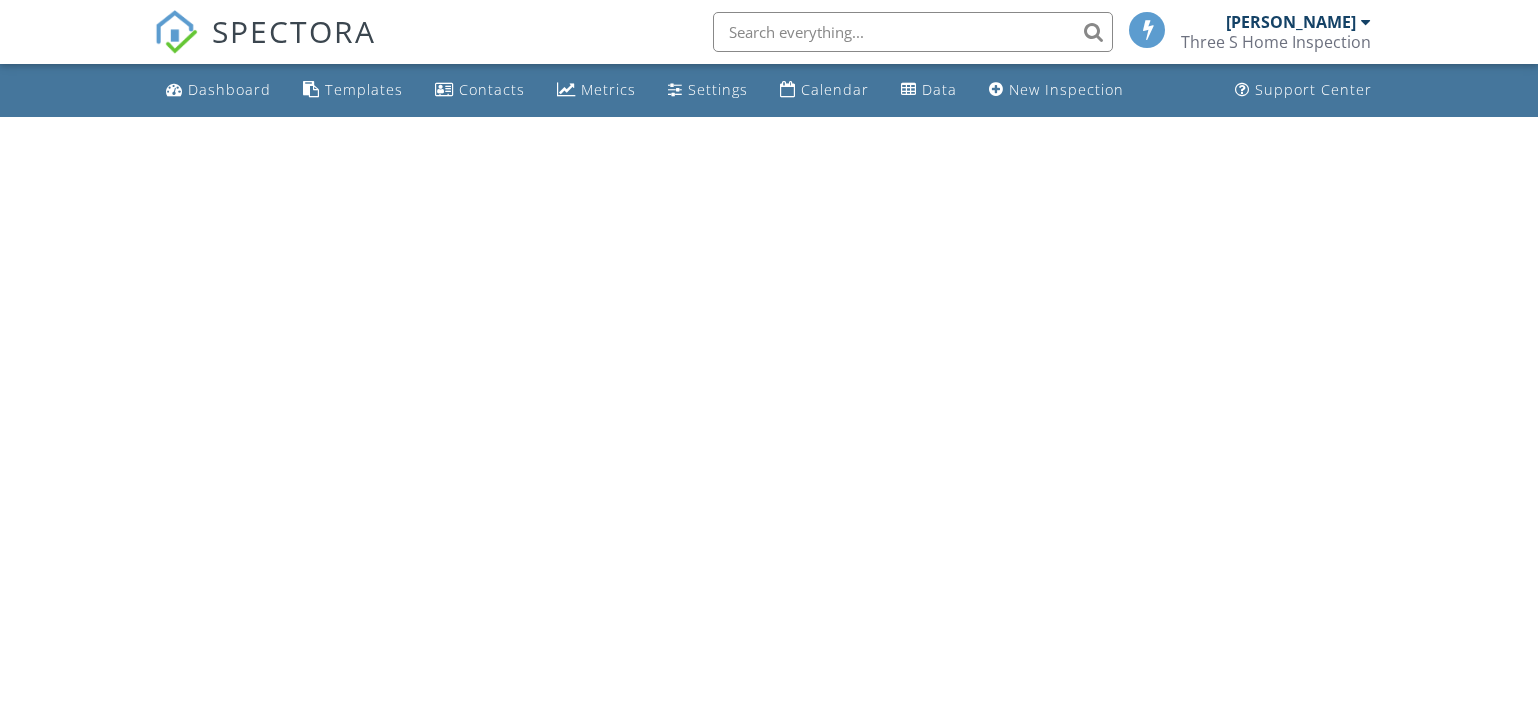 scroll, scrollTop: 0, scrollLeft: 0, axis: both 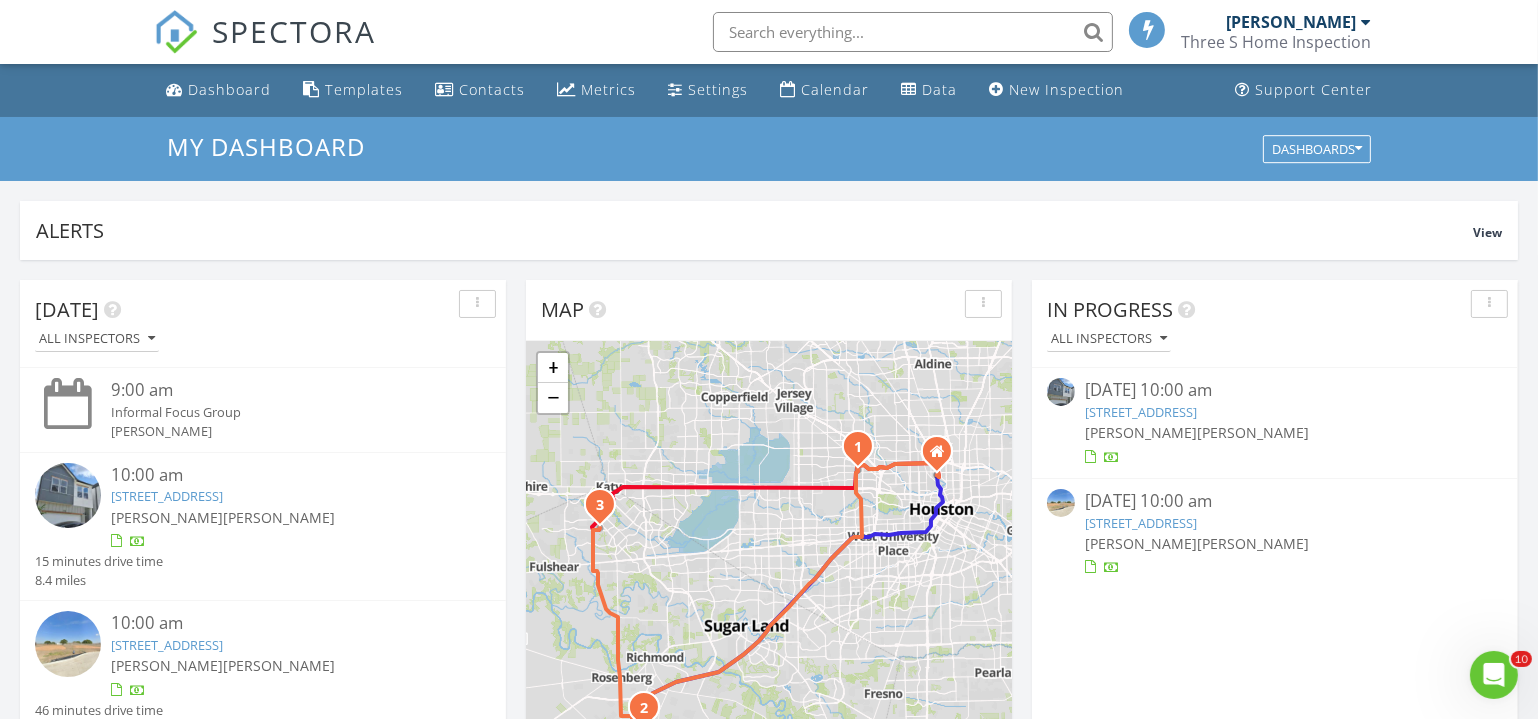 click on "[PERSON_NAME]" at bounding box center [1291, 22] 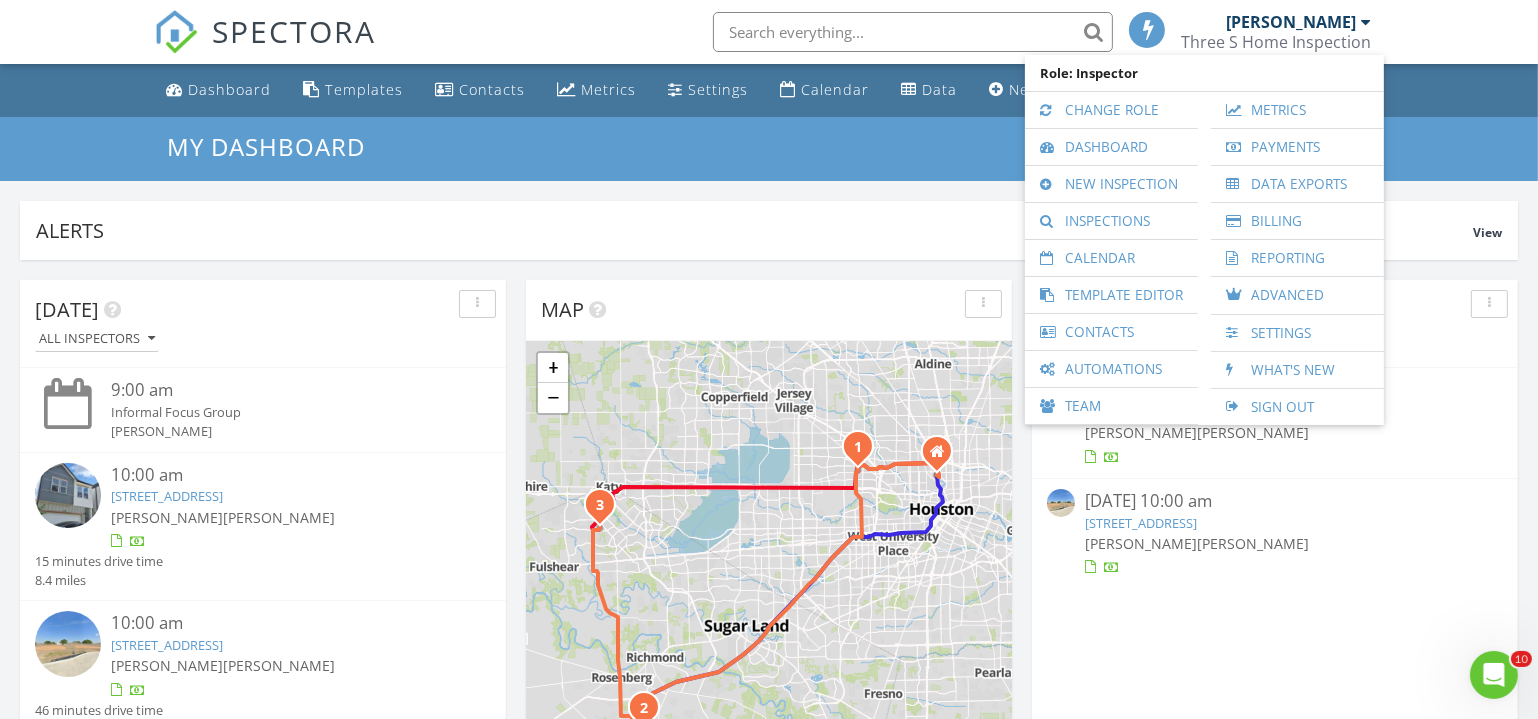 click on "SPECTORA
Brent Cannon
Three S Home Inspection
Role:
Inspector
Change Role
Dashboard
New Inspection
Inspections
Calendar
Template Editor
Contacts
Automations
Team
Metrics
Payments
Data Exports
Billing
Reporting
Advanced
Settings
What's New
Sign Out" at bounding box center (769, 32) 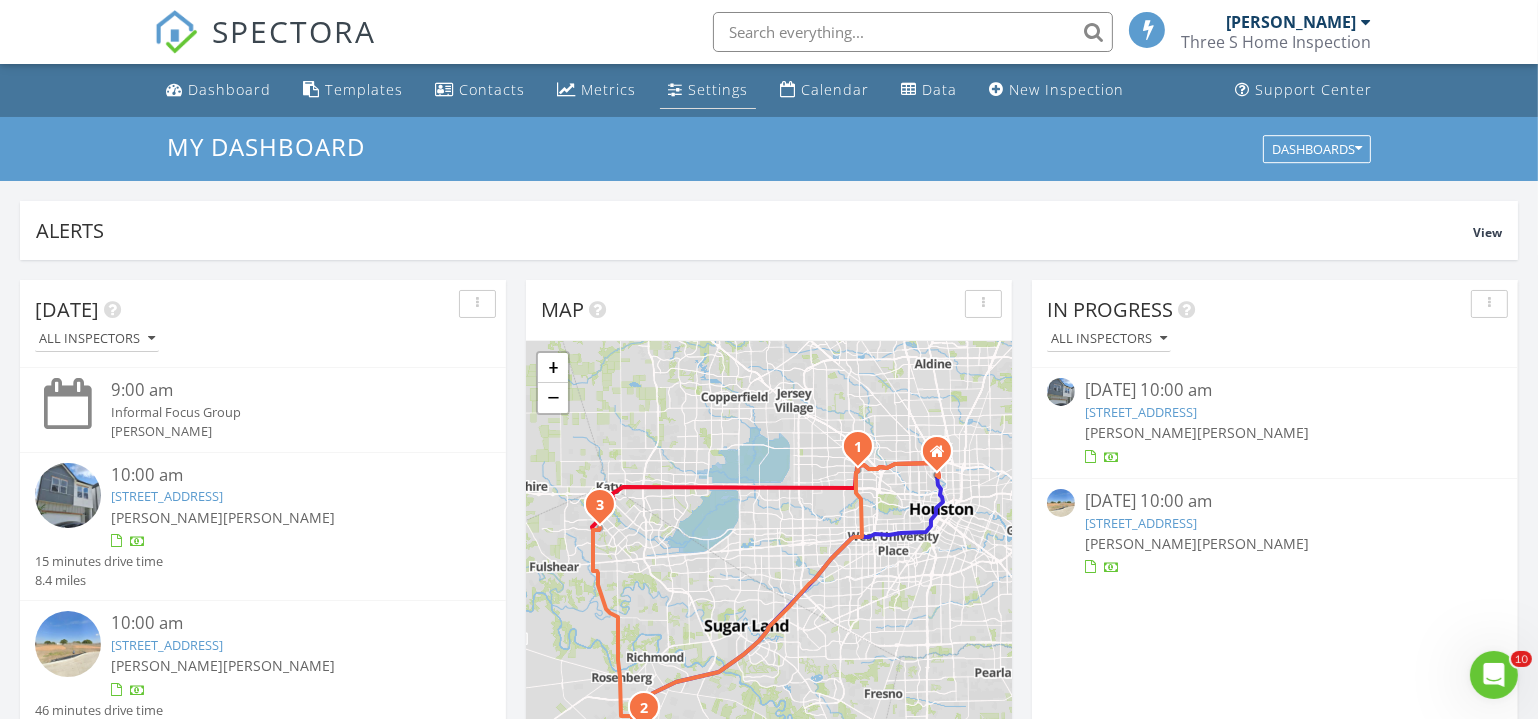 click on "Settings" at bounding box center (718, 89) 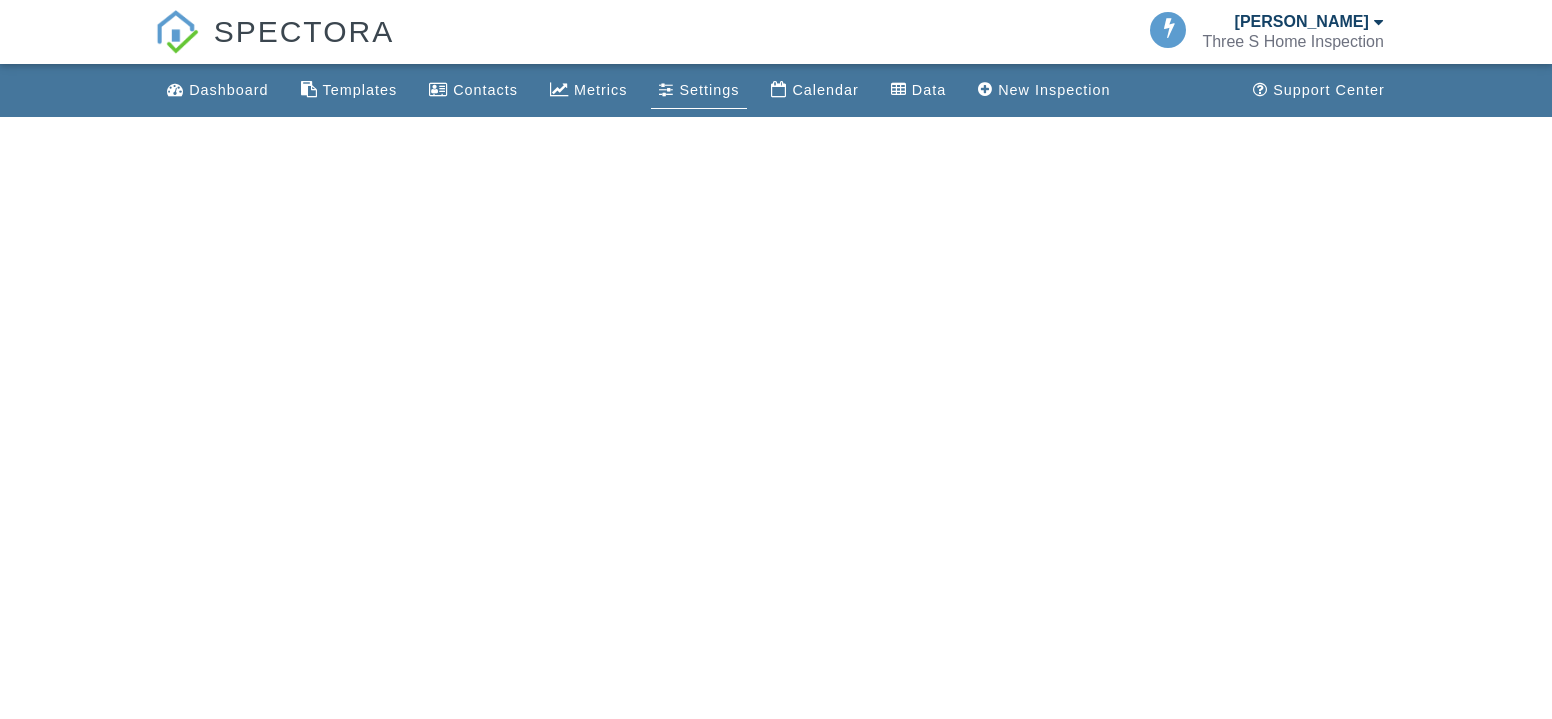 scroll, scrollTop: 0, scrollLeft: 0, axis: both 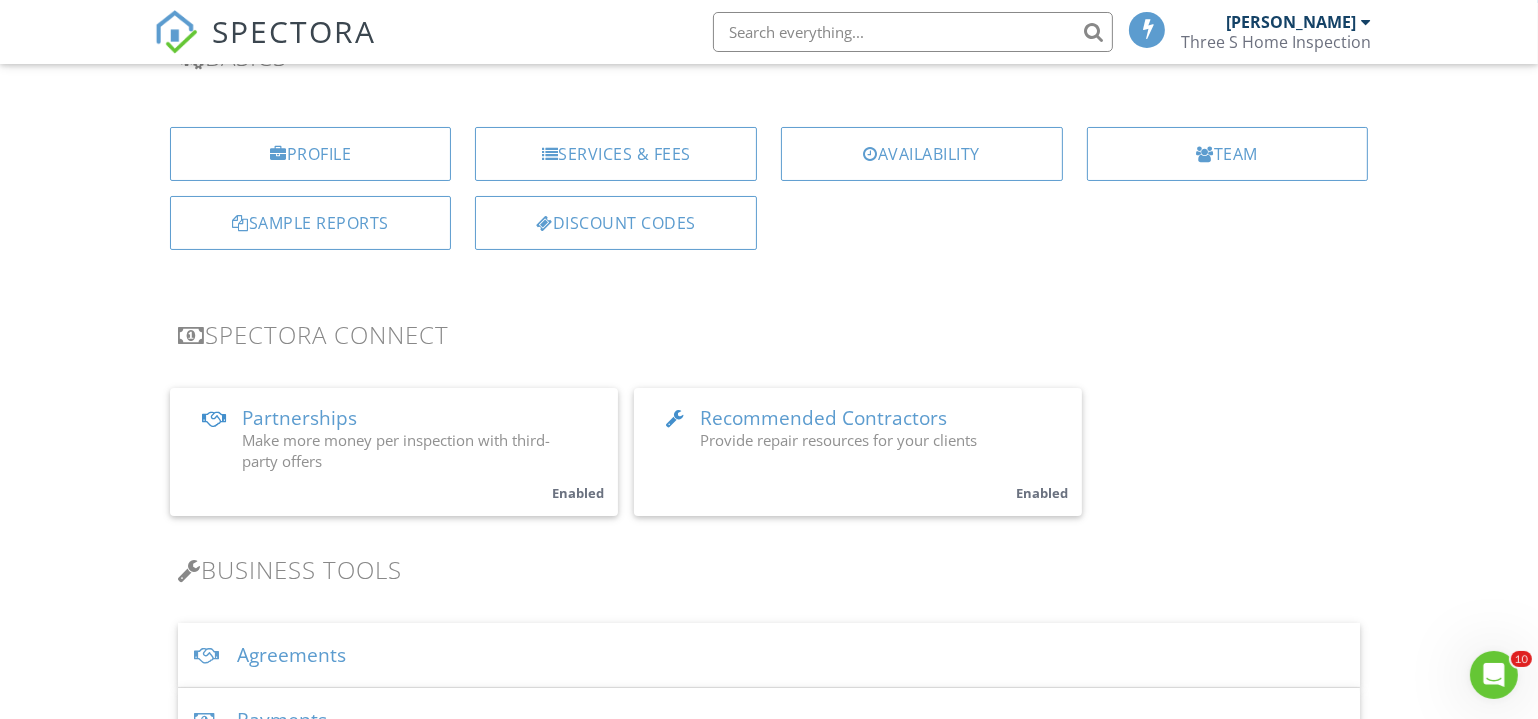click on "Make more money per inspection with third-party offers" at bounding box center (396, 450) 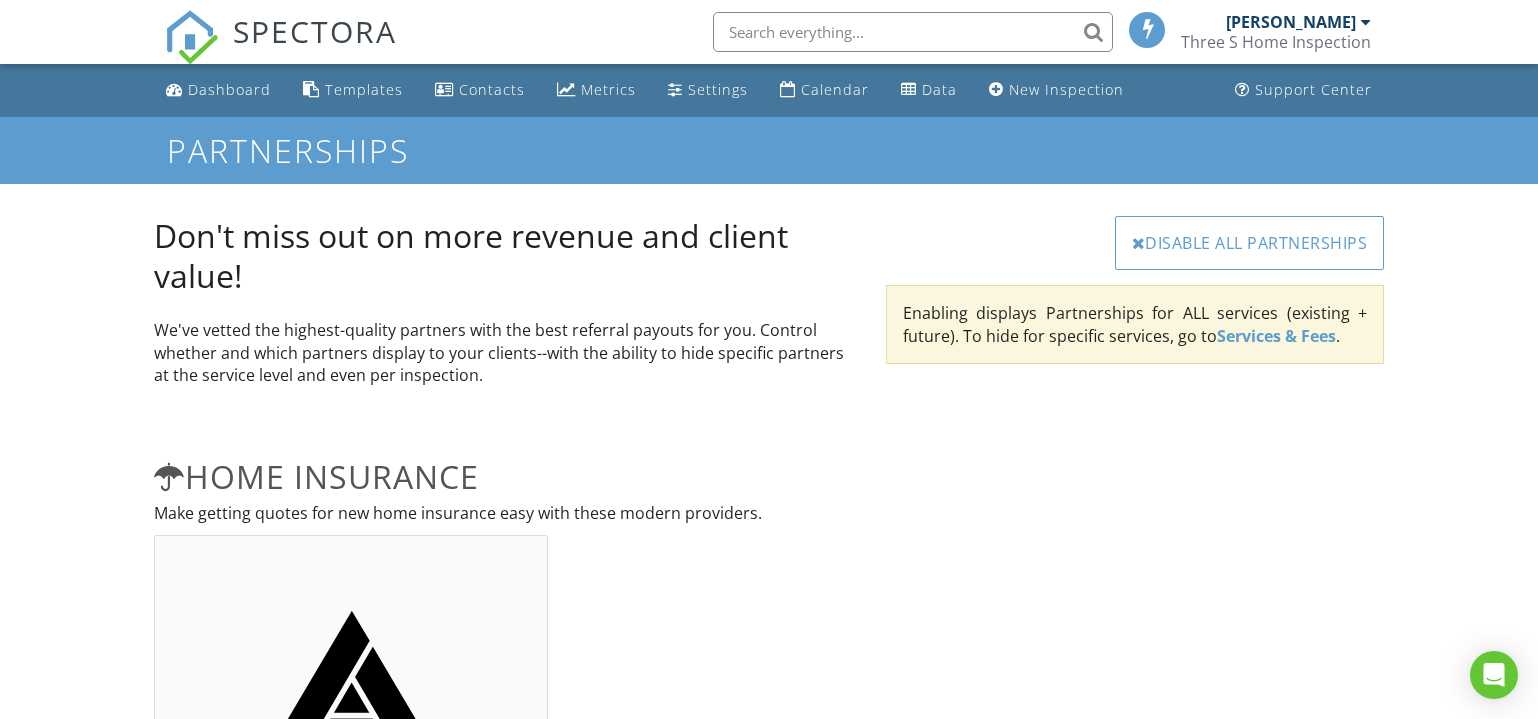 scroll, scrollTop: 0, scrollLeft: 0, axis: both 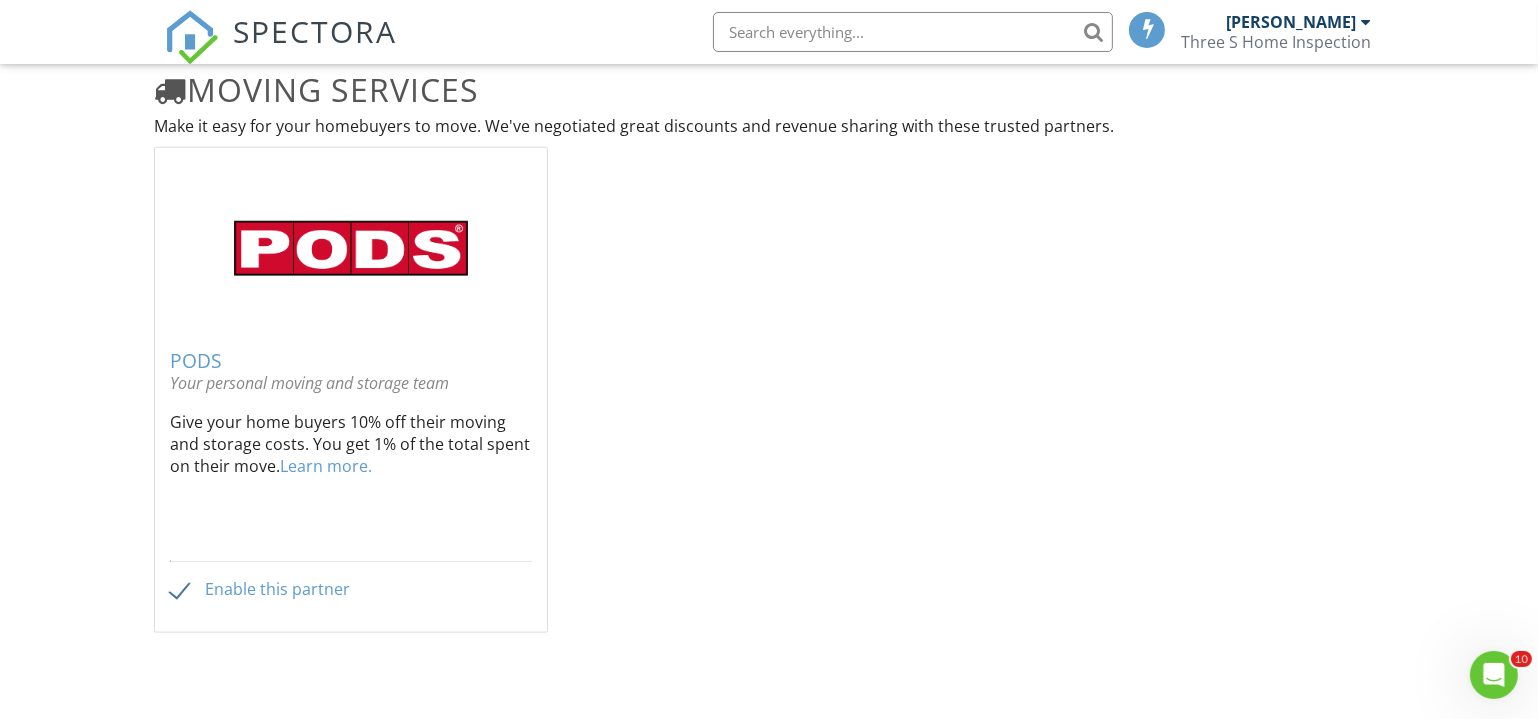 click on "Enable this partner" at bounding box center (260, 589) 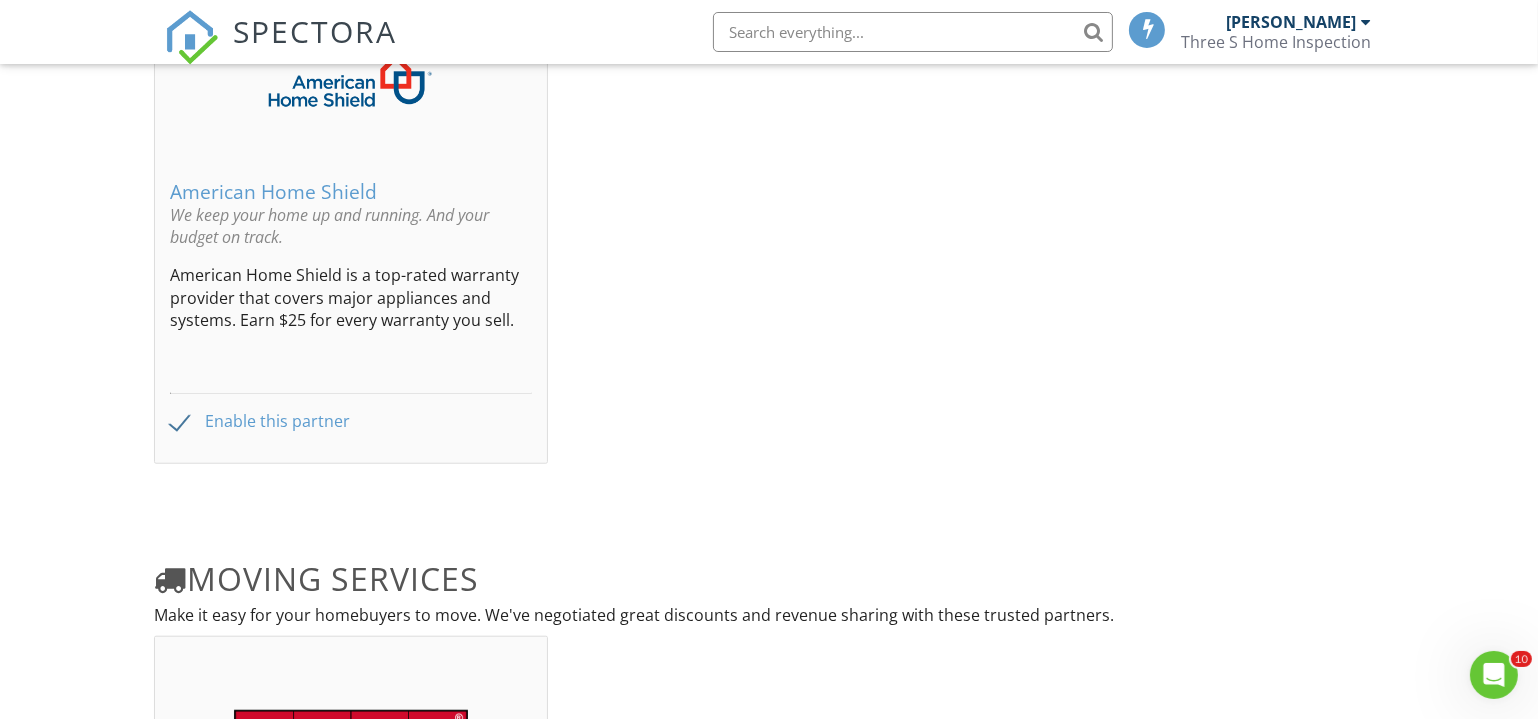 scroll, scrollTop: 1999, scrollLeft: 0, axis: vertical 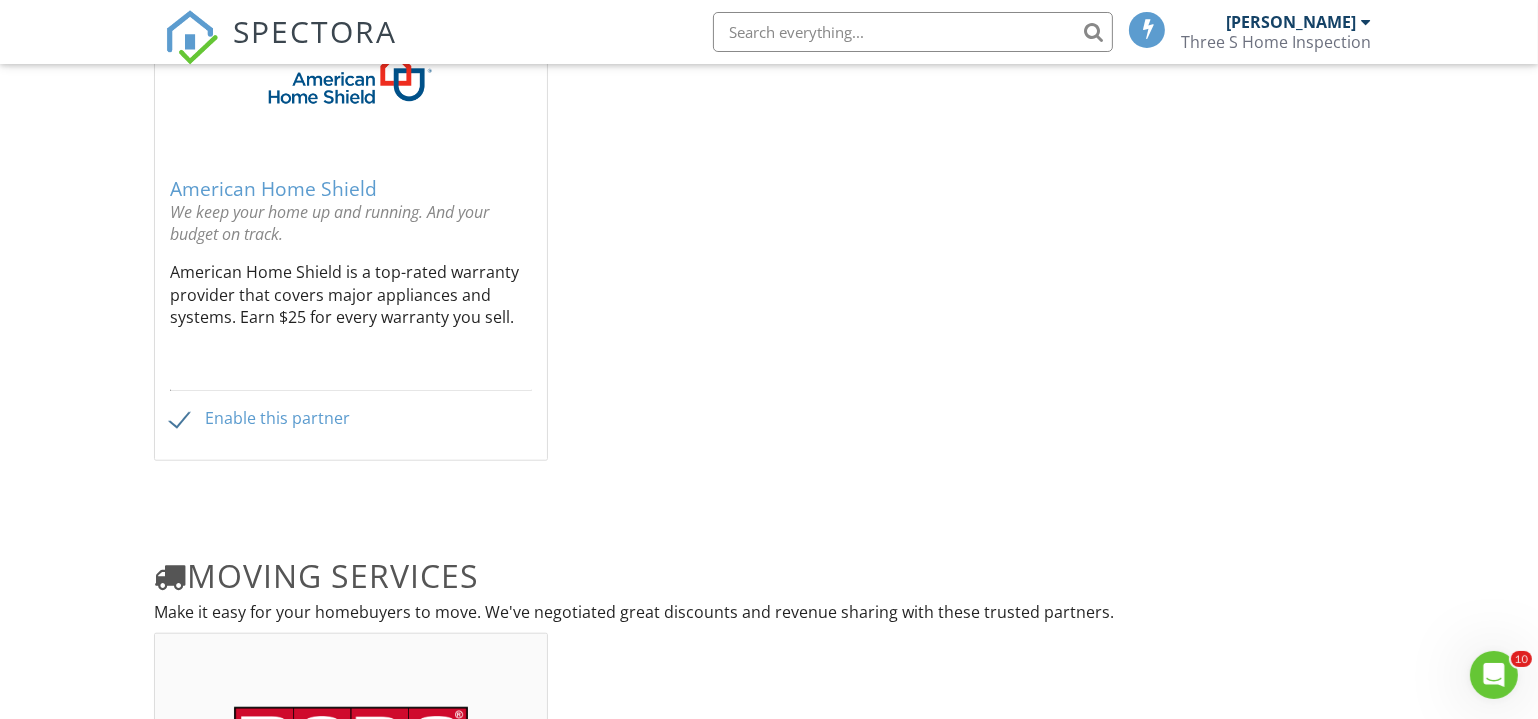 click on "American Home Shield" at bounding box center [351, 189] 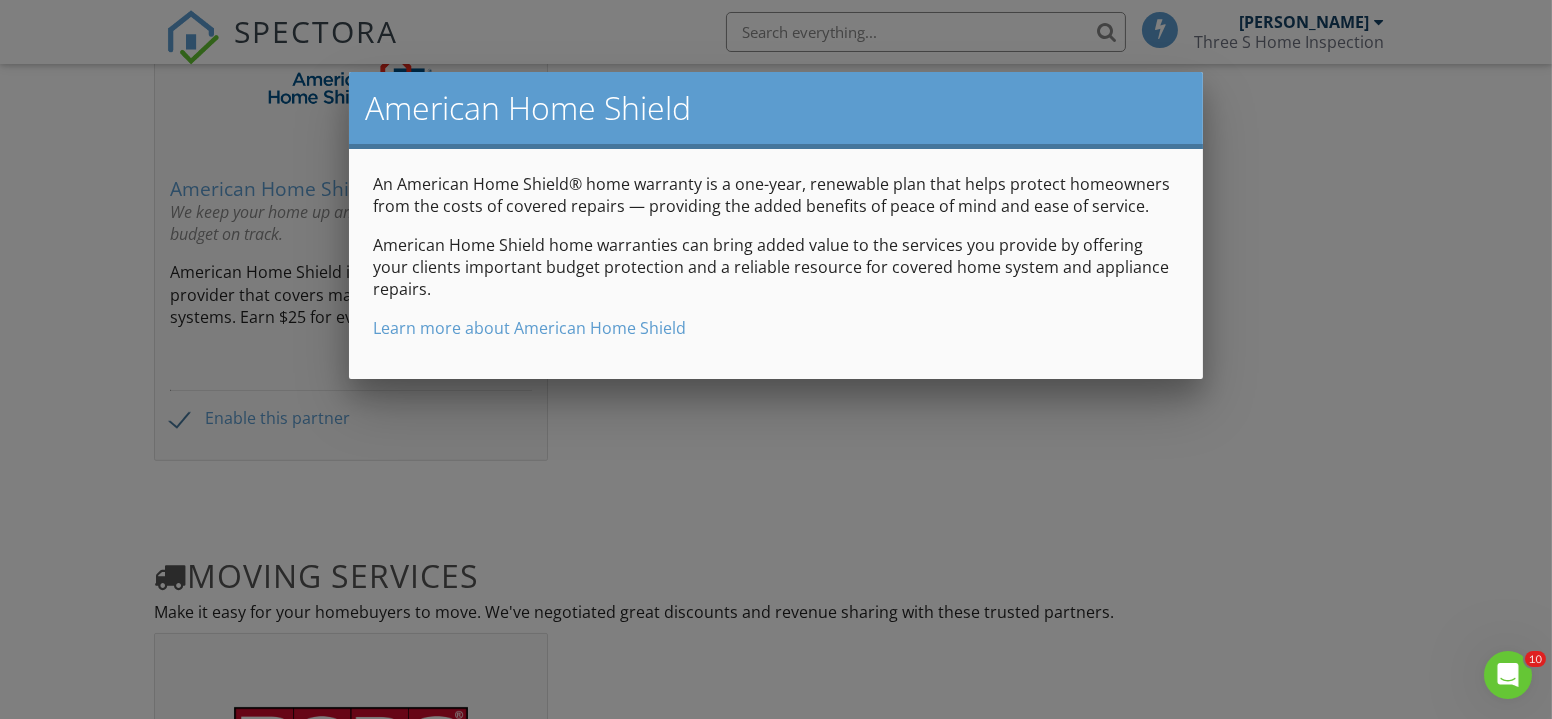 click at bounding box center [776, 349] 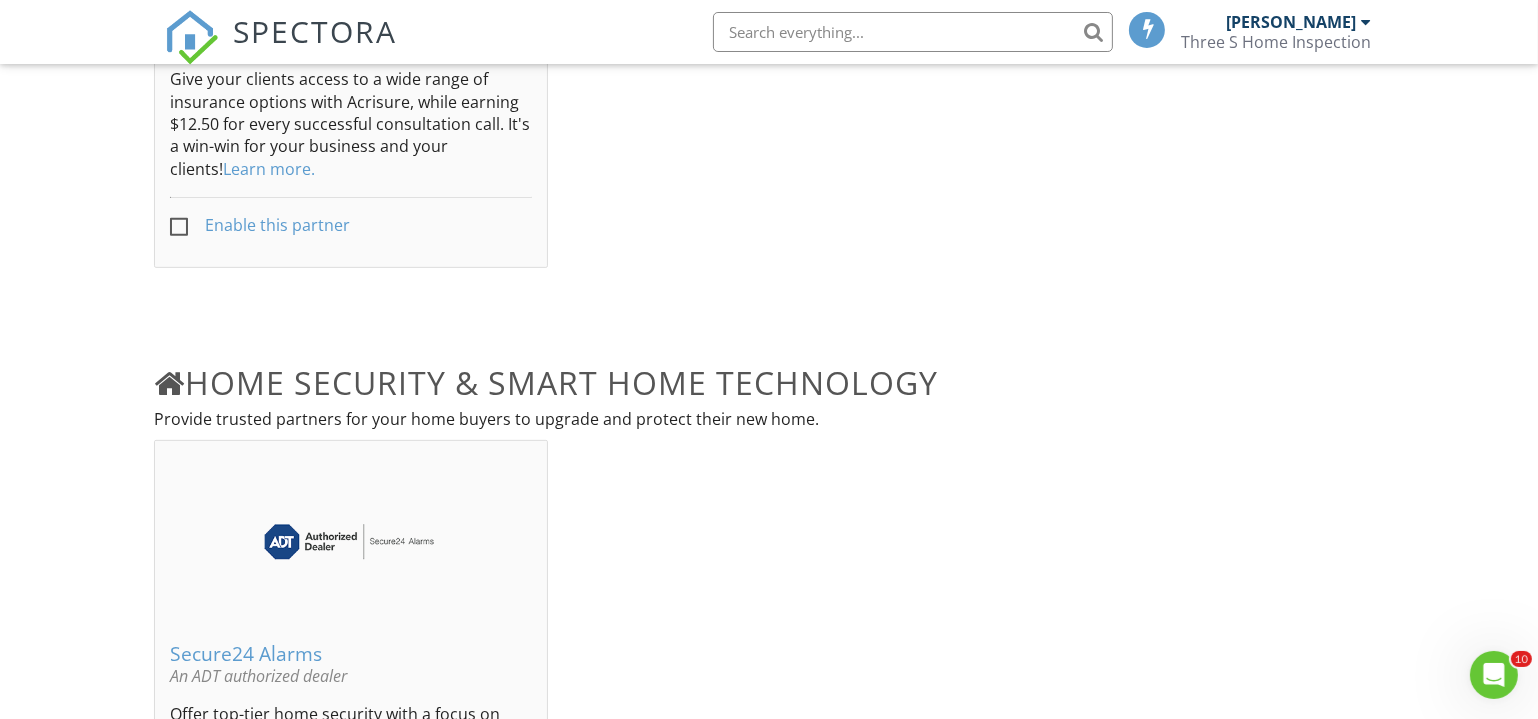 scroll, scrollTop: 0, scrollLeft: 0, axis: both 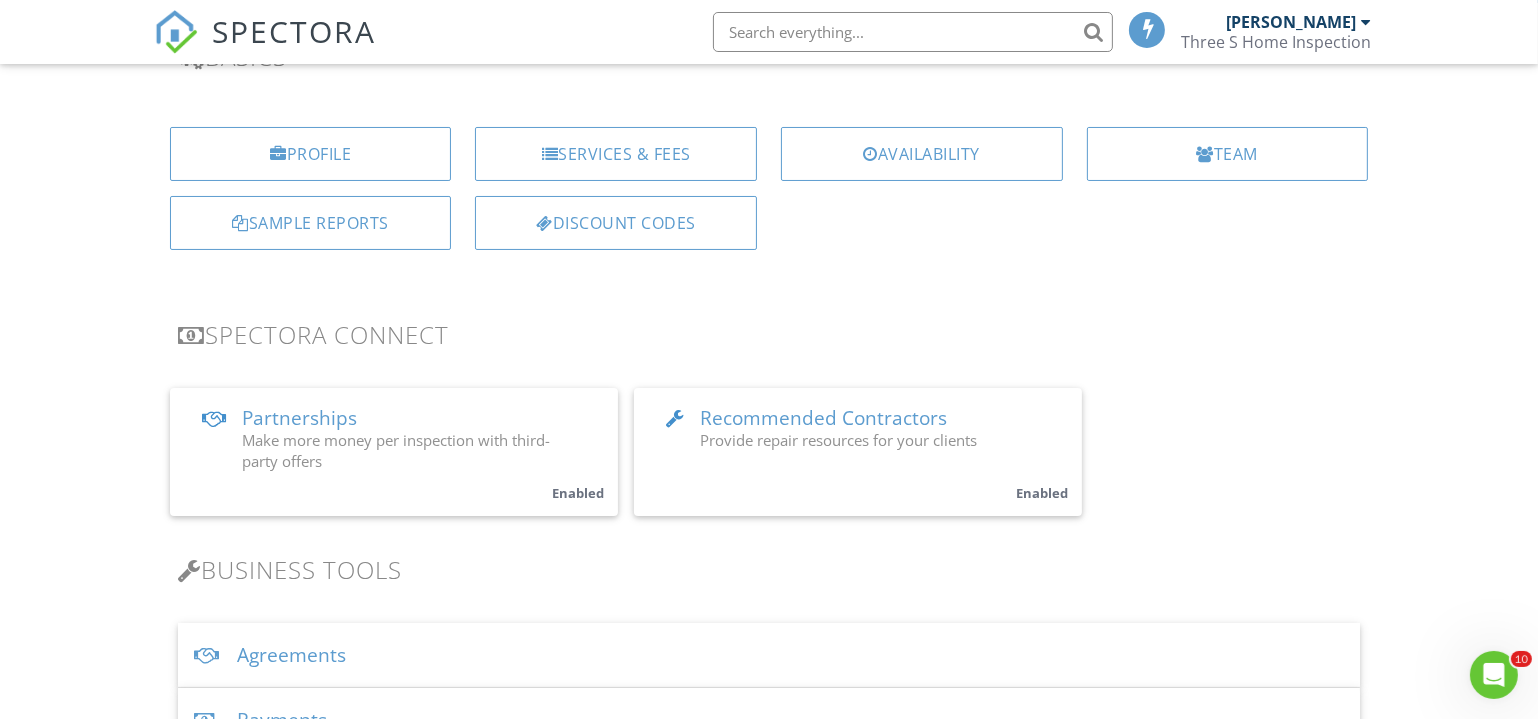 click on "Recommended Contractors" at bounding box center (823, 418) 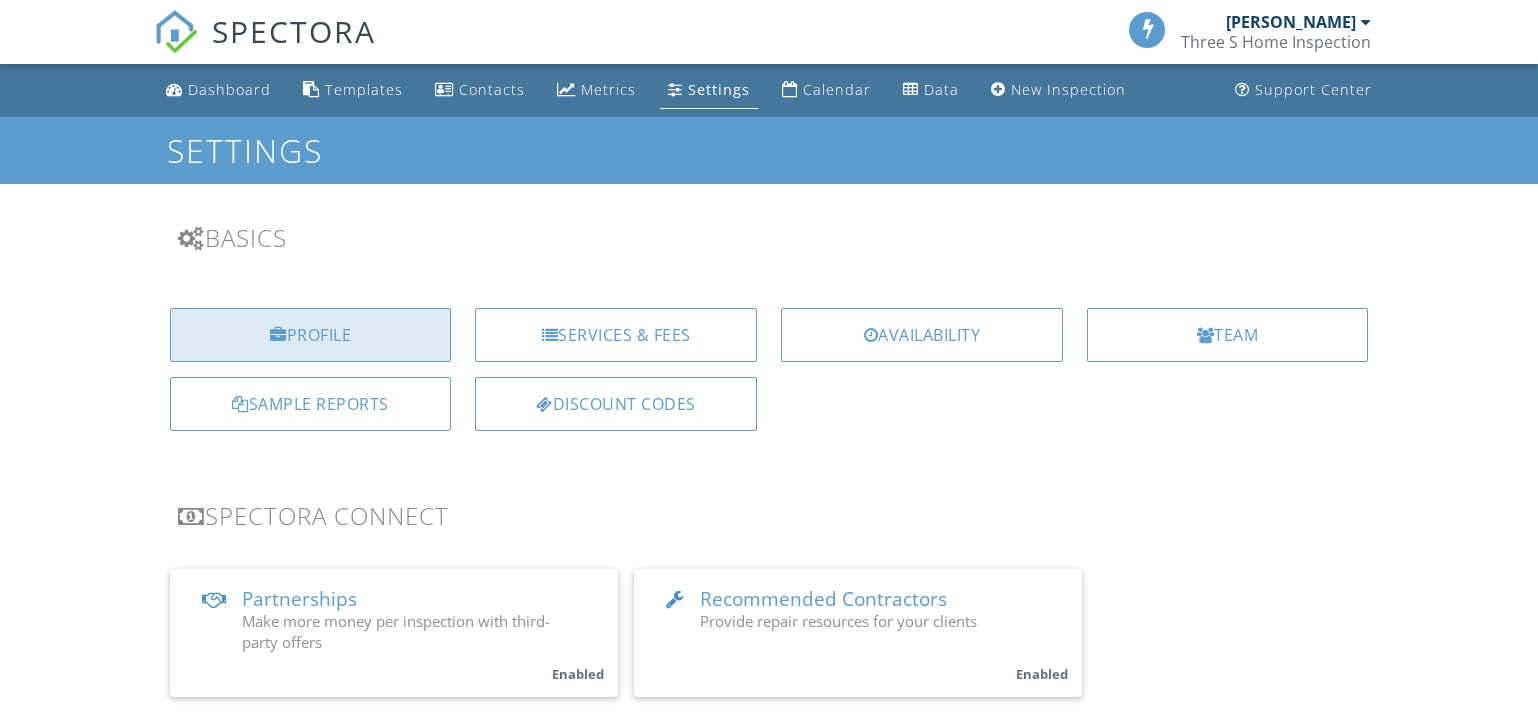 scroll, scrollTop: 0, scrollLeft: 0, axis: both 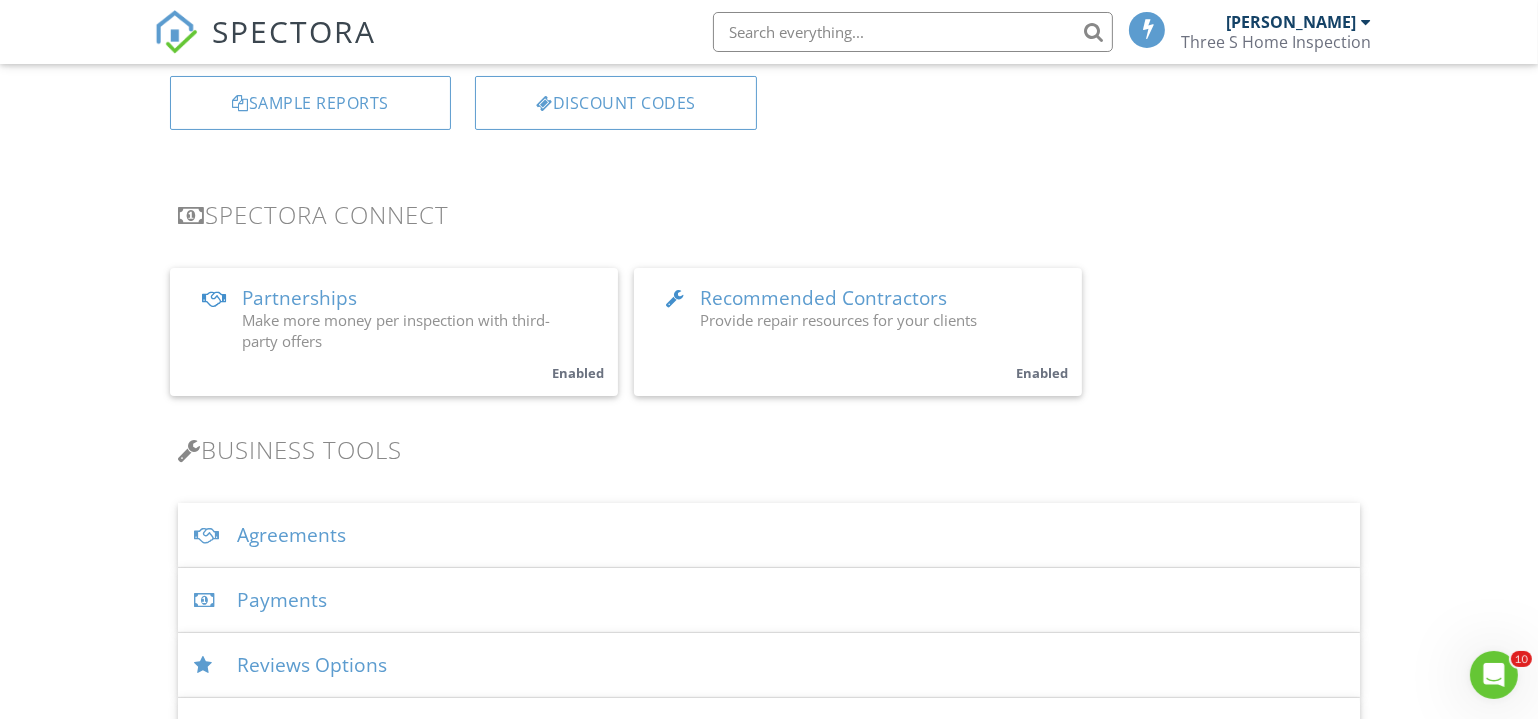 click on "Make more money per inspection with third-party offers" at bounding box center [396, 330] 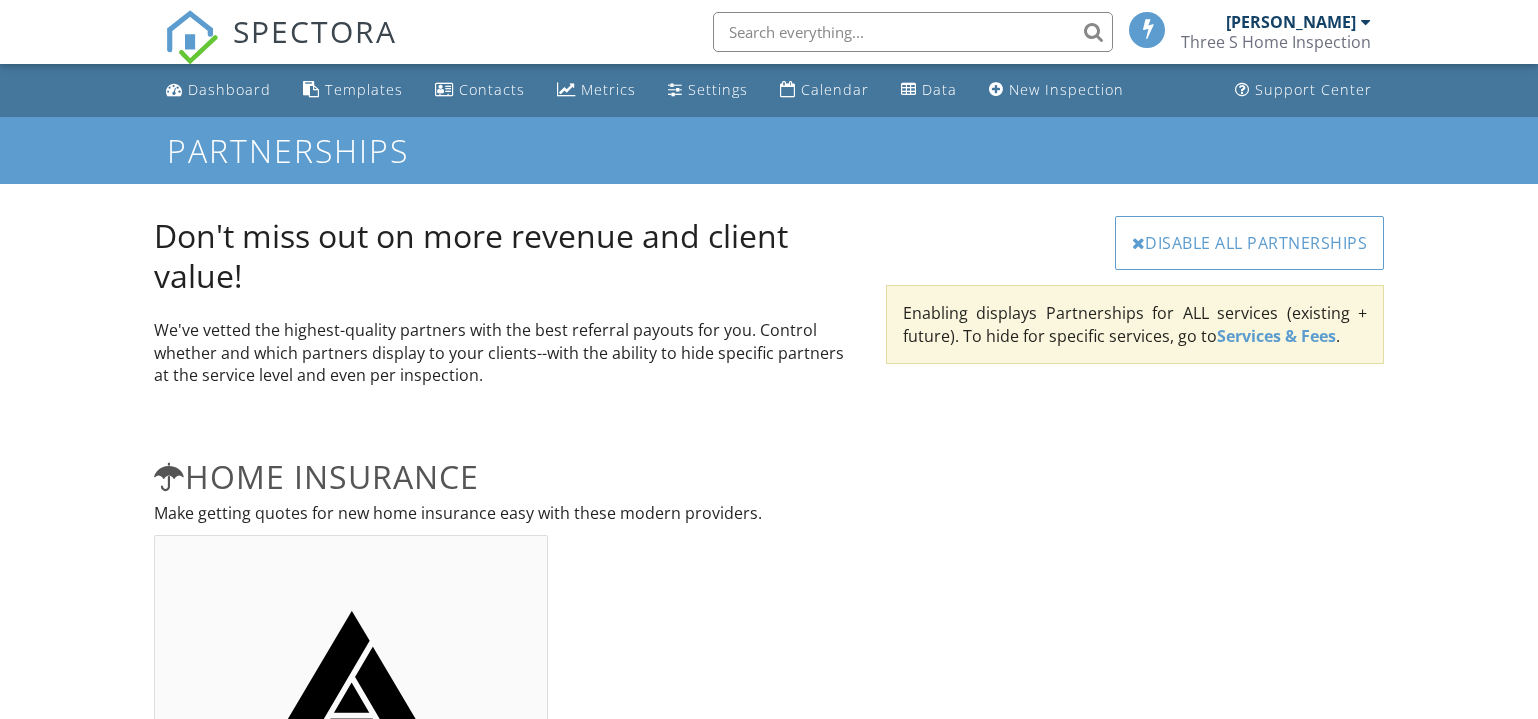 scroll, scrollTop: 0, scrollLeft: 0, axis: both 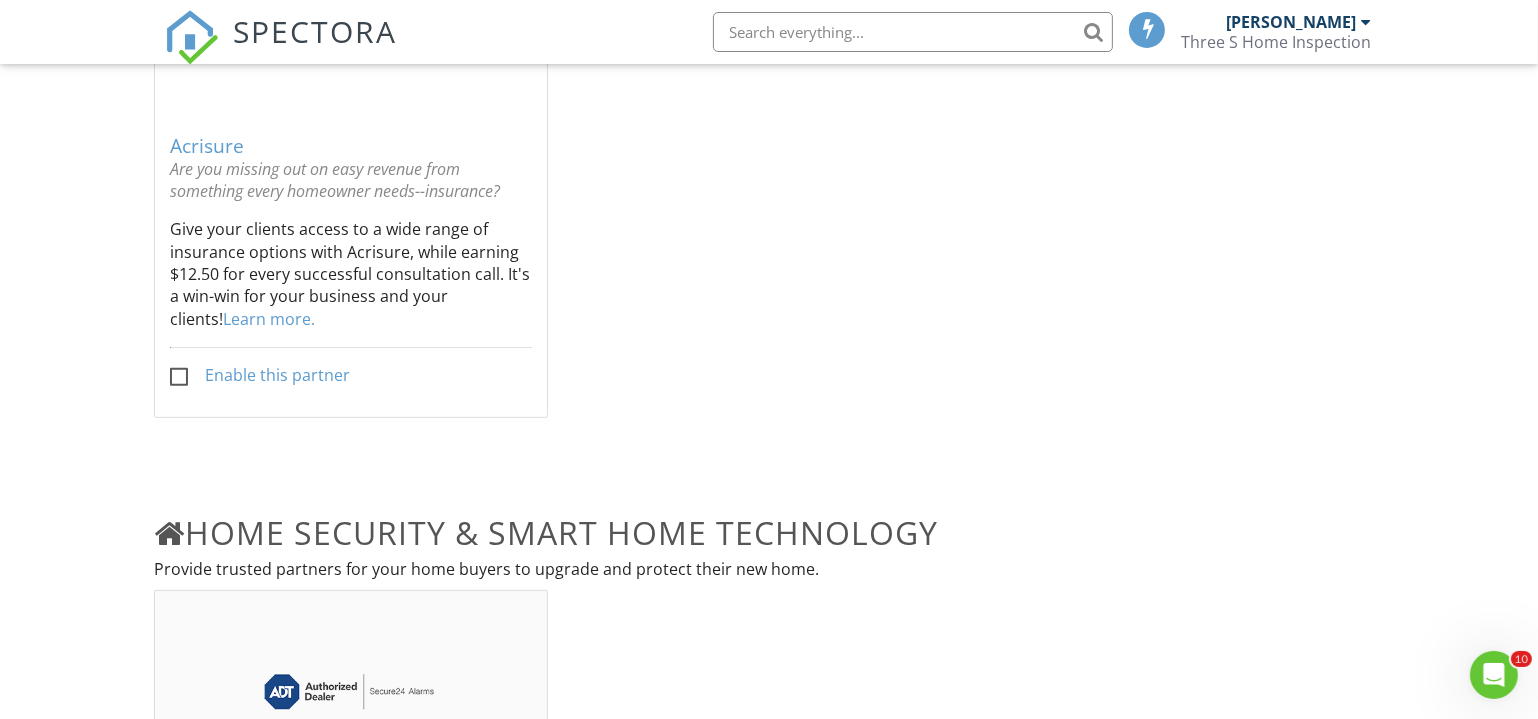 click on "Enable this partner" at bounding box center (260, 375) 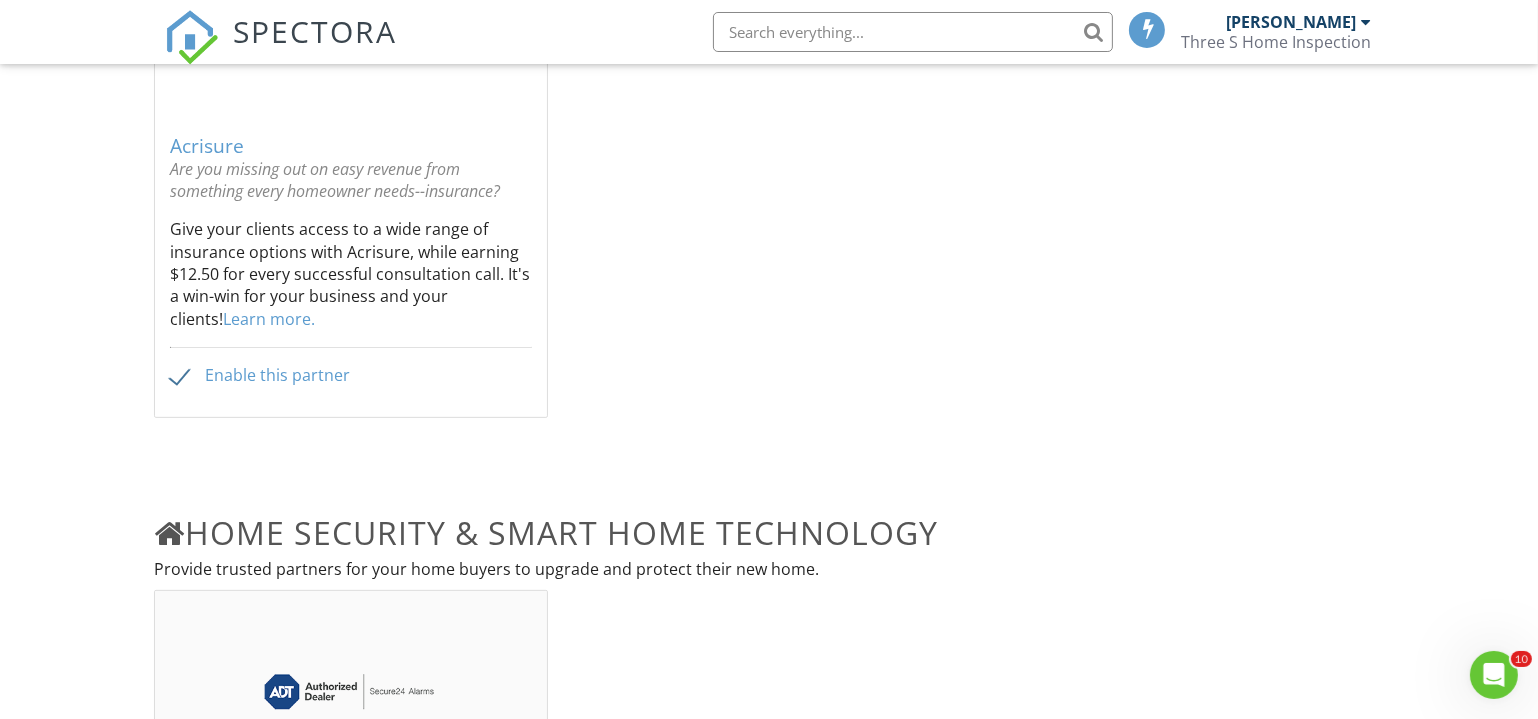 click on "Learn more." at bounding box center (269, 319) 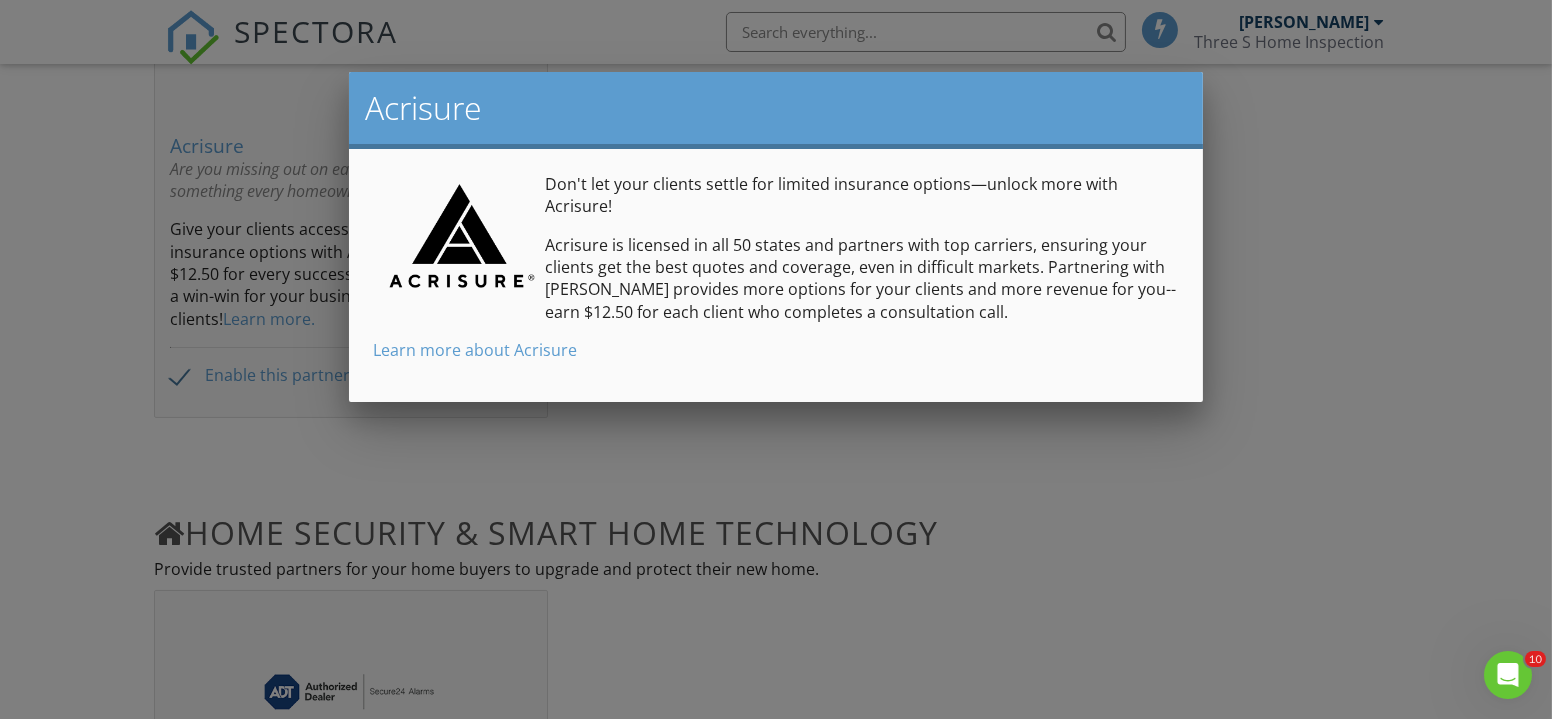 click on "Learn more about Acrisure" at bounding box center (475, 350) 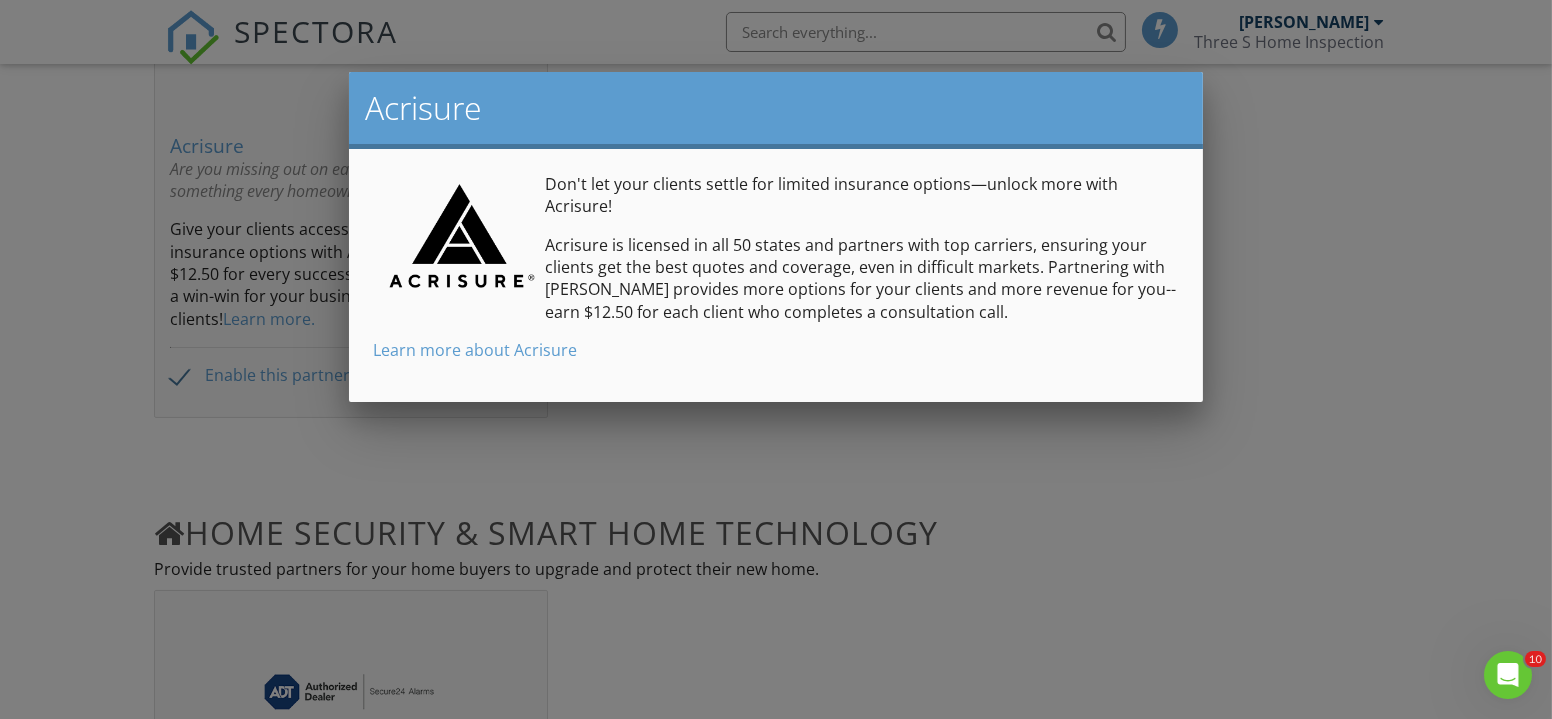 click at bounding box center [776, 349] 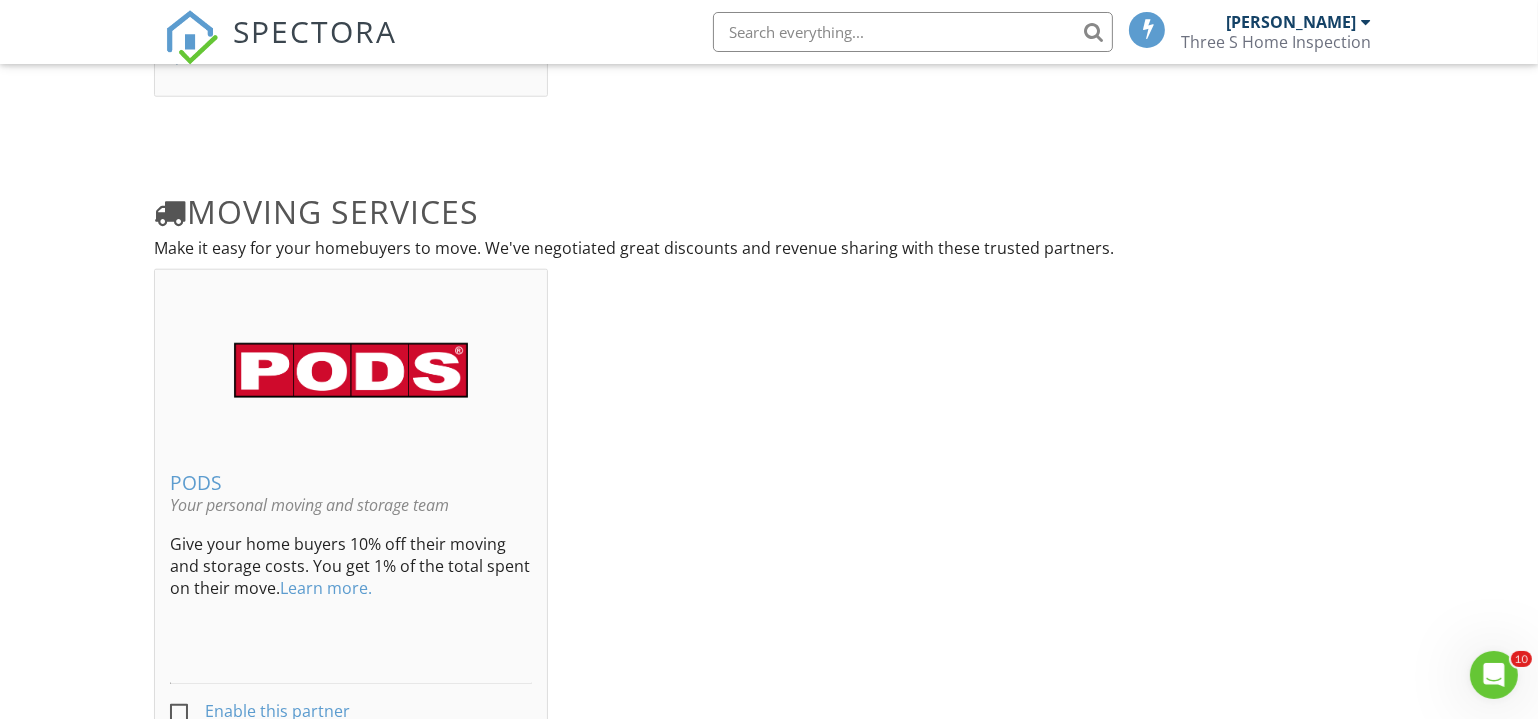 scroll, scrollTop: 2090, scrollLeft: 0, axis: vertical 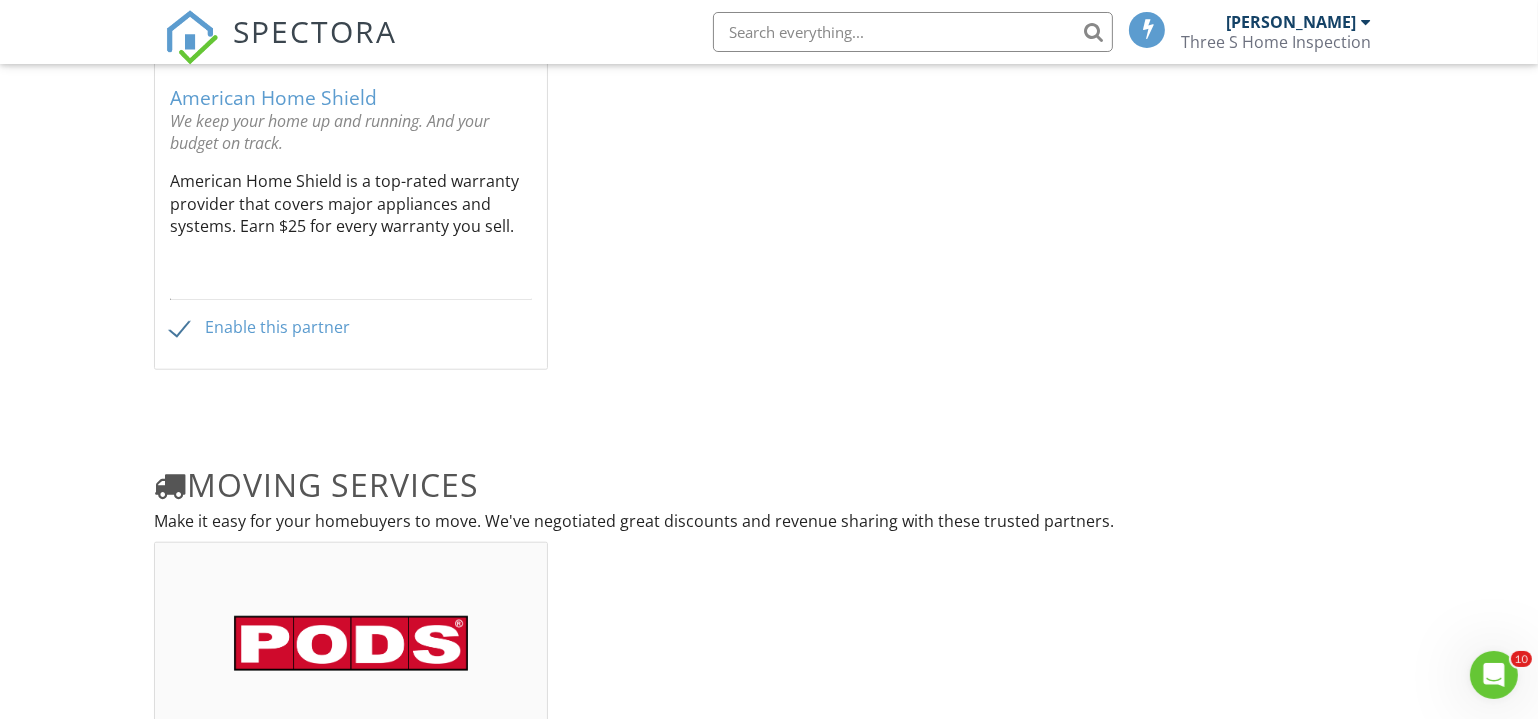 click on "We keep your home up and running. And your budget on track." at bounding box center (351, 132) 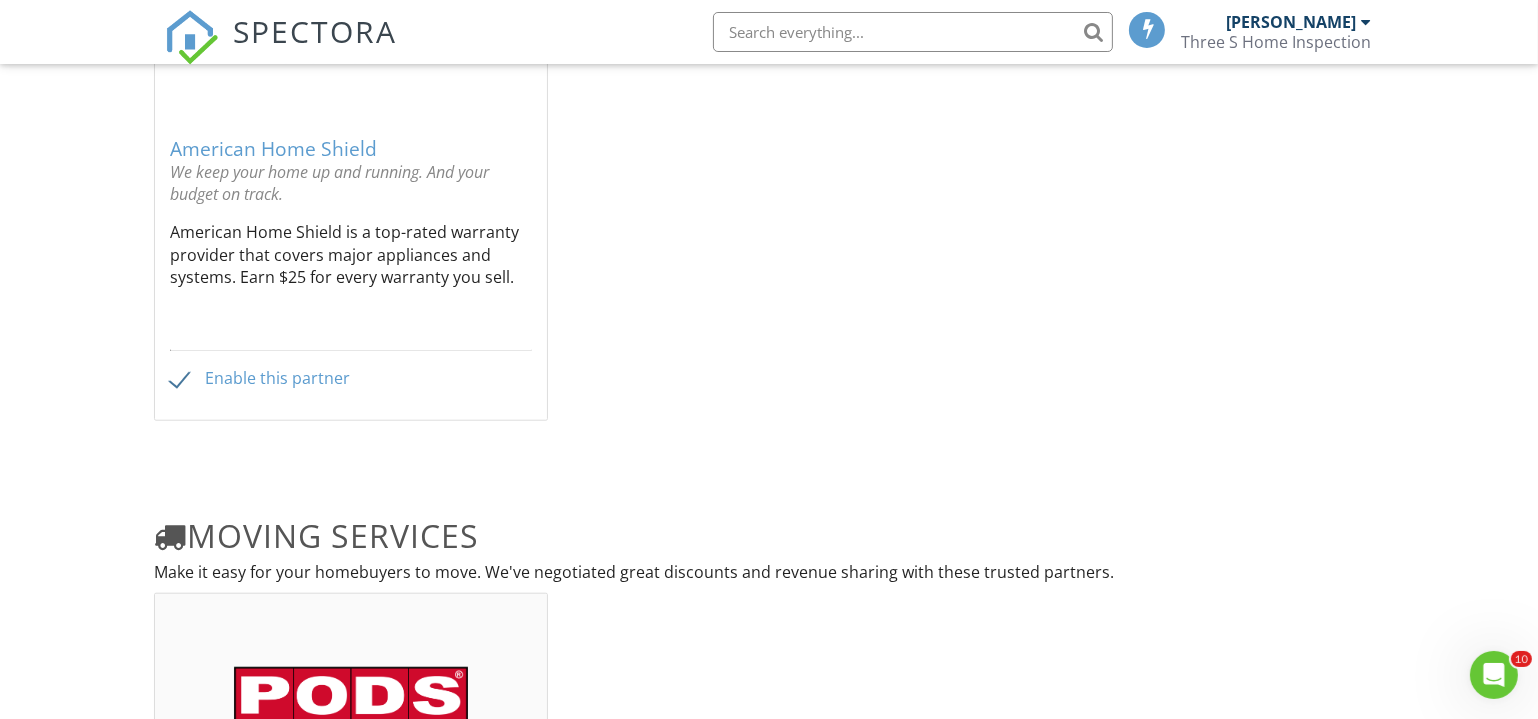 scroll, scrollTop: 1909, scrollLeft: 0, axis: vertical 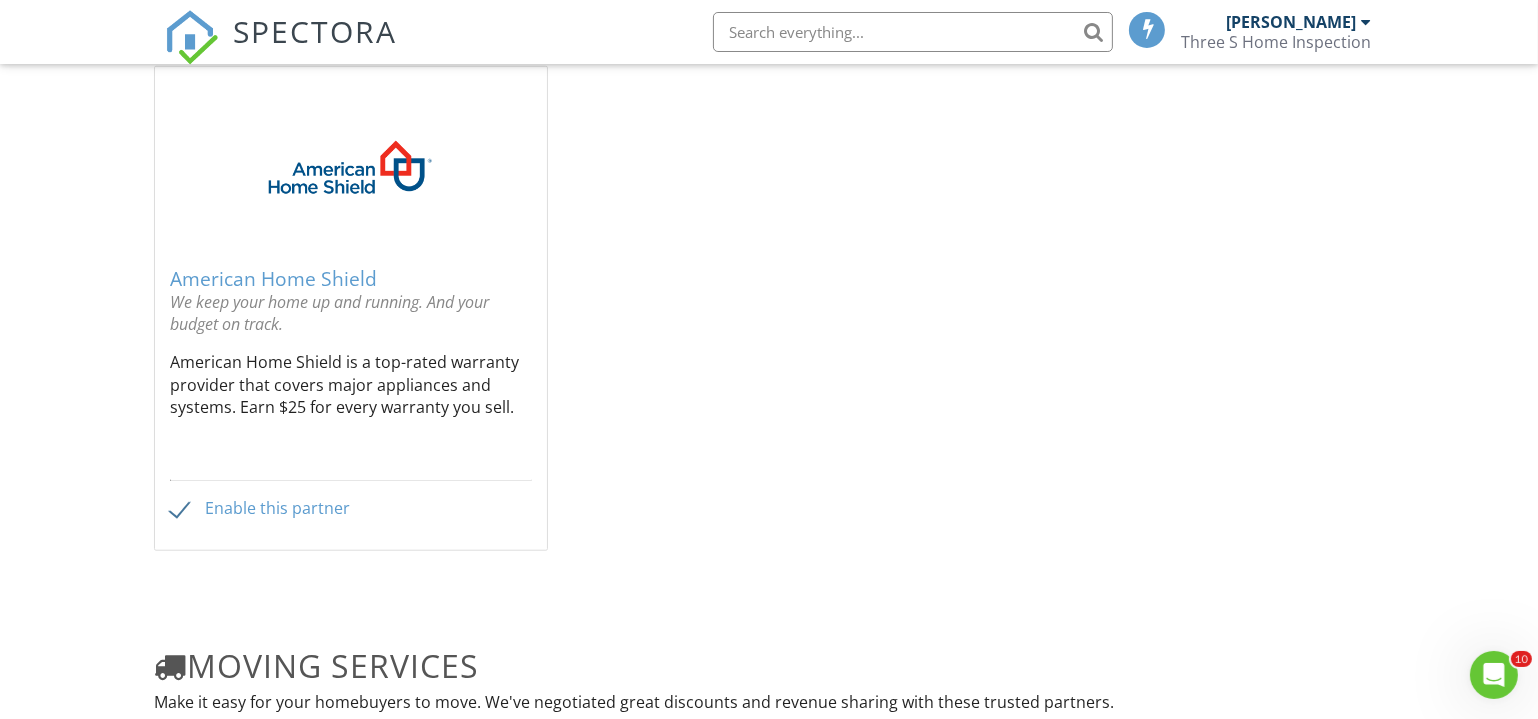 click on "American Home Shield" at bounding box center [351, 279] 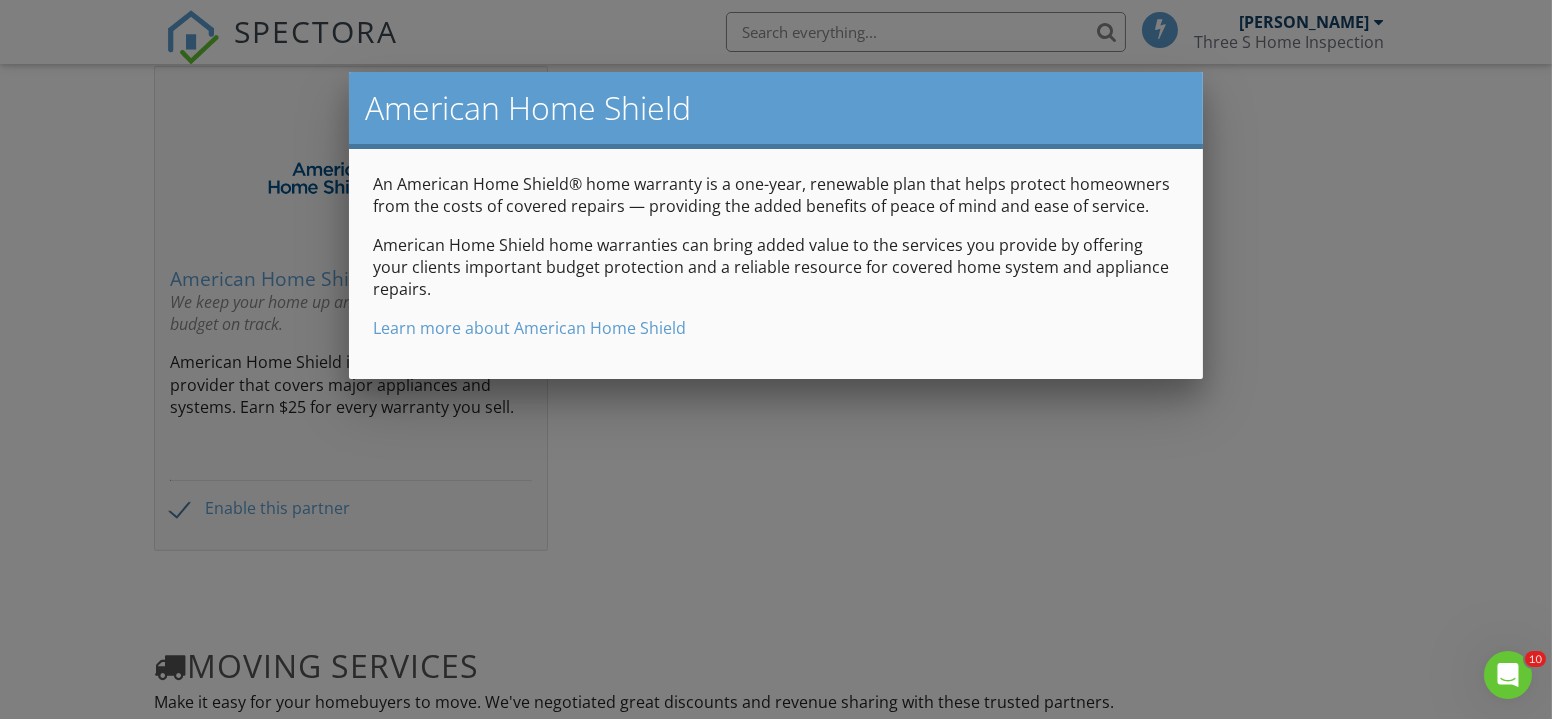 click on "Learn more about American Home Shield" at bounding box center [529, 328] 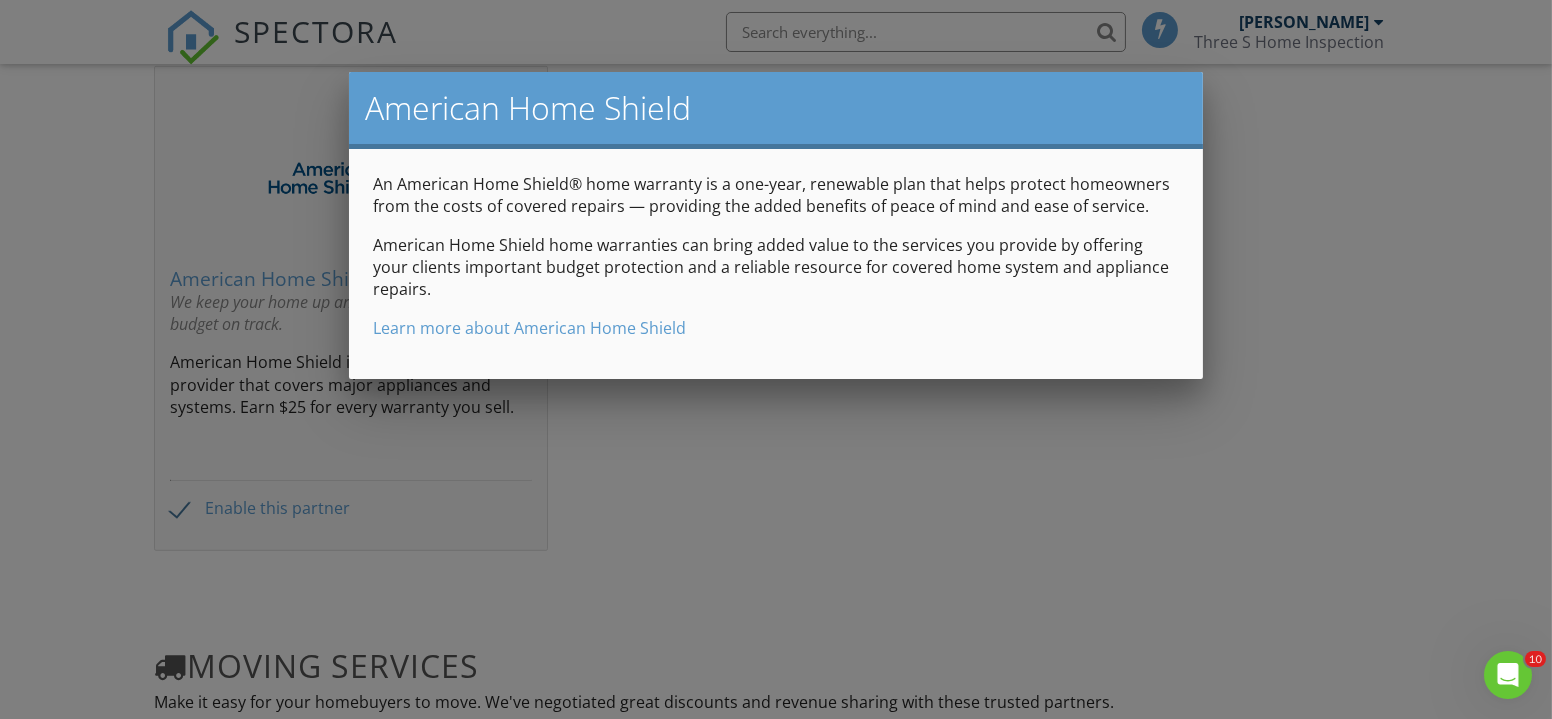 click at bounding box center [776, 349] 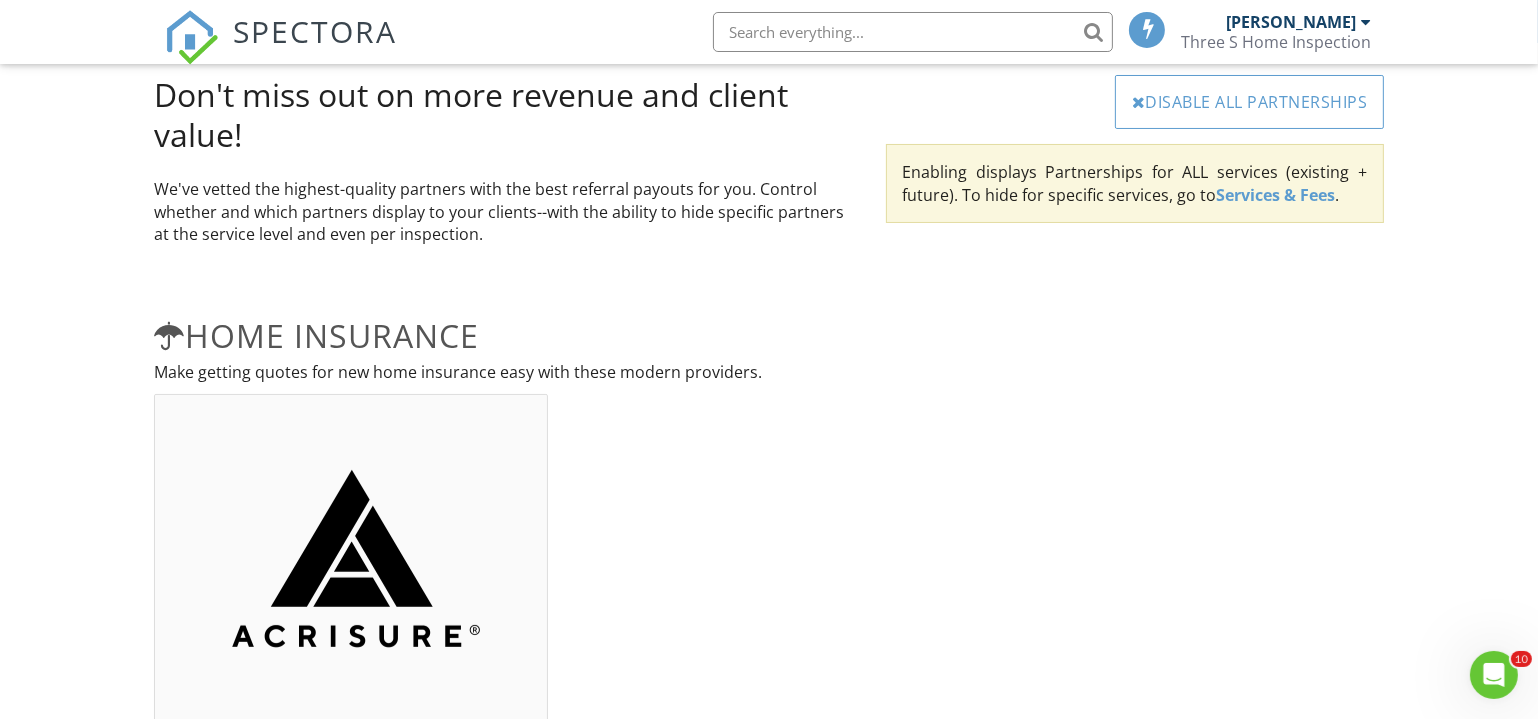 scroll, scrollTop: 0, scrollLeft: 0, axis: both 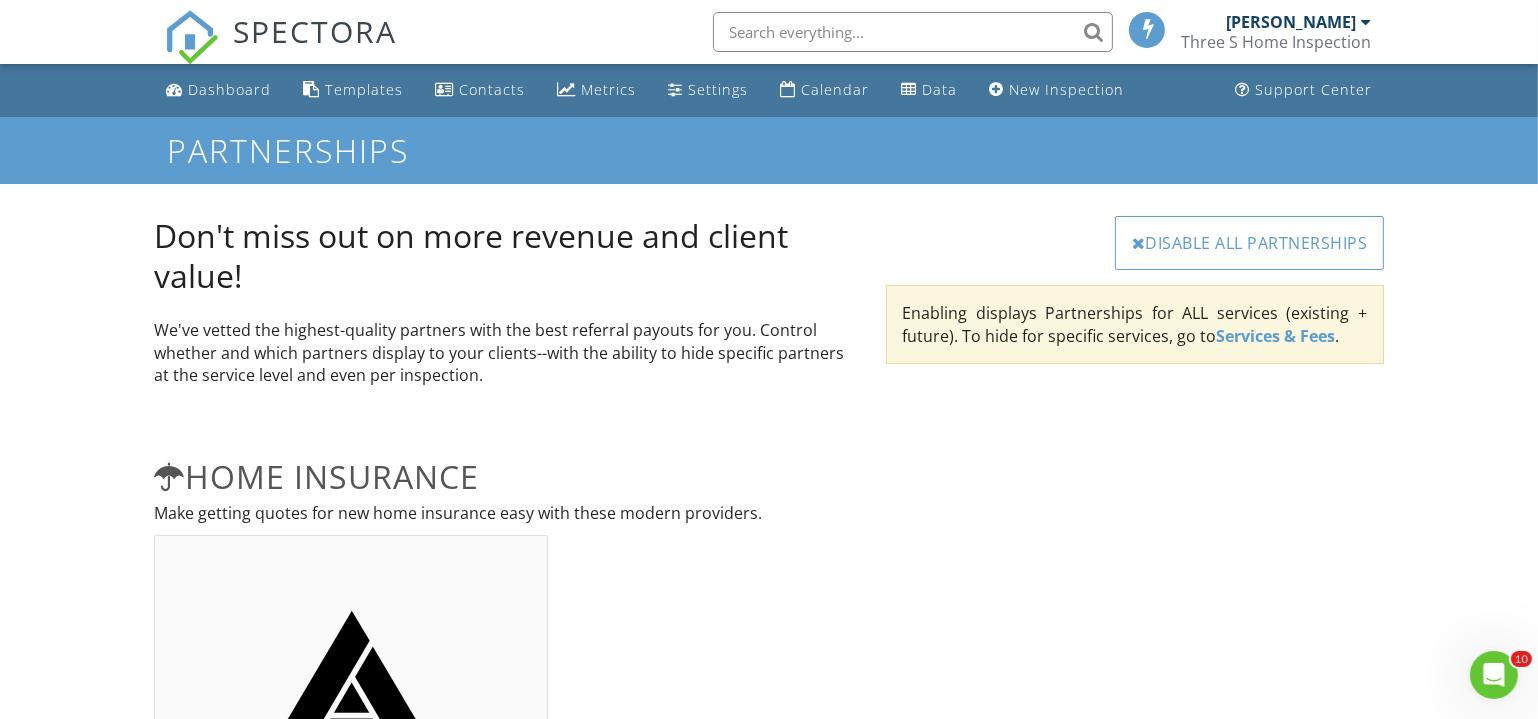 drag, startPoint x: 688, startPoint y: 87, endPoint x: 687, endPoint y: 103, distance: 16.03122 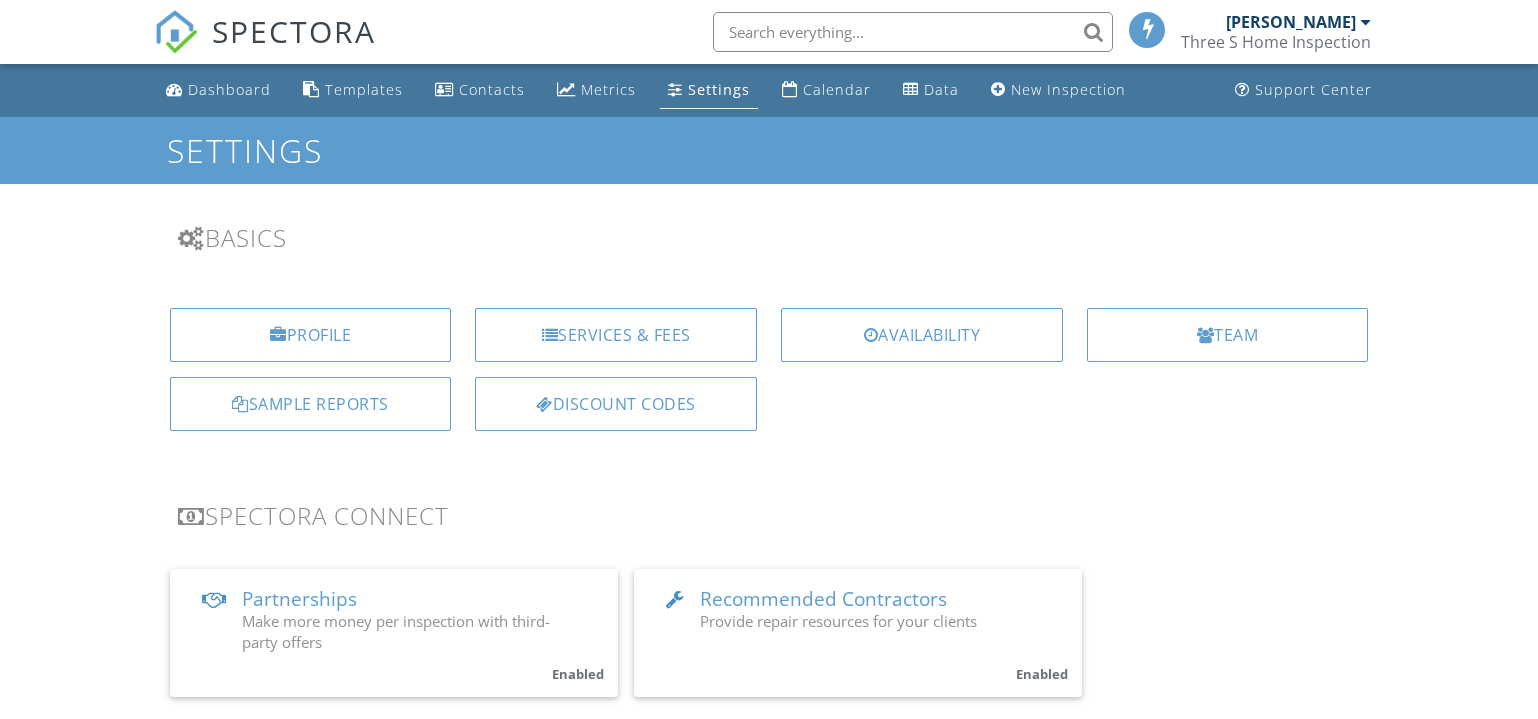 scroll, scrollTop: 0, scrollLeft: 0, axis: both 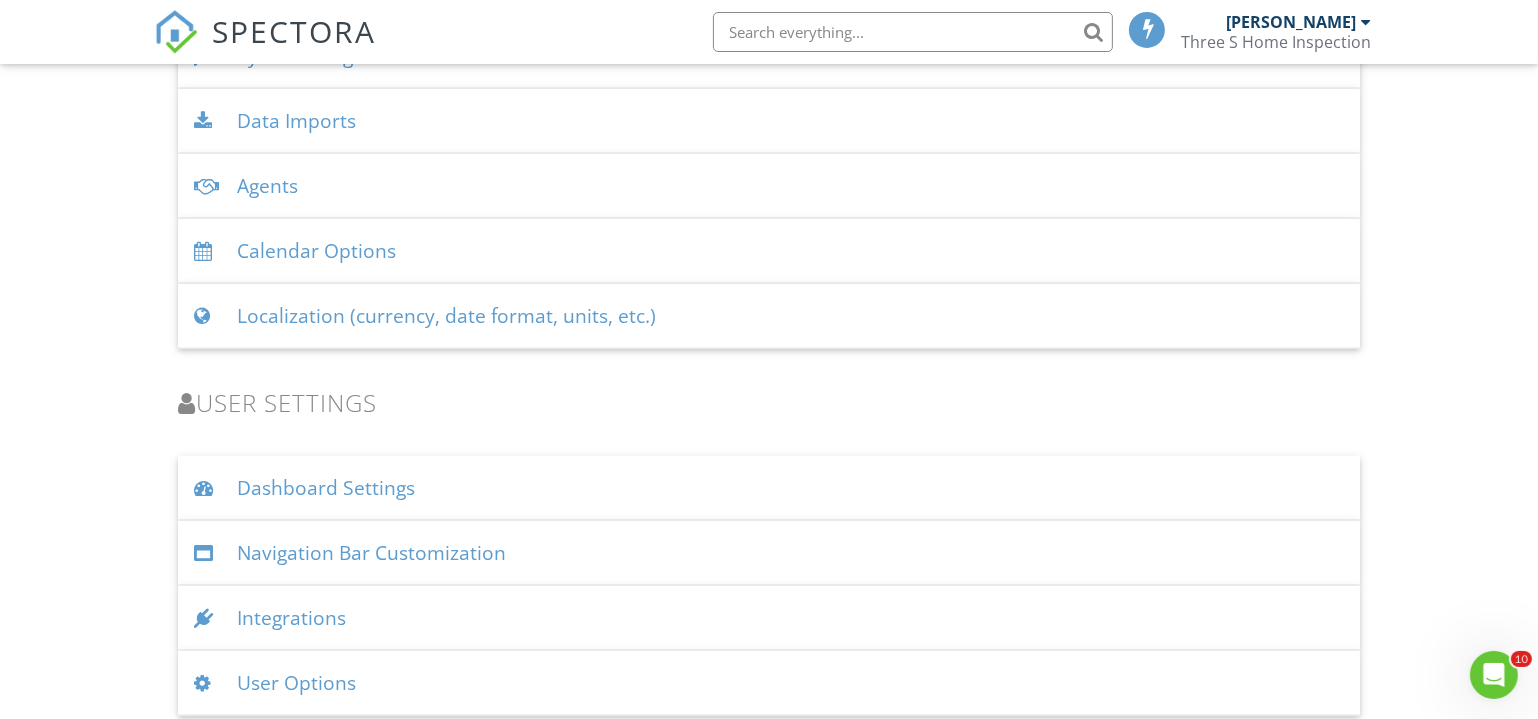 click on "Integrations" at bounding box center [769, 618] 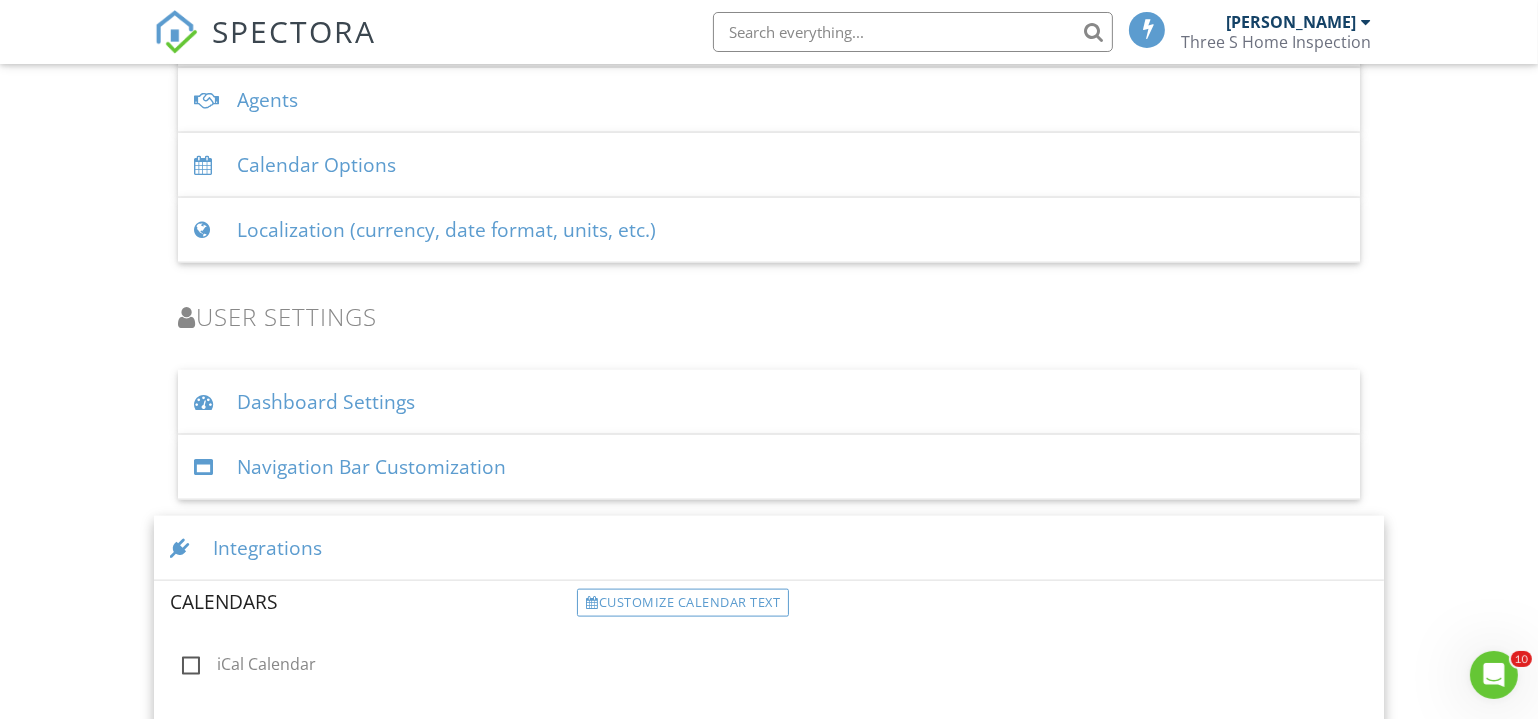 scroll, scrollTop: 2711, scrollLeft: 0, axis: vertical 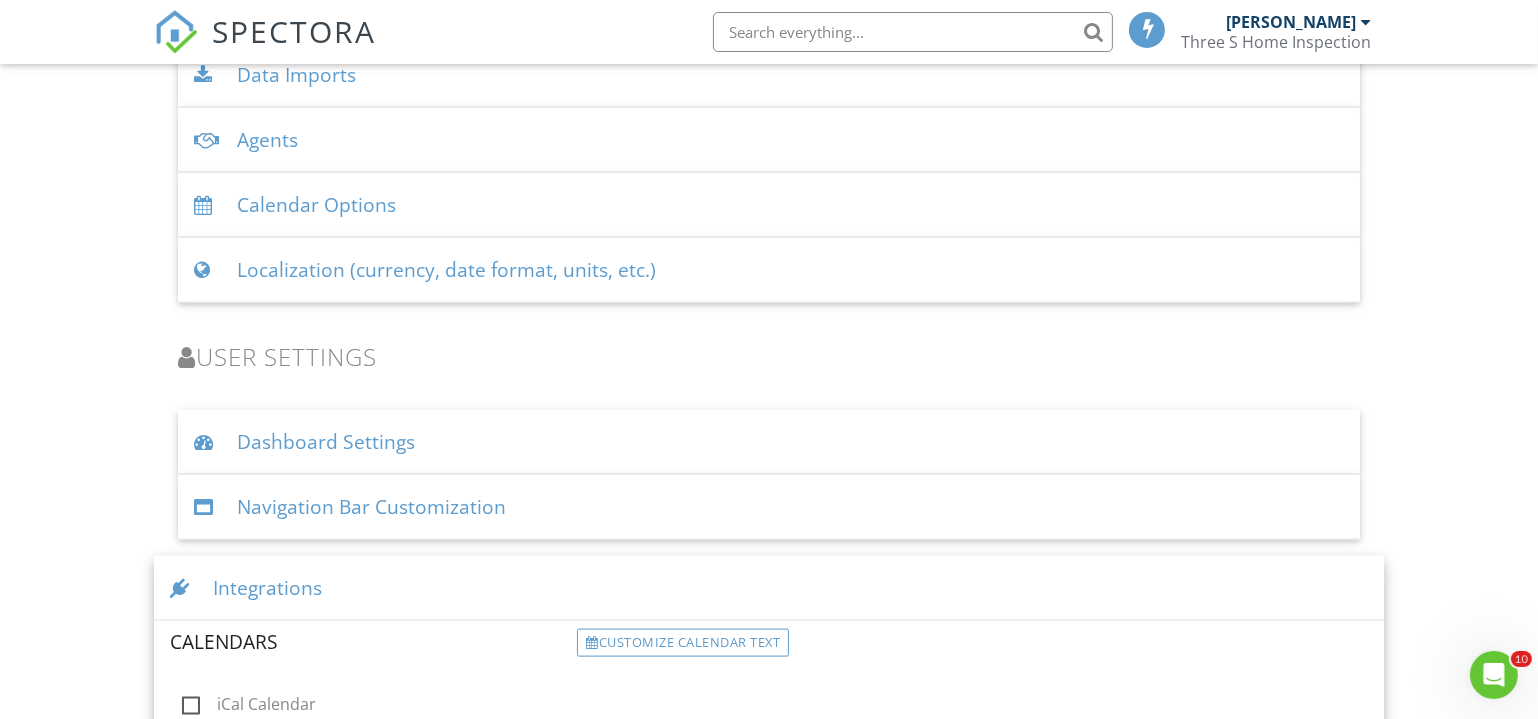 click on "Integrations" at bounding box center (769, 588) 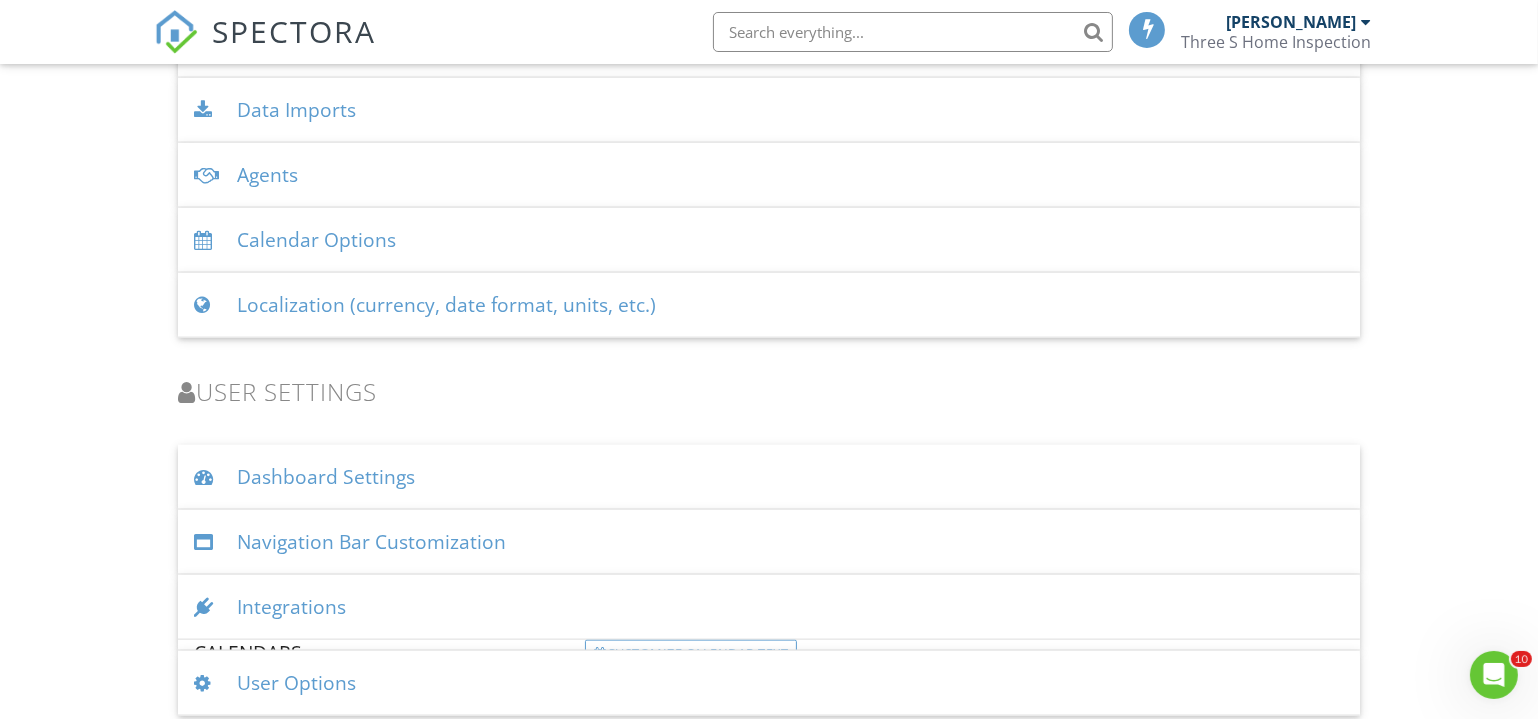 scroll, scrollTop: 2665, scrollLeft: 0, axis: vertical 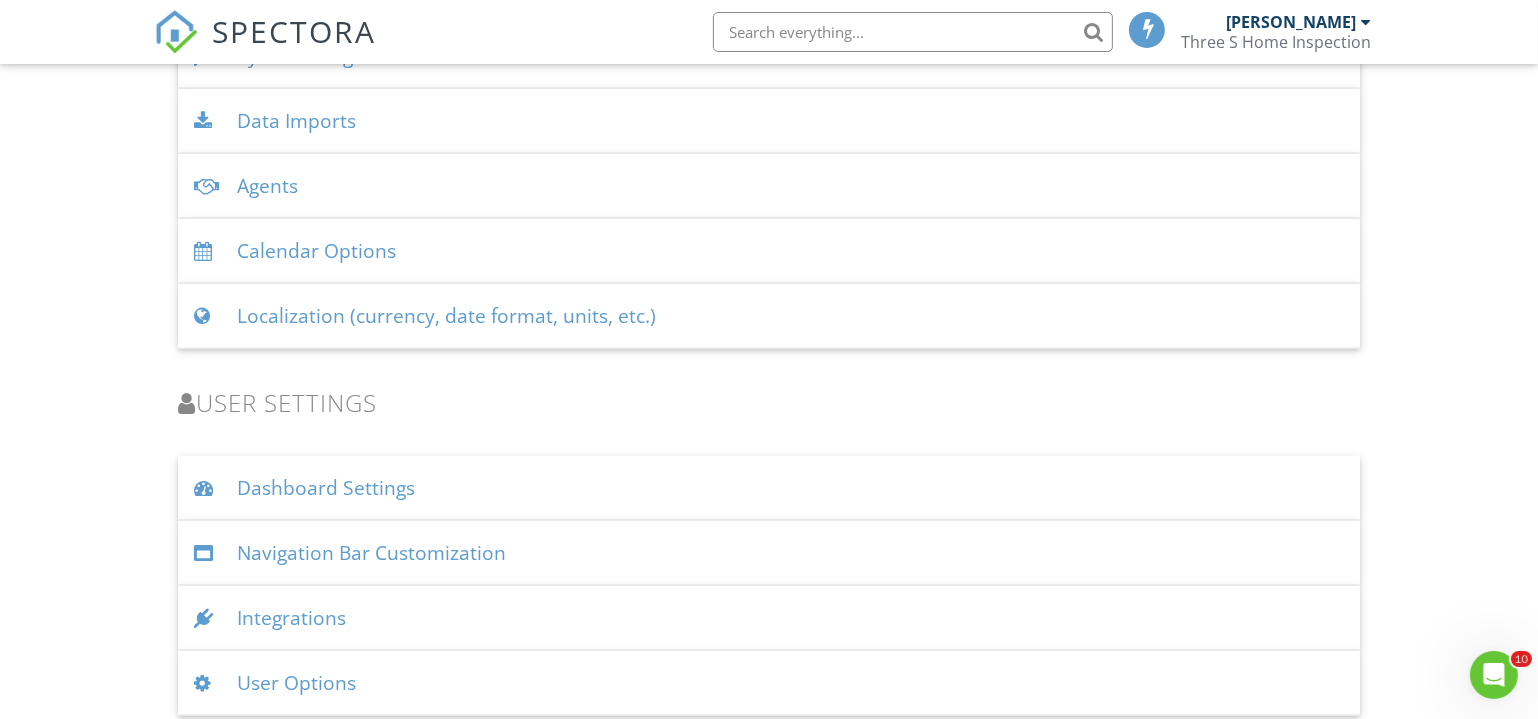 click on "Dashboard Settings" at bounding box center [769, 488] 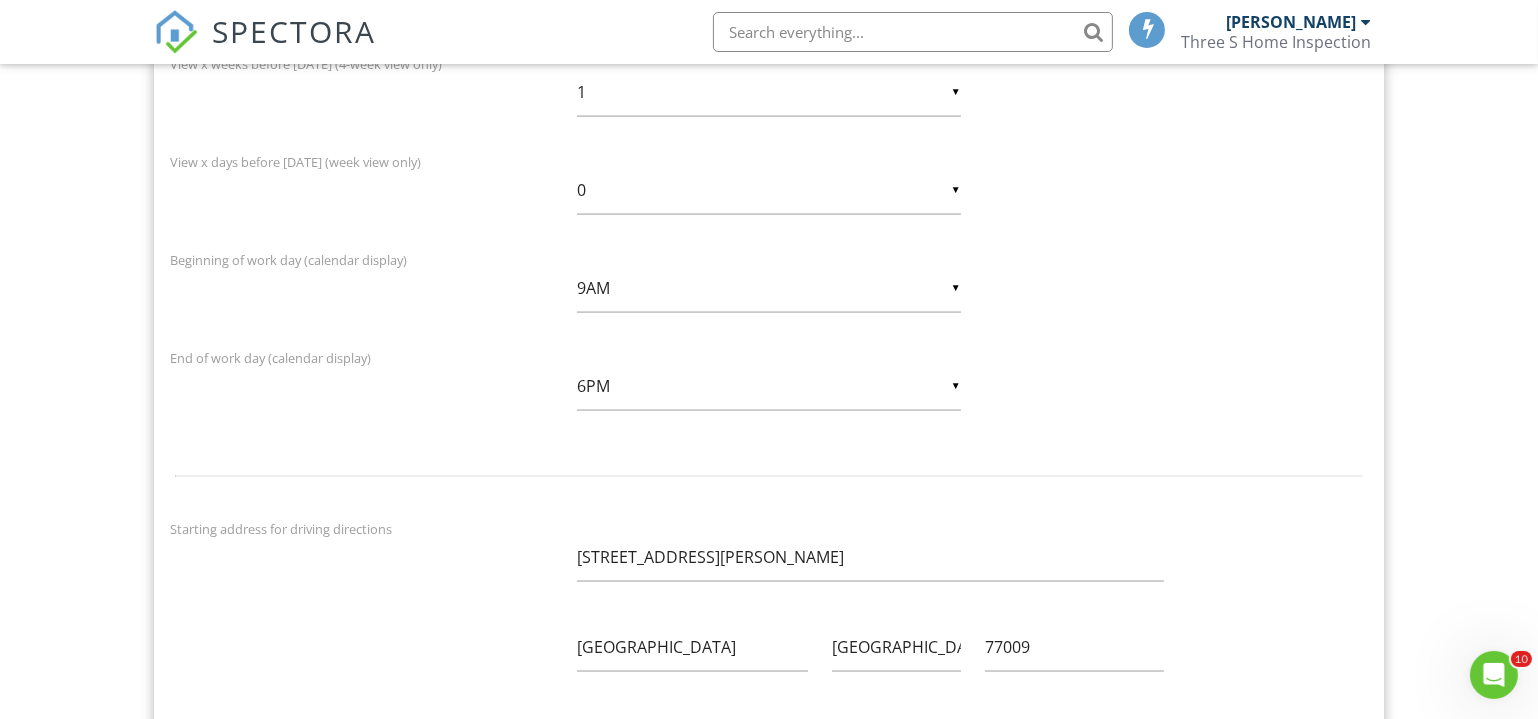 scroll, scrollTop: 3438, scrollLeft: 0, axis: vertical 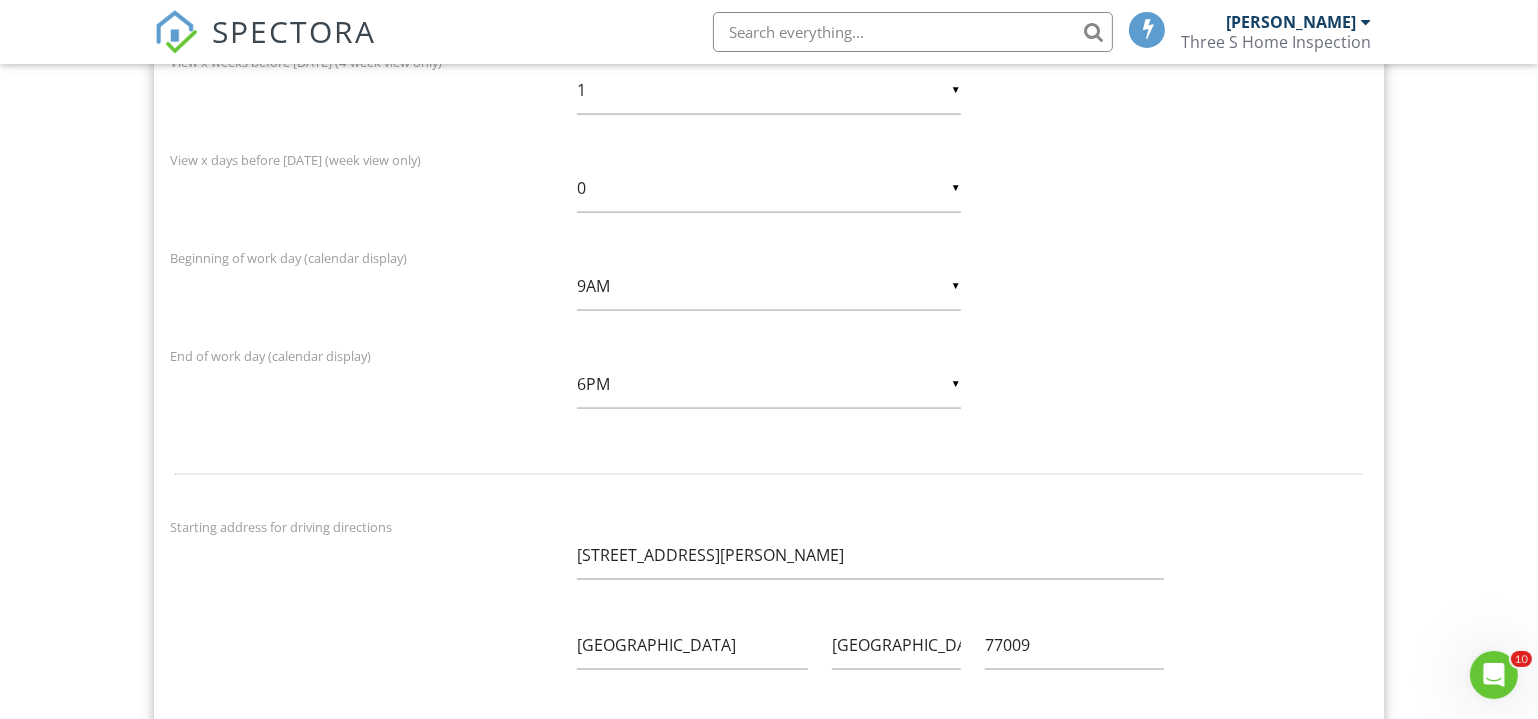 click on "Dashboard
Templates
Contacts
Metrics
Settings
Calendar
Data
New Inspection
Support Center
Settings
Basics
Profile
Services & Fees
Availability
Team
Sample Reports
Discount Codes
Spectora Connect
Partnerships
Make more money per inspection with third-party offers
Enabled
Recommended Contractors
Provide repair resources for your clients
Enabled
Business Tools
Agreements
Signature Type
▼ E-signature (checkbox) E-signature (checkbox) Written Signature E-signature (checkbox)
Written Signature
Client agreement instructions
This text will appear on the client portal under "Sign Agreement(s)"
Inline Style XLarge Large Normal Small Light Small/Light Bold Italic Underline Colors Ordered List Align" at bounding box center [769, -1168] 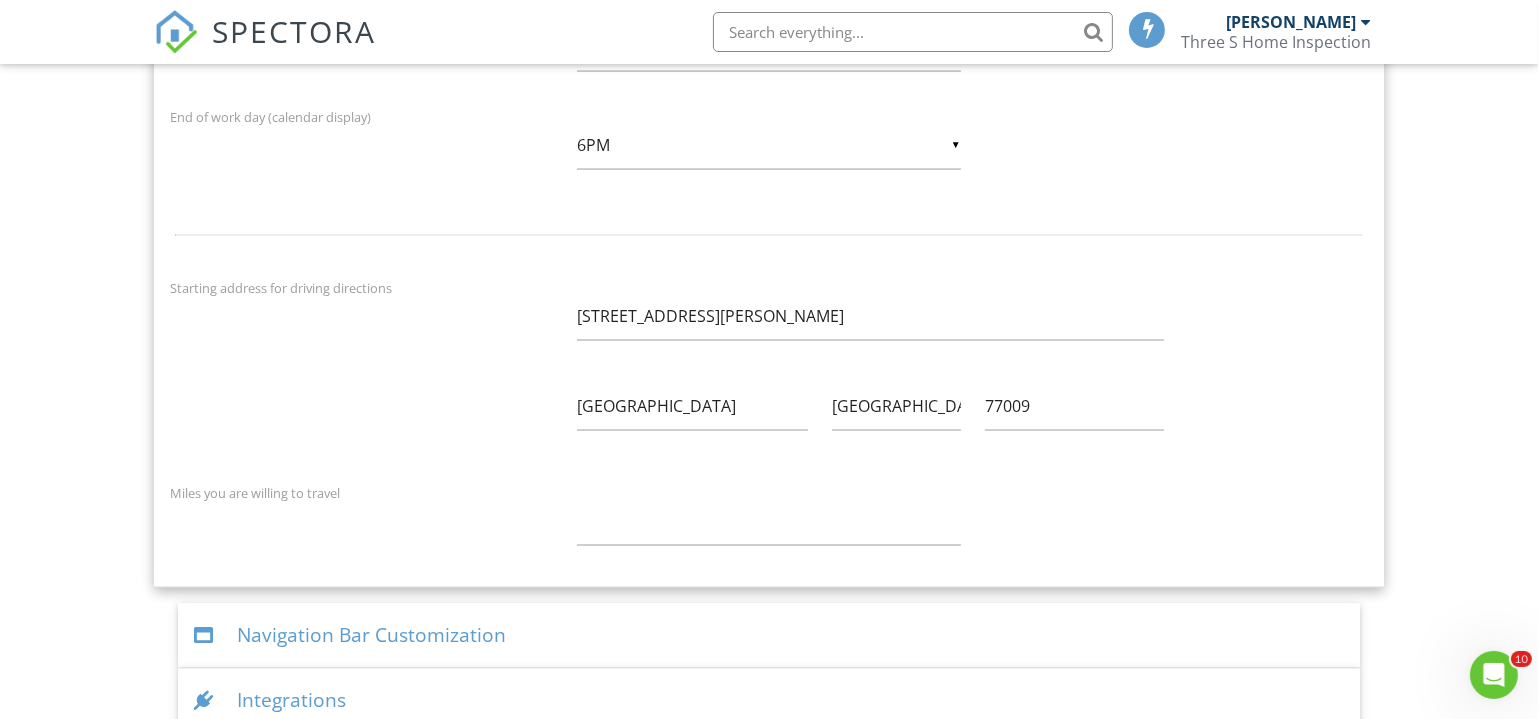 scroll, scrollTop: 3755, scrollLeft: 0, axis: vertical 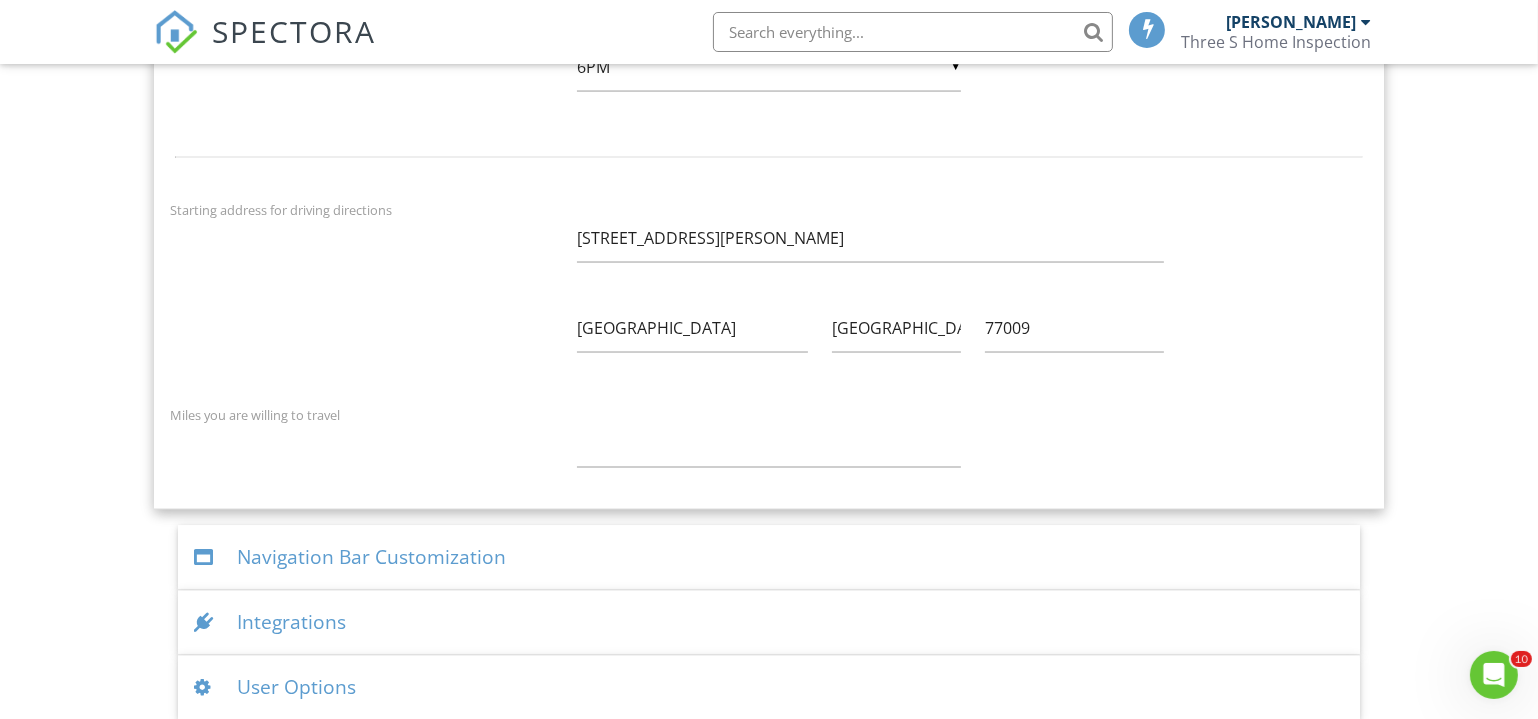 click on "User Options" at bounding box center [769, 688] 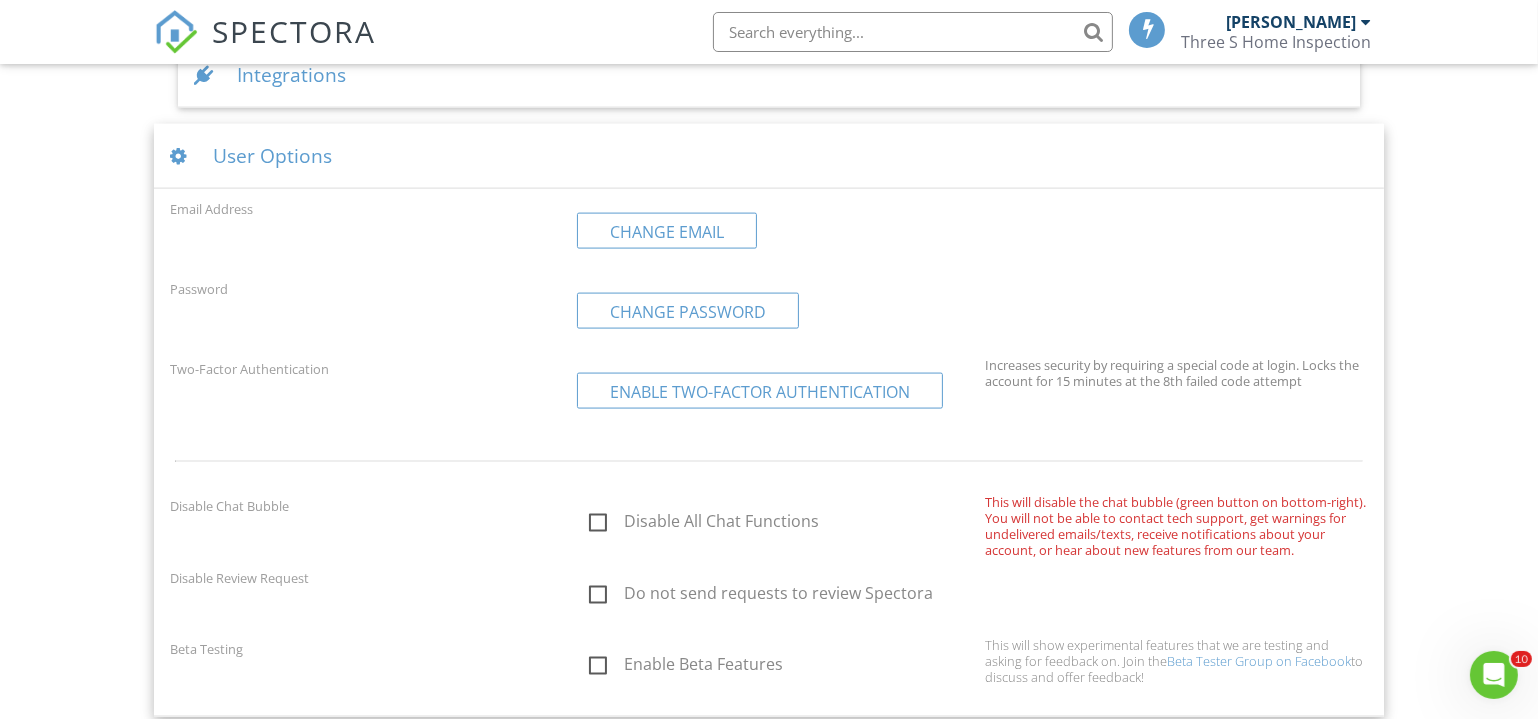 scroll, scrollTop: 2844, scrollLeft: 0, axis: vertical 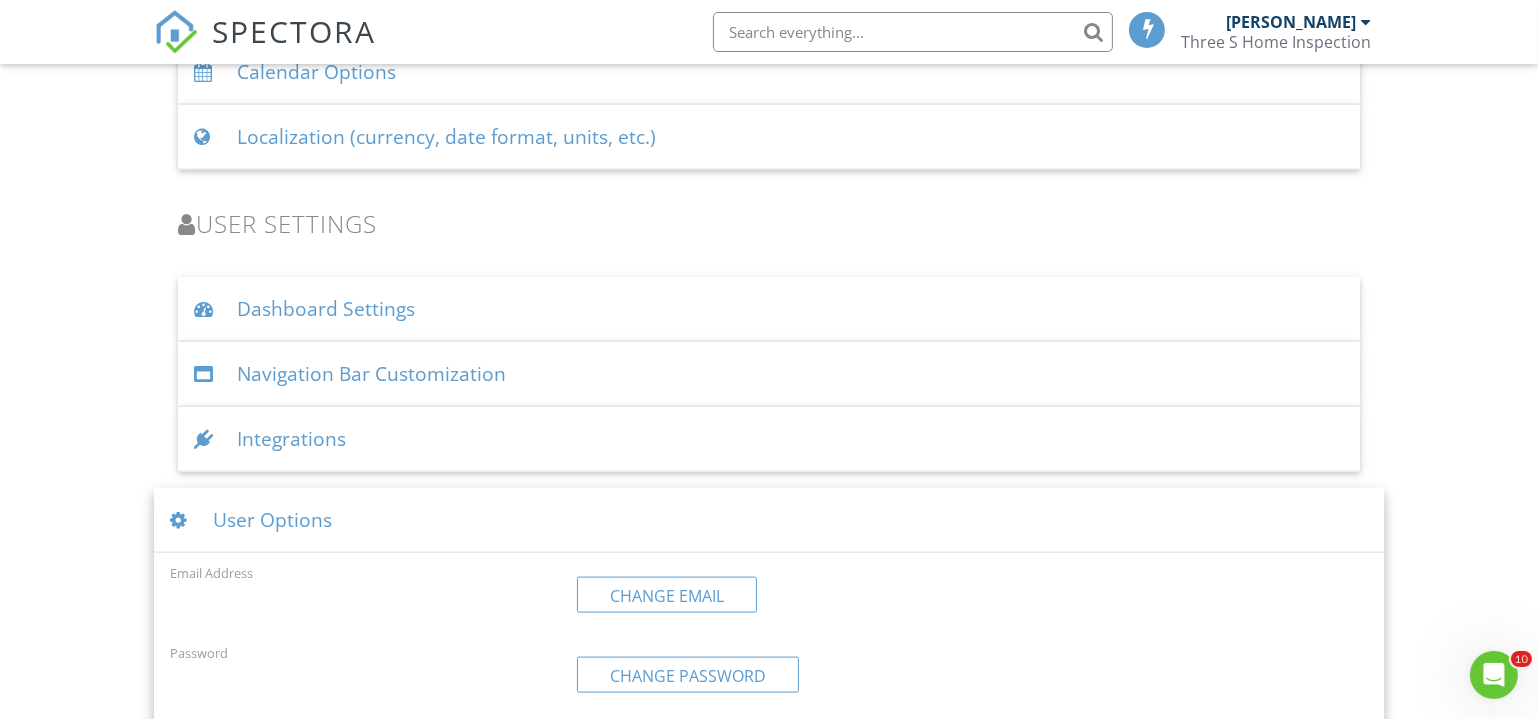 click on "User Options" at bounding box center [769, 520] 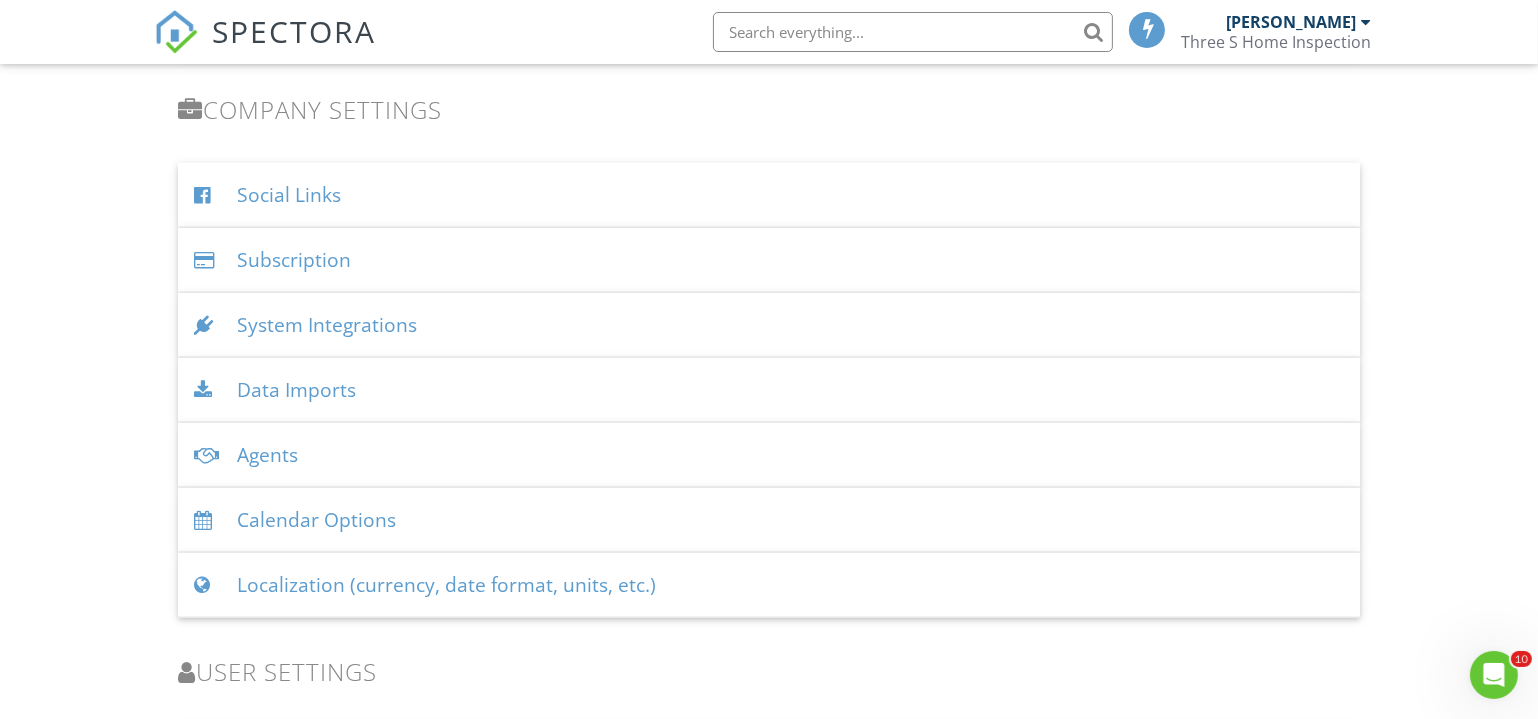 scroll, scrollTop: 2392, scrollLeft: 0, axis: vertical 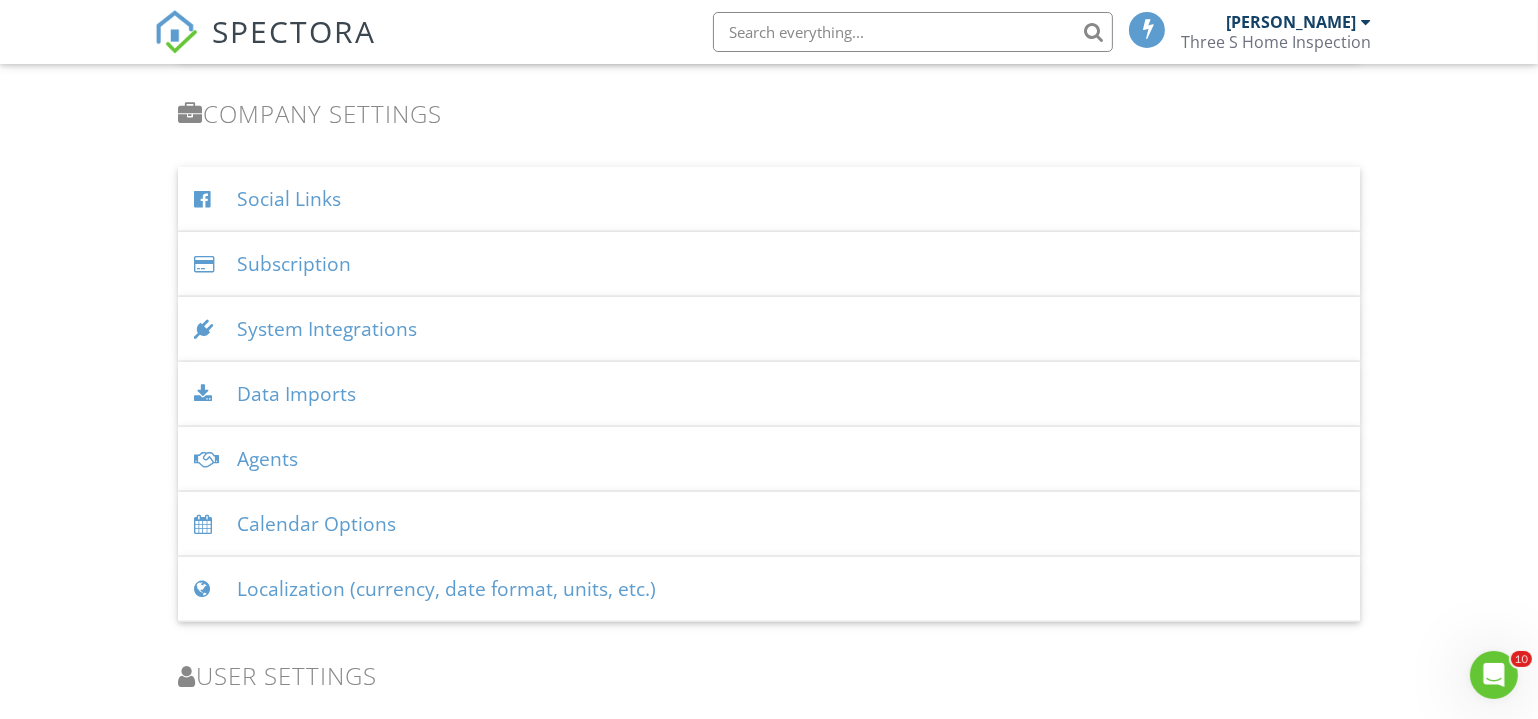 click on "System Integrations" at bounding box center [769, 329] 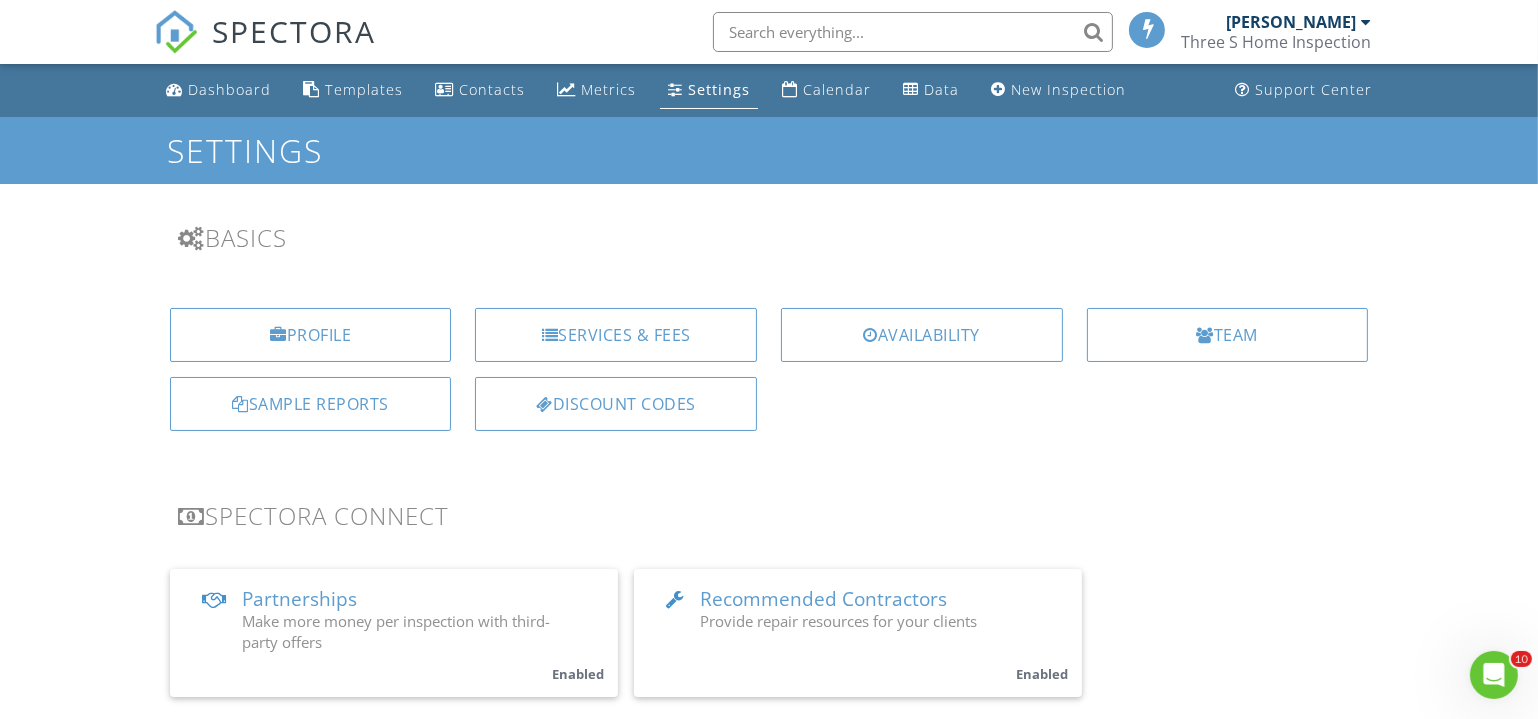 scroll, scrollTop: 0, scrollLeft: 0, axis: both 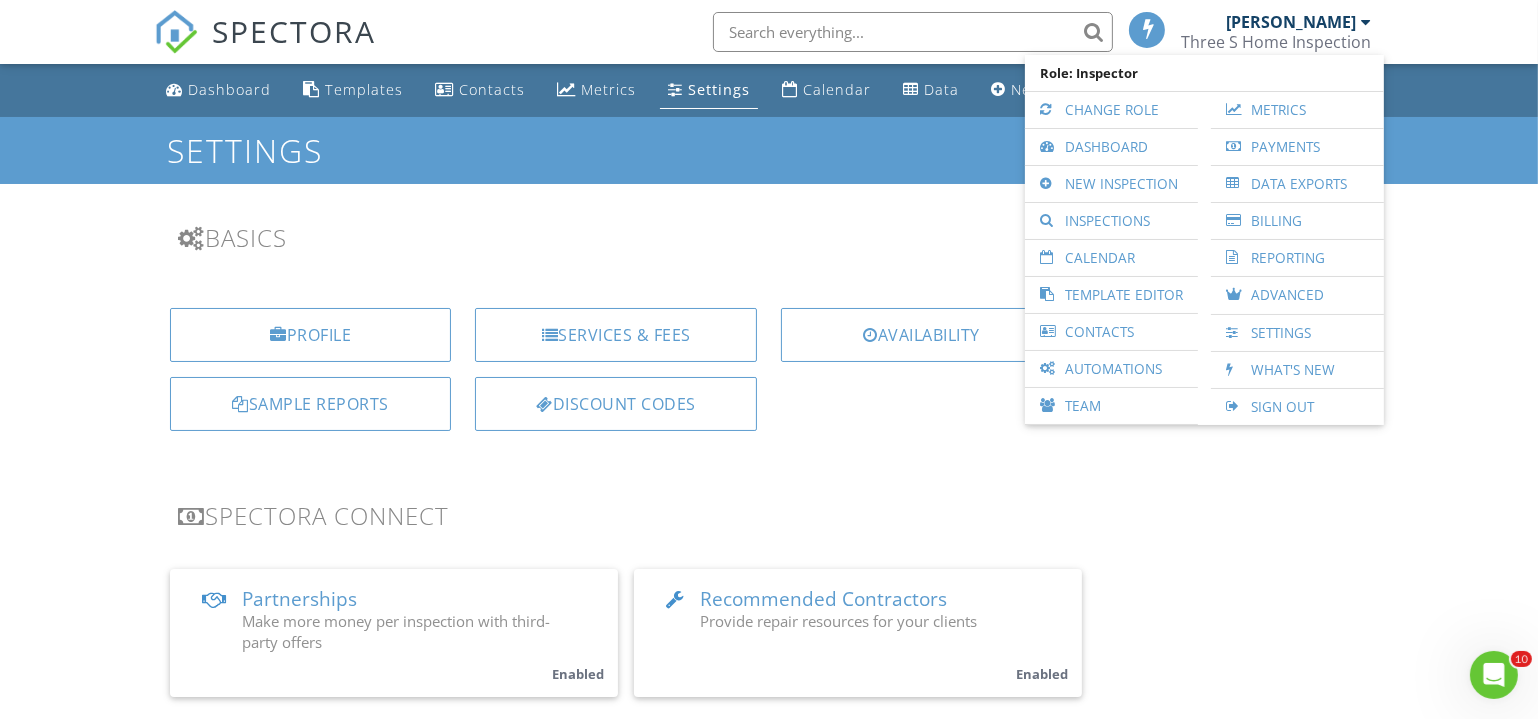 click on "Dashboard
Templates
Contacts
Metrics
Settings
Calendar
Data
New Inspection
Support Center
Settings
Basics
Profile
Services & Fees
Availability
Team
Sample Reports
Discount Codes
Spectora Connect
Partnerships
Make more money per inspection with third-party offers
Enabled
Recommended Contractors
Provide repair resources for your clients
Enabled
Business Tools
Agreements
Signature Type
▼ E-signature (checkbox) E-signature (checkbox) Written Signature E-signature (checkbox)
Written Signature
Client agreement instructions
This text will appear on the client portal under "Sign Agreement(s)"
Inline Style XLarge Large Normal Small Light Small/Light Bold Italic Underline Colors Ordered List Align" at bounding box center [769, 2286] 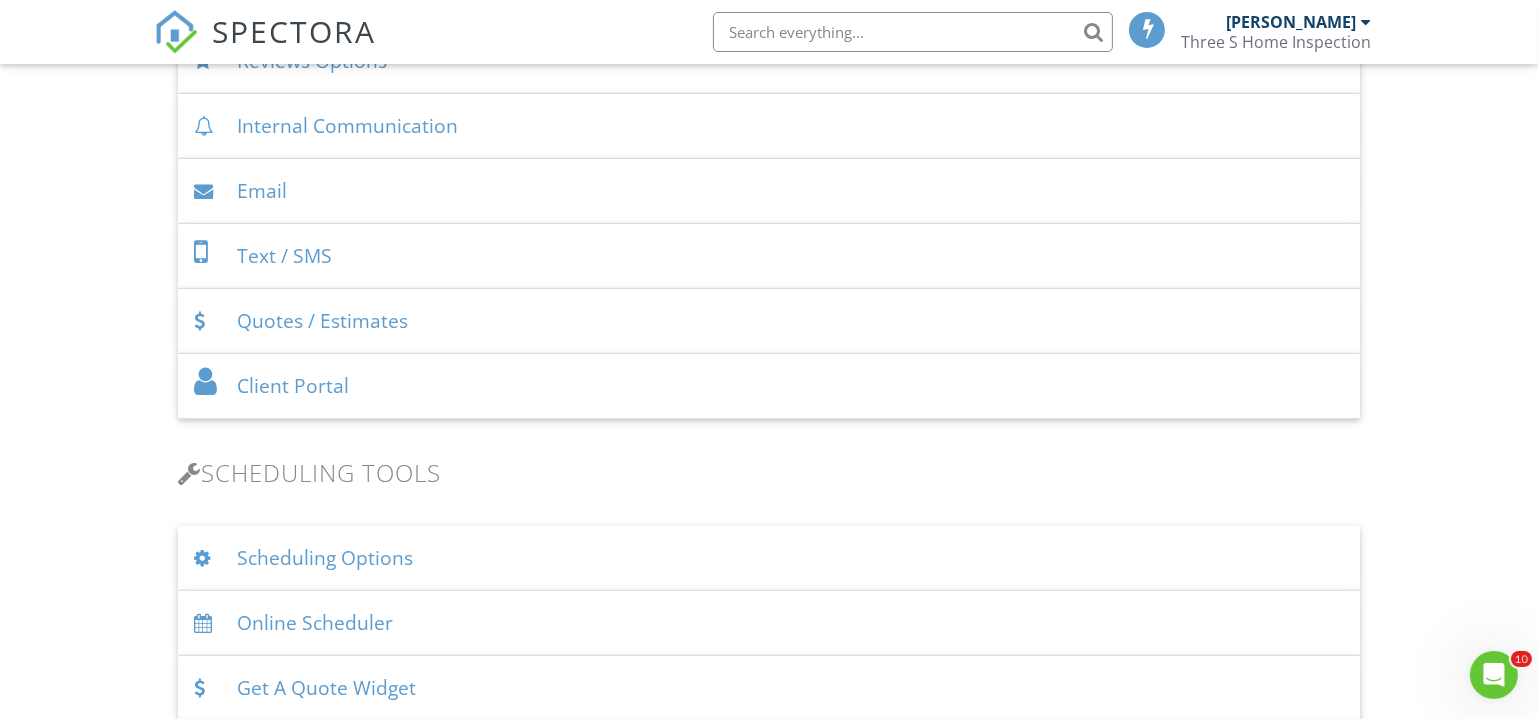 scroll, scrollTop: 909, scrollLeft: 0, axis: vertical 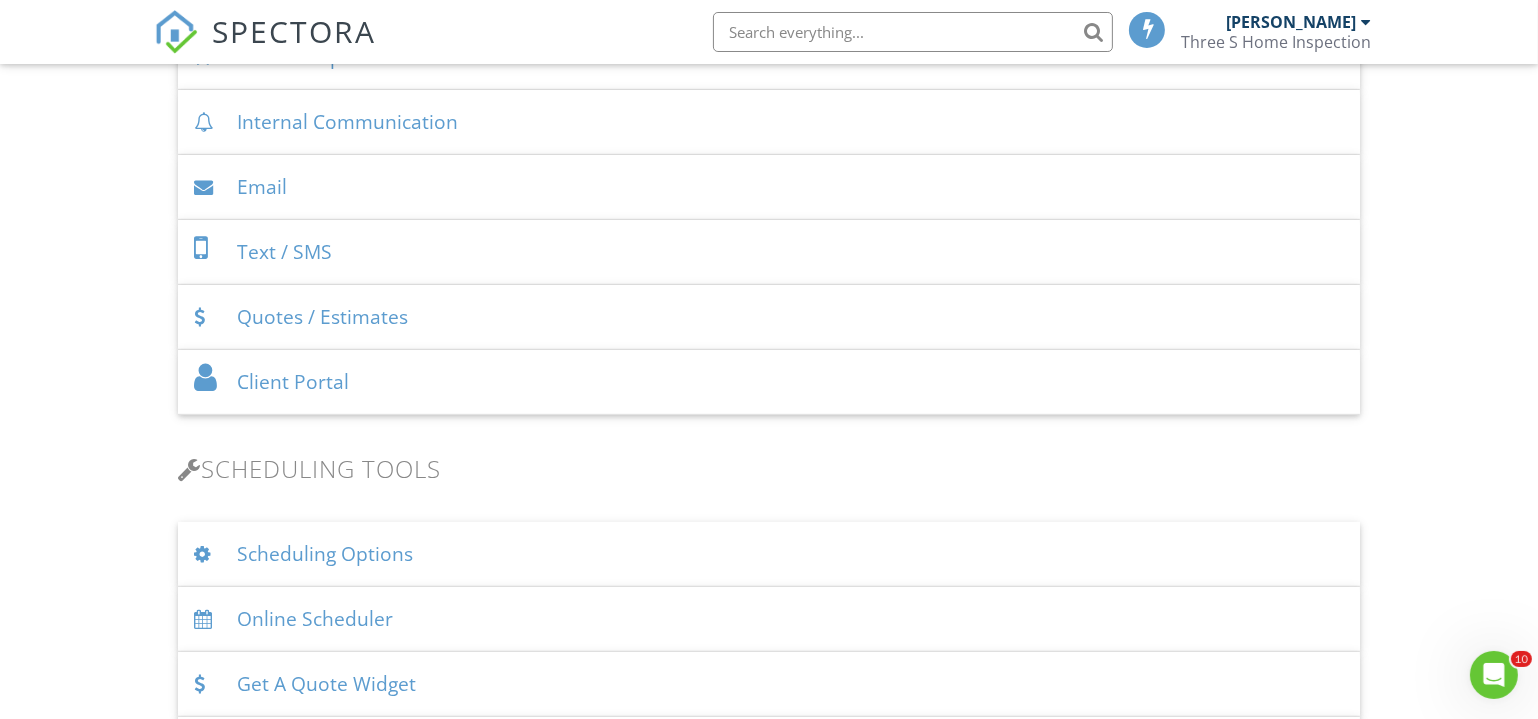 click on "Text / SMS" at bounding box center (769, 252) 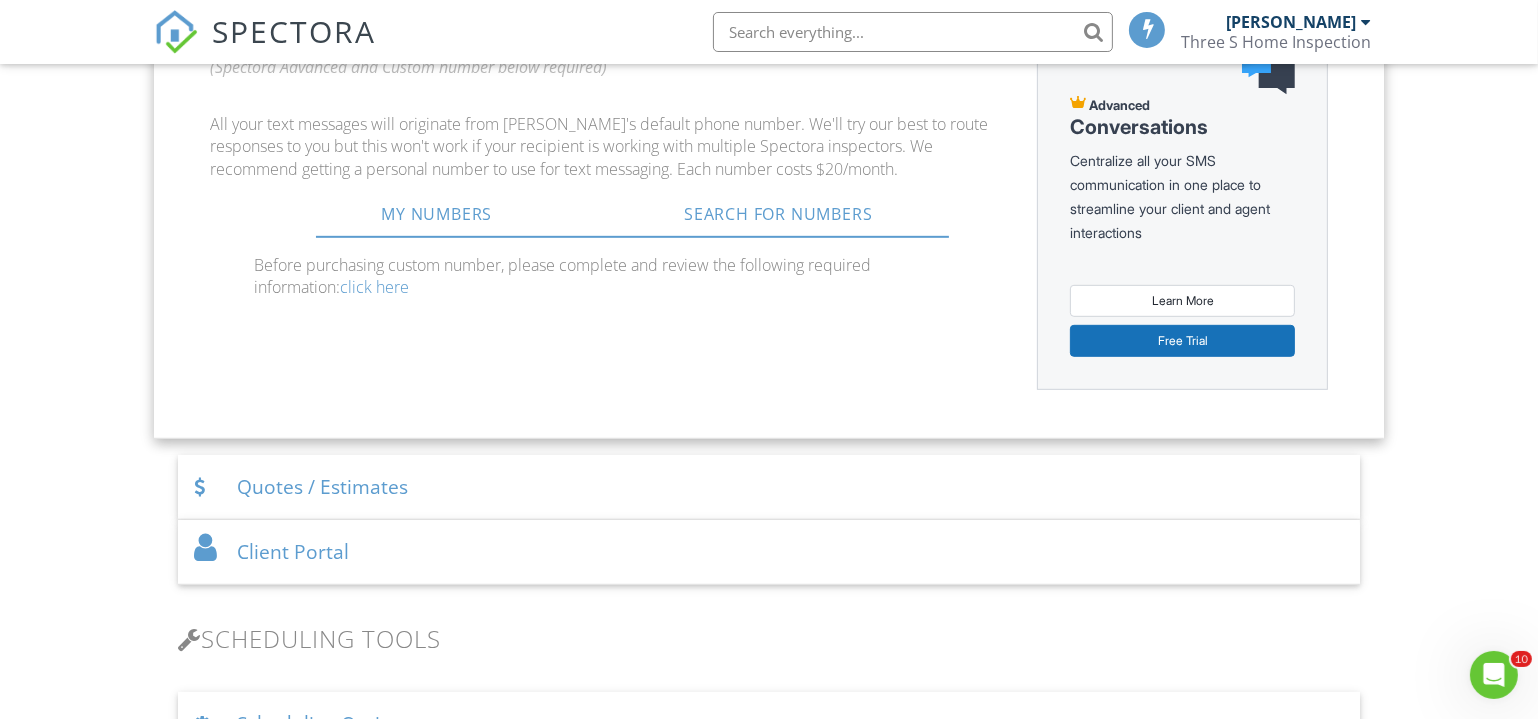 scroll, scrollTop: 999, scrollLeft: 0, axis: vertical 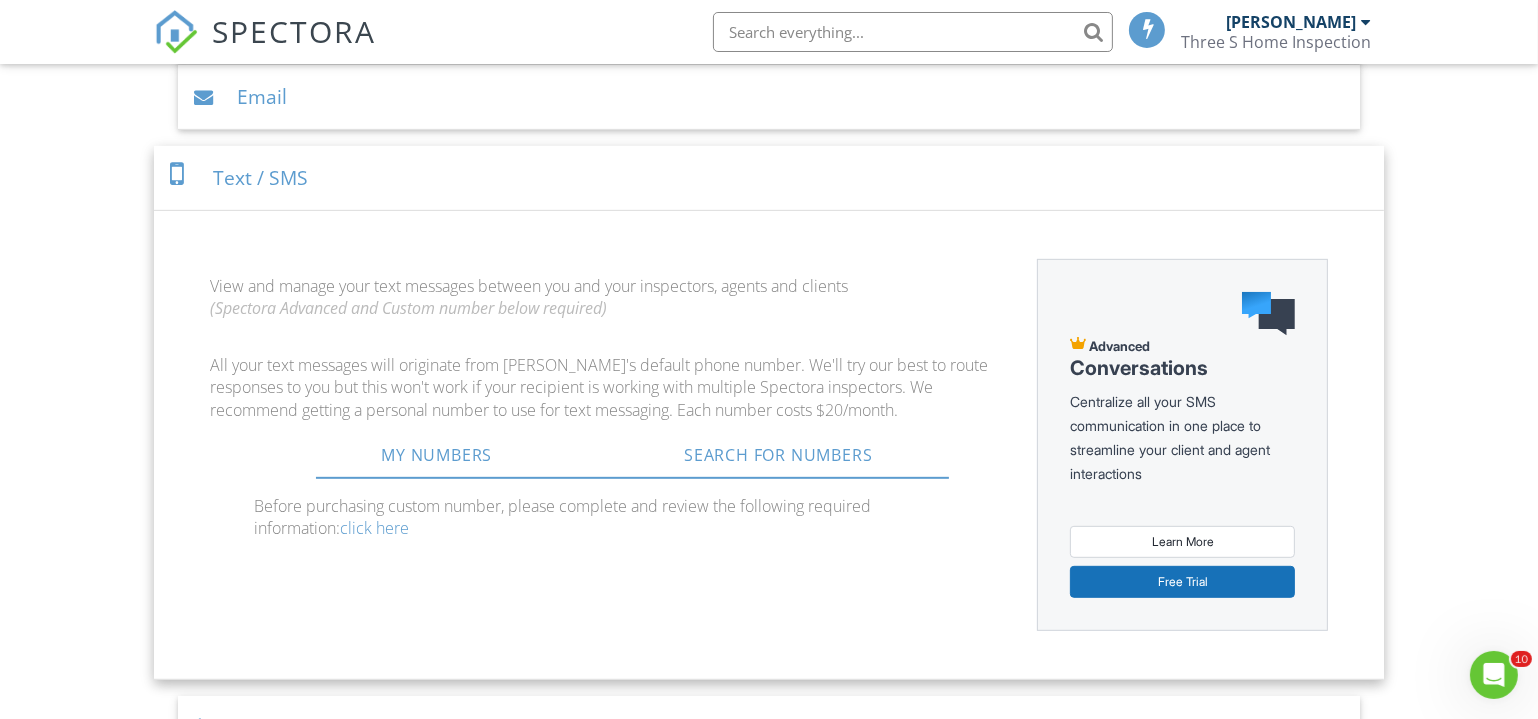 click on "Text / SMS" at bounding box center (769, 178) 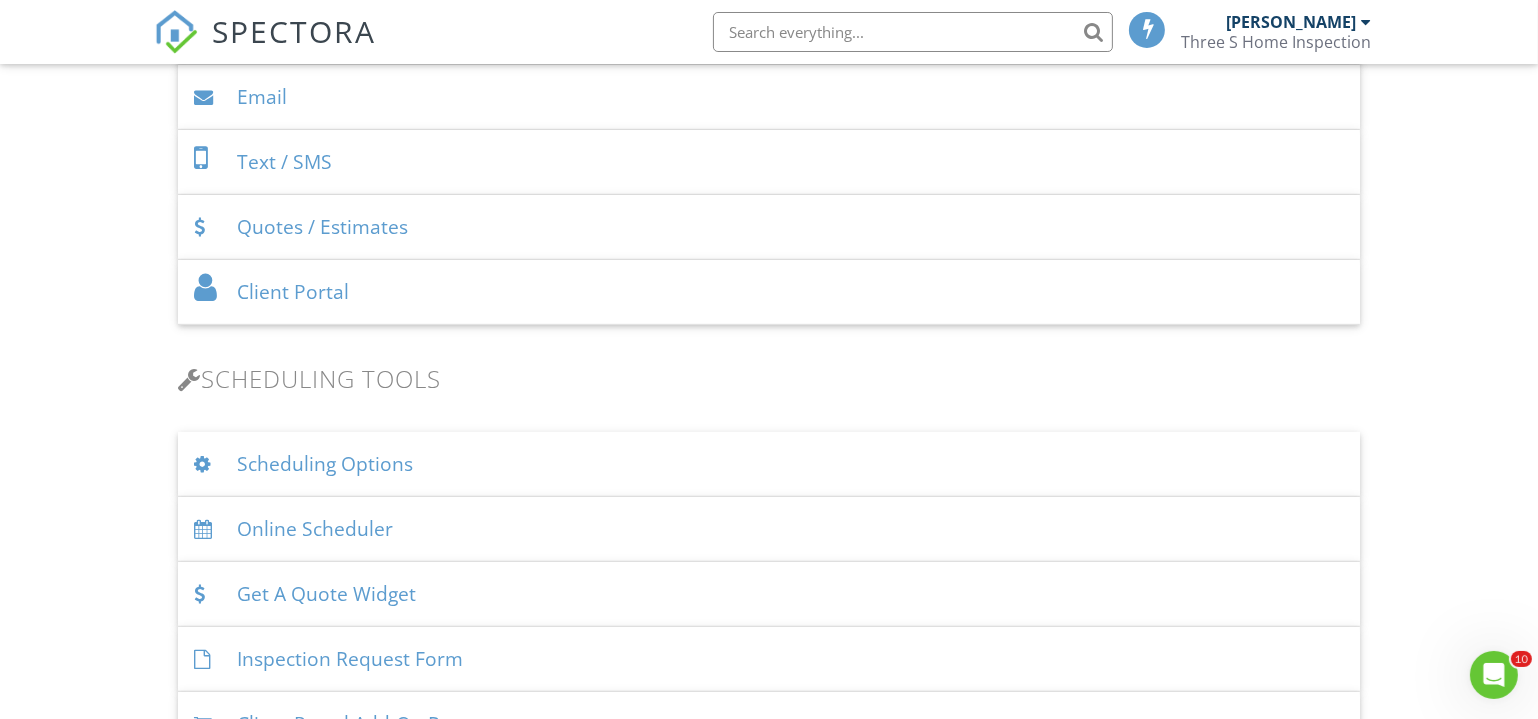 drag, startPoint x: 1246, startPoint y: 18, endPoint x: 1241, endPoint y: 64, distance: 46.270943 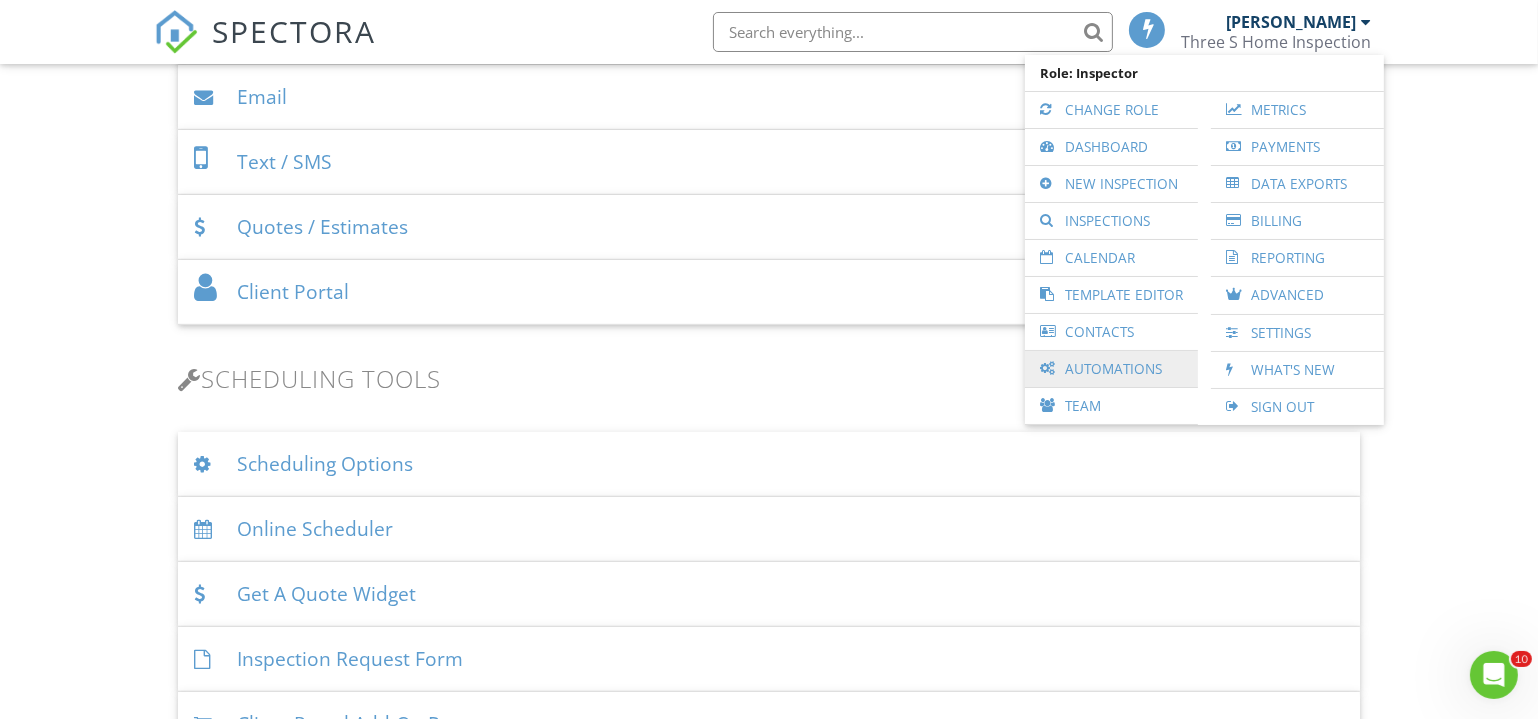 click on "Automations" at bounding box center [1111, 369] 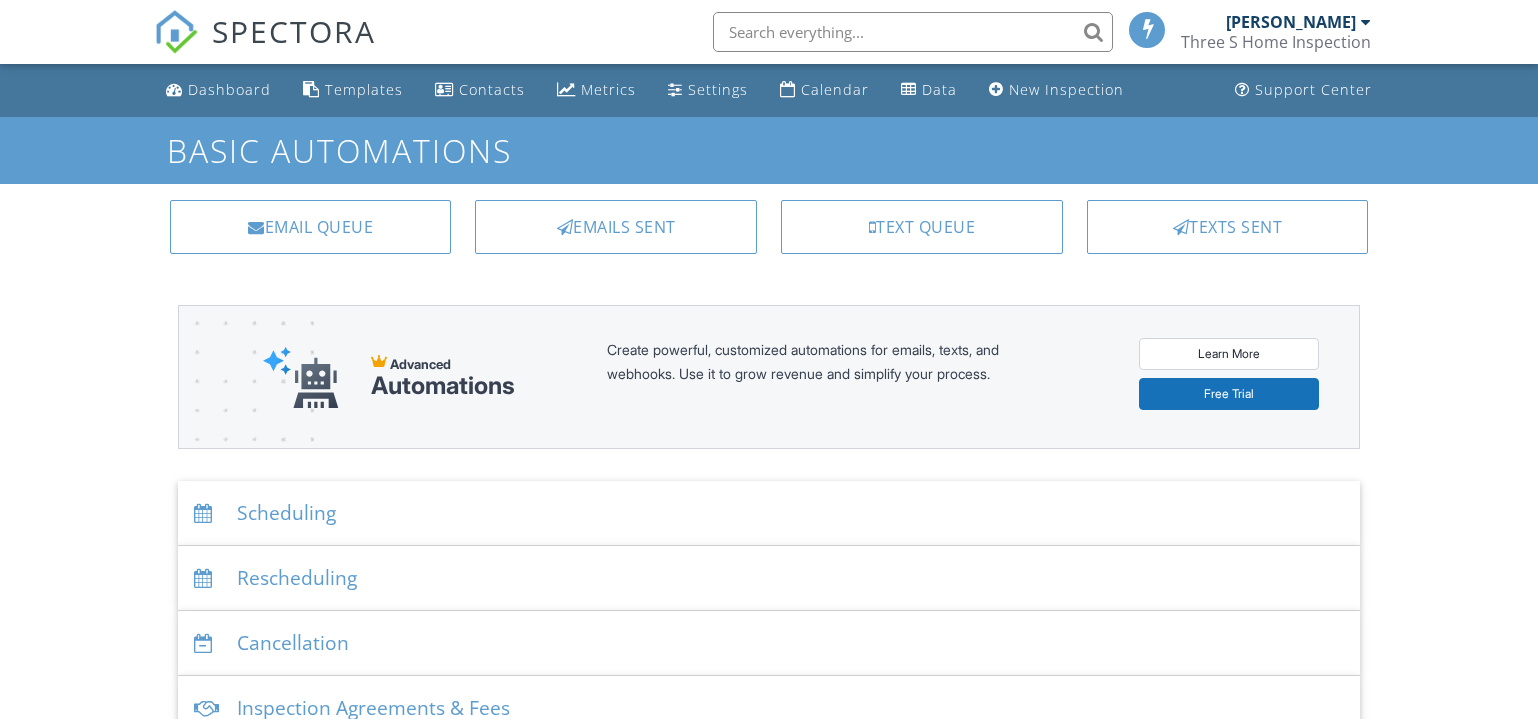 scroll, scrollTop: 0, scrollLeft: 0, axis: both 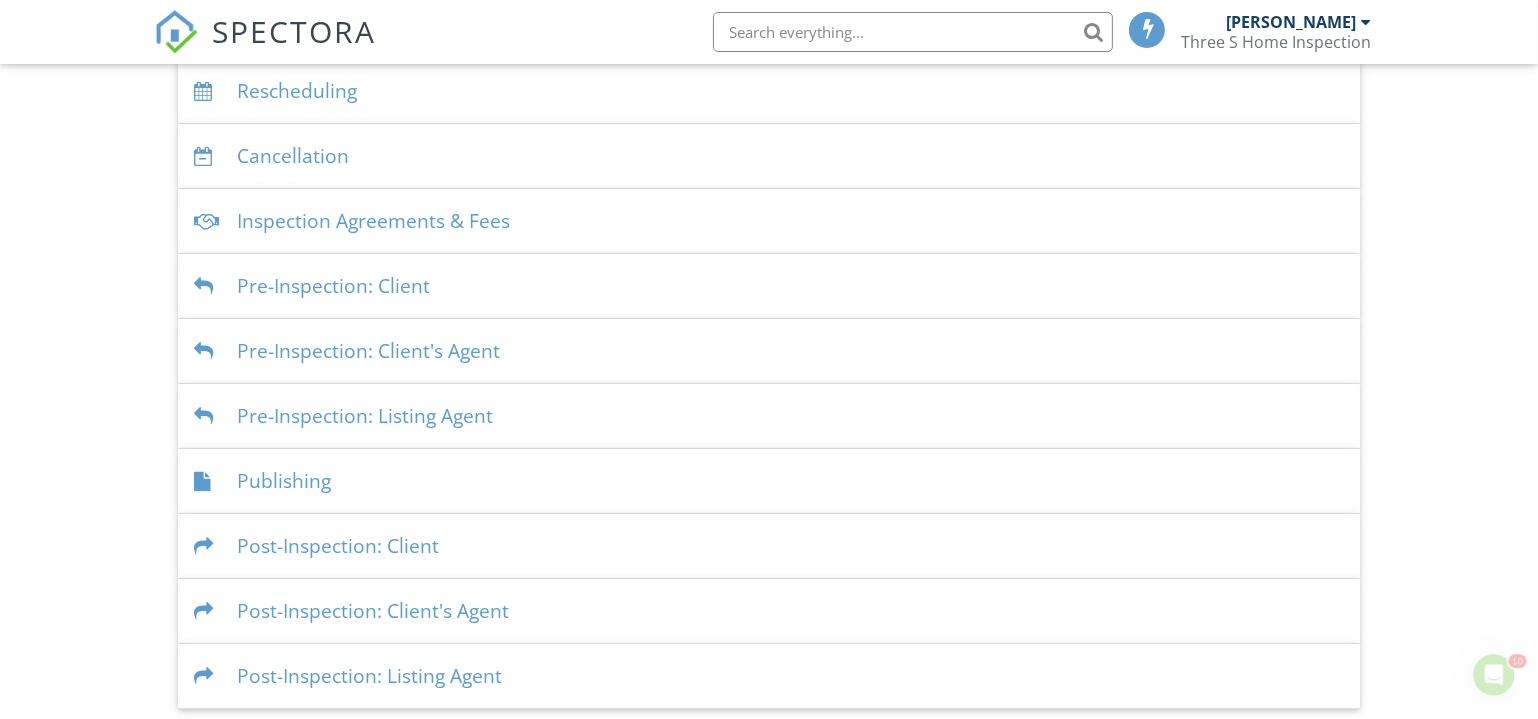 click on "Post-Inspection: Client" at bounding box center [769, 546] 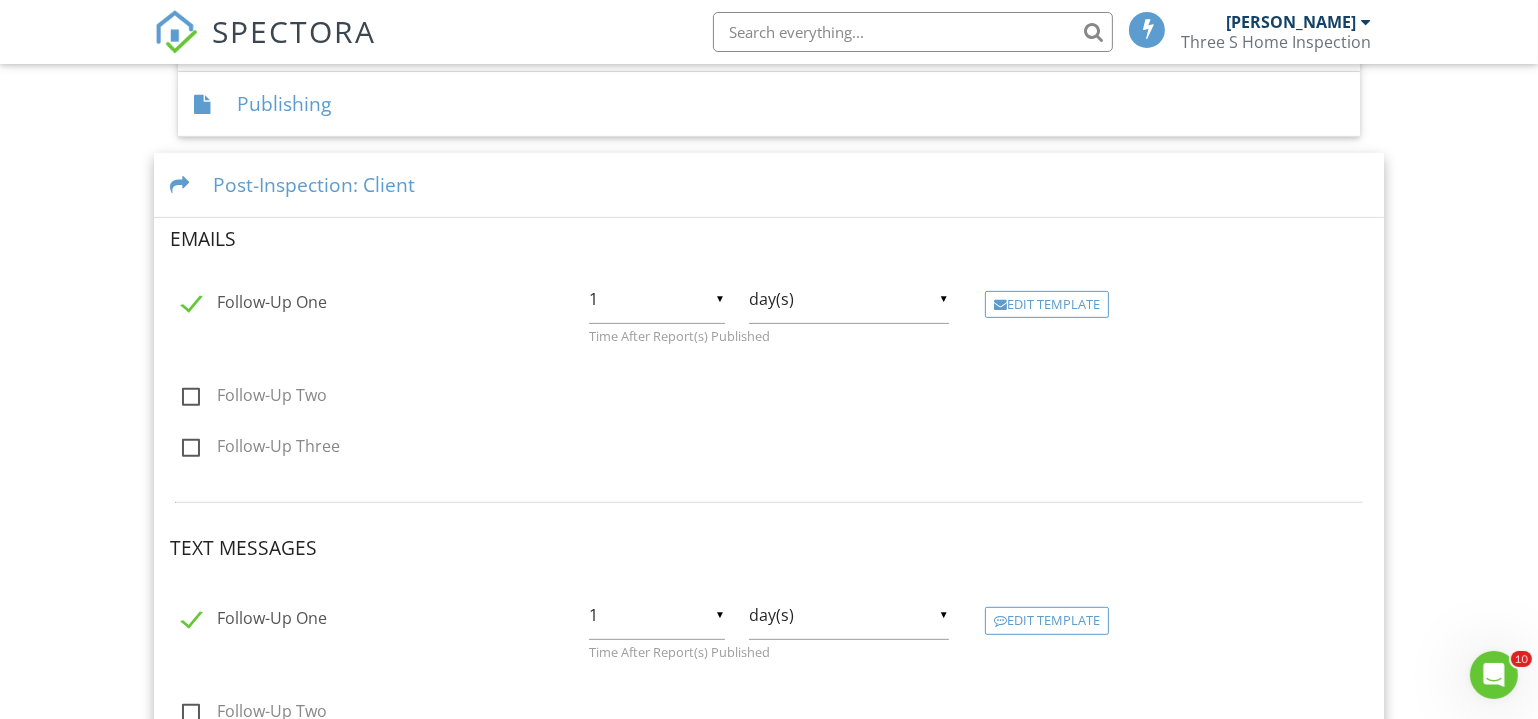 scroll, scrollTop: 851, scrollLeft: 0, axis: vertical 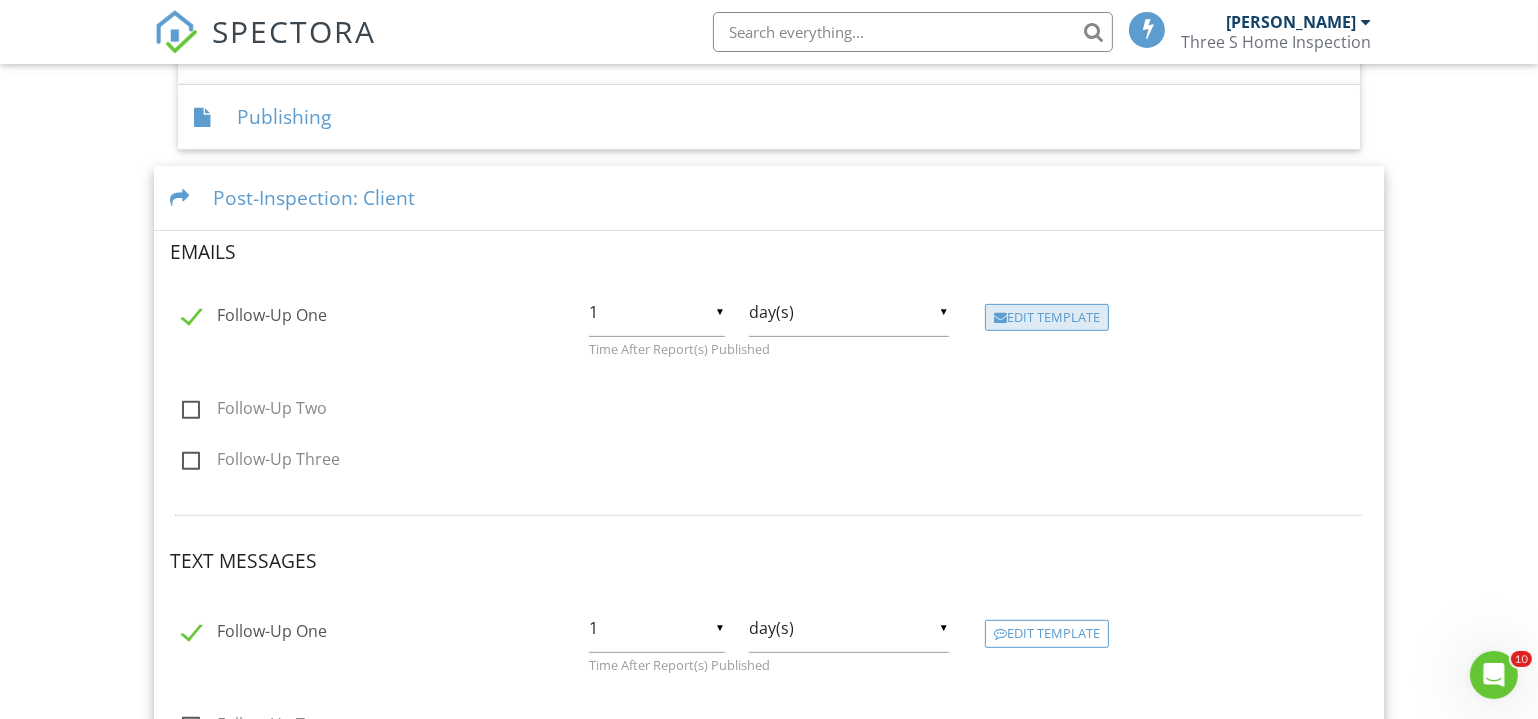 click on "Edit Template" at bounding box center (1047, 318) 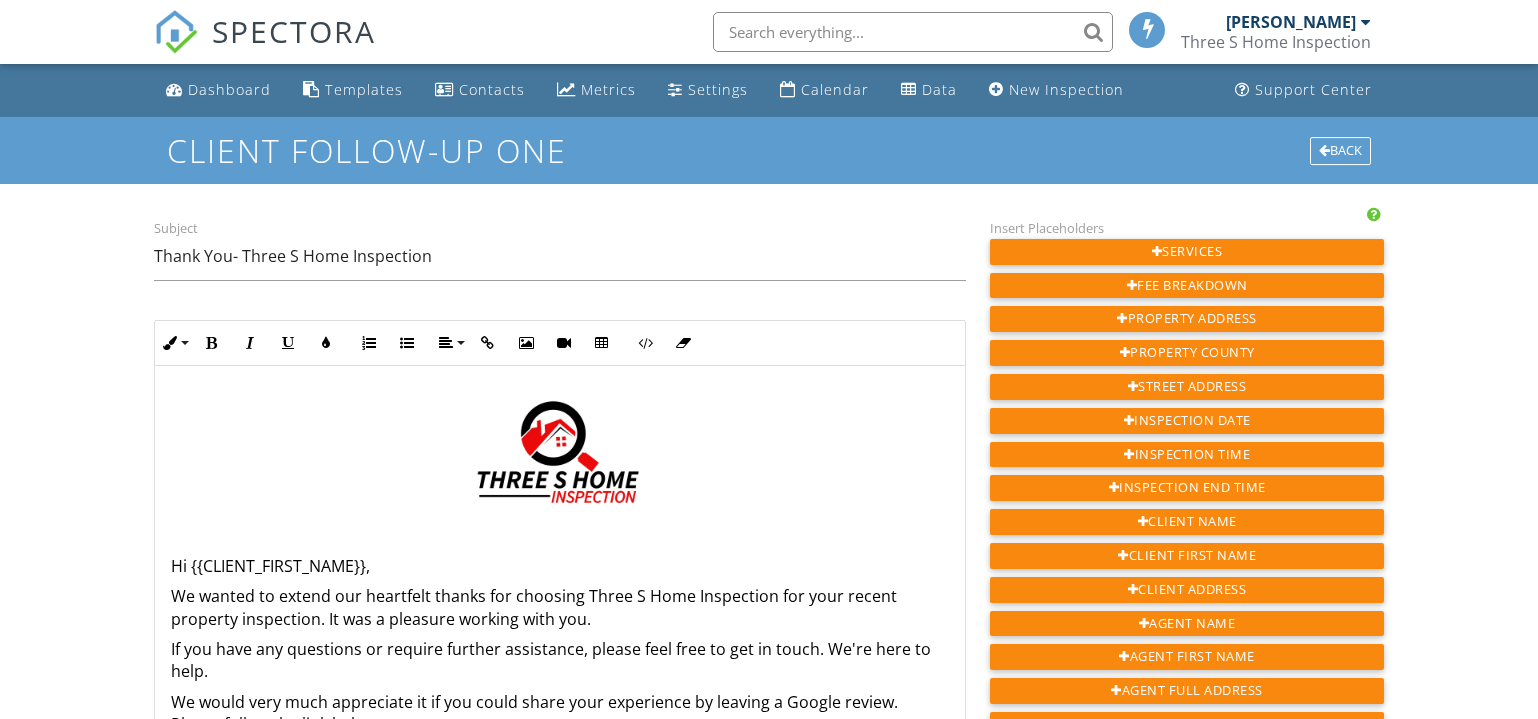 scroll, scrollTop: 0, scrollLeft: 0, axis: both 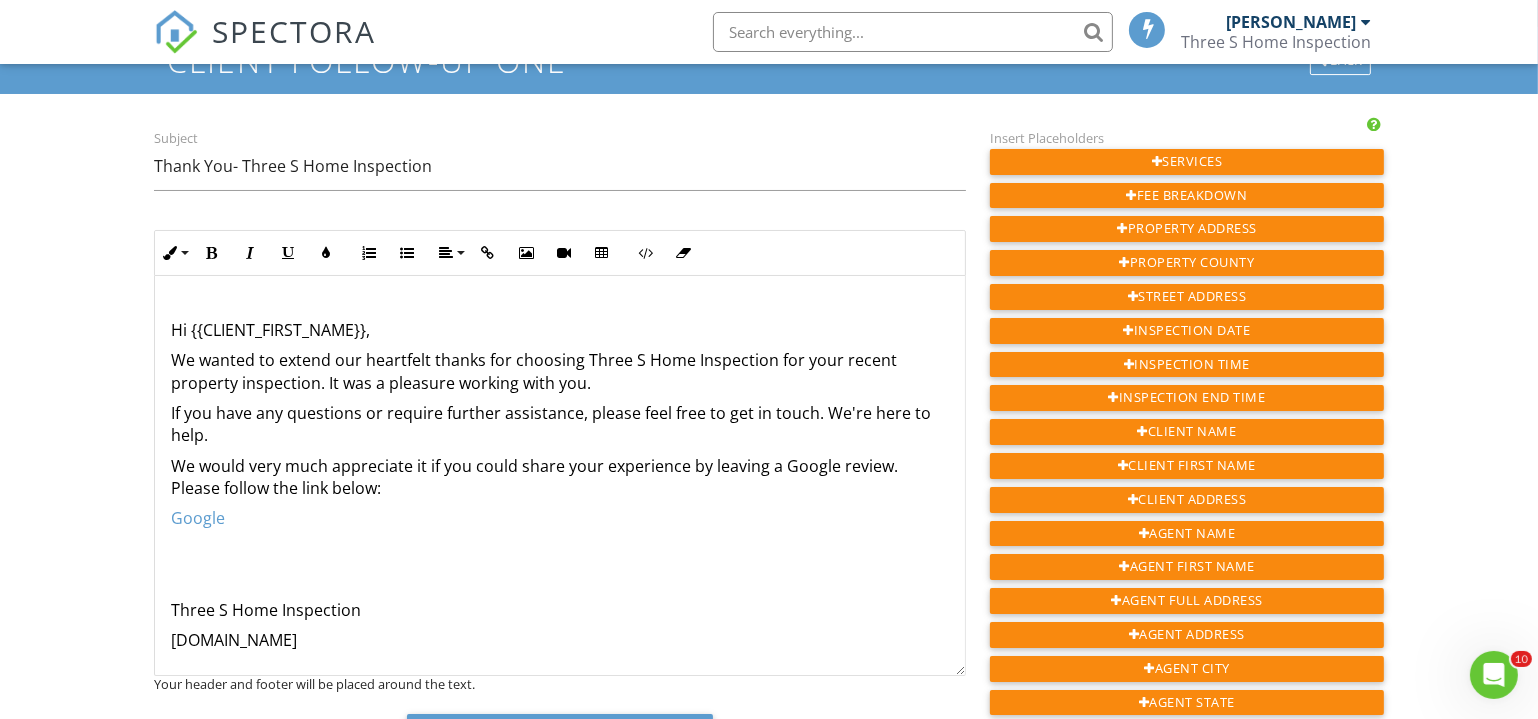 drag, startPoint x: 167, startPoint y: 358, endPoint x: 383, endPoint y: 477, distance: 246.61102 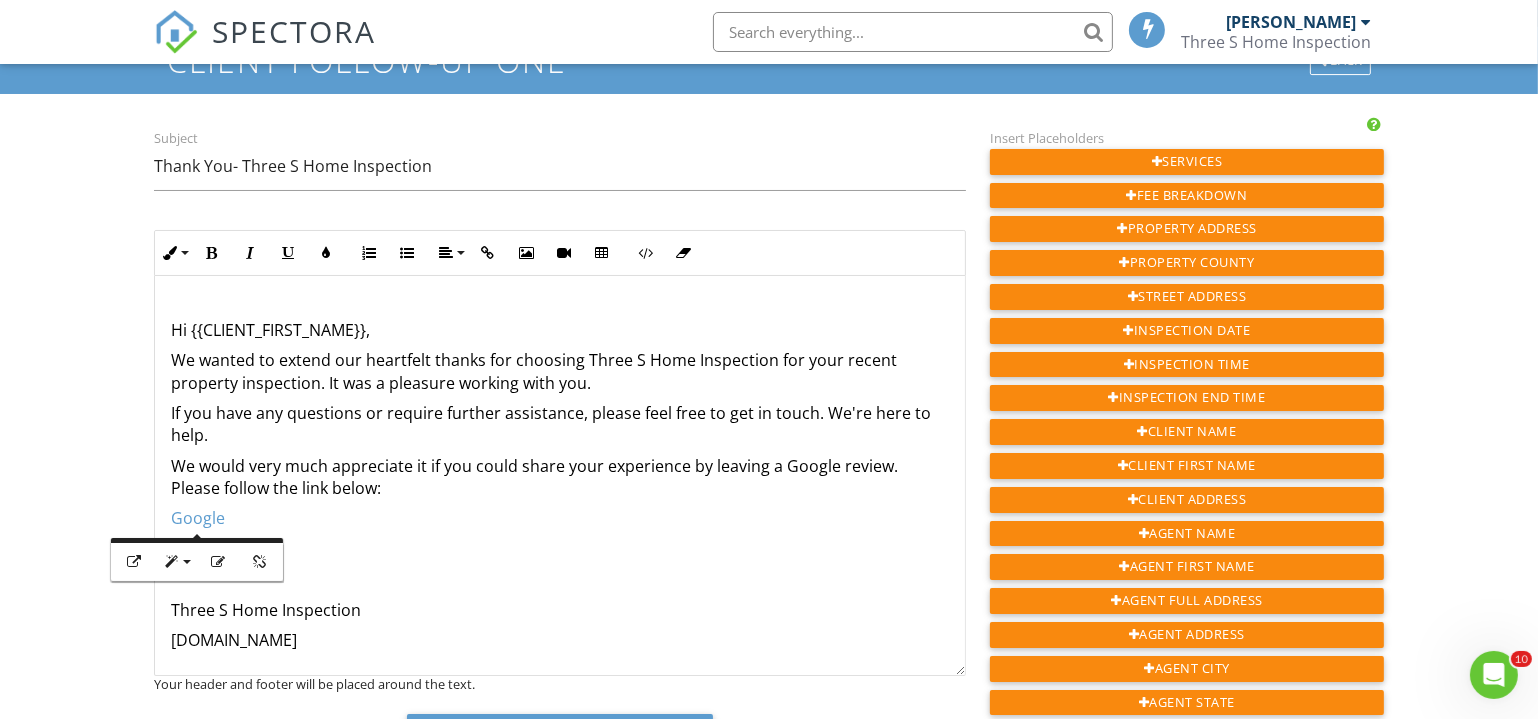 drag, startPoint x: 385, startPoint y: 489, endPoint x: 128, endPoint y: 360, distance: 287.5587 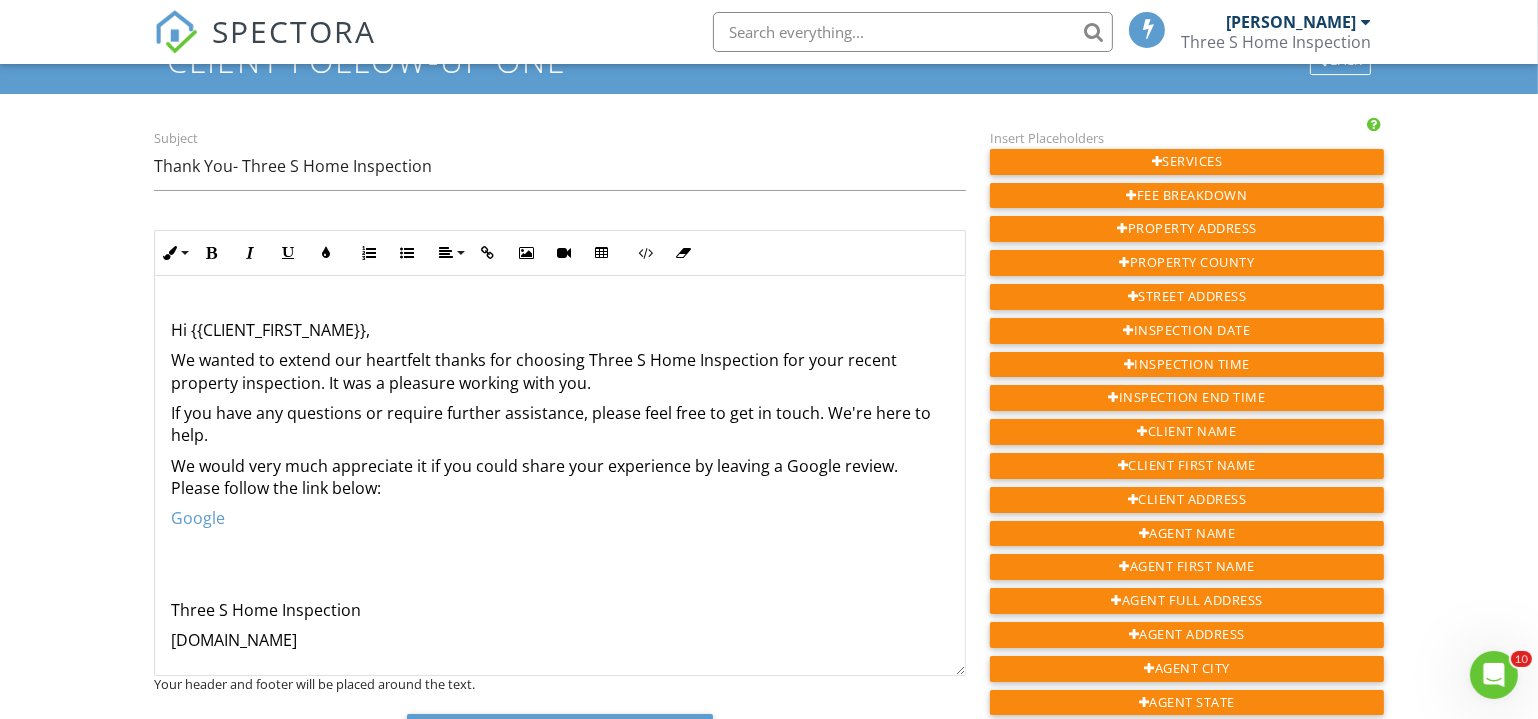 scroll, scrollTop: 138, scrollLeft: 0, axis: vertical 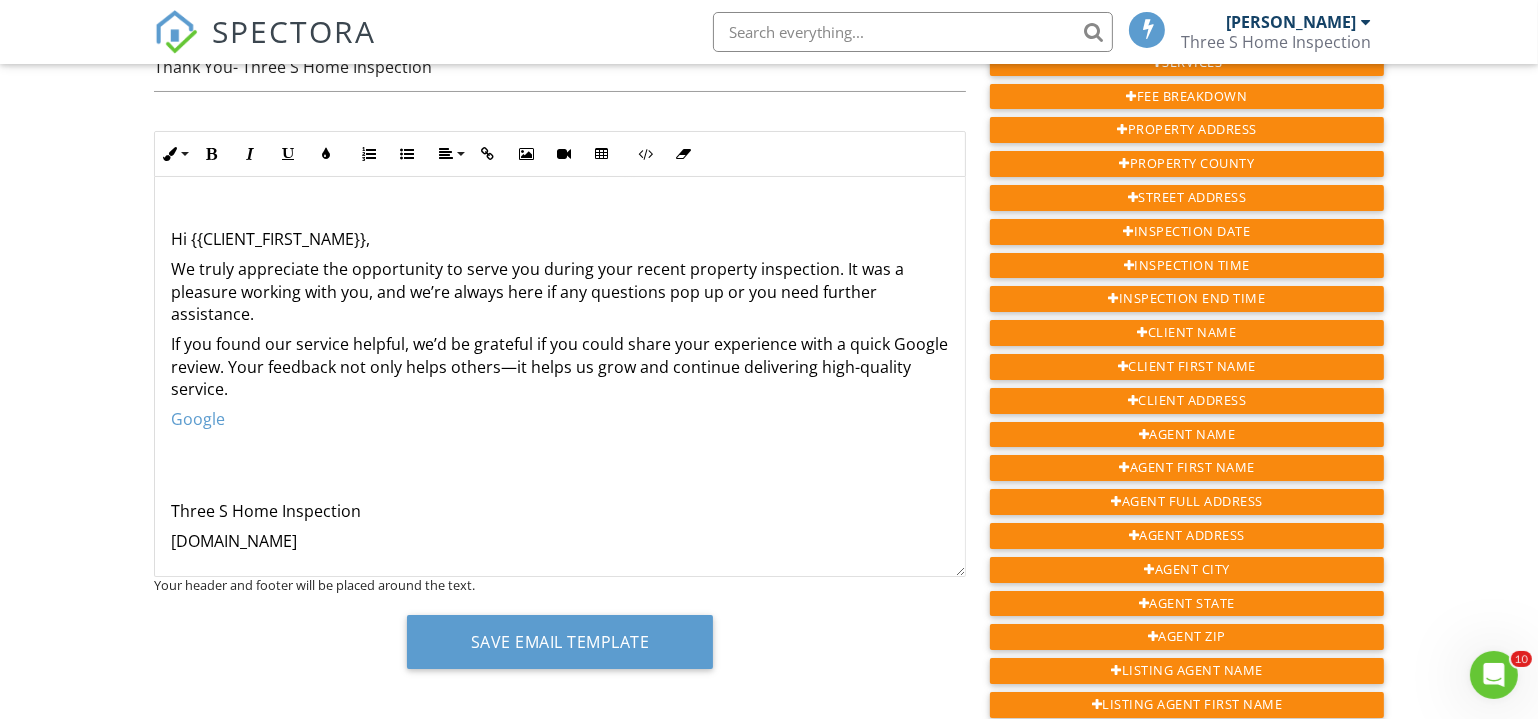click at bounding box center (560, 480) 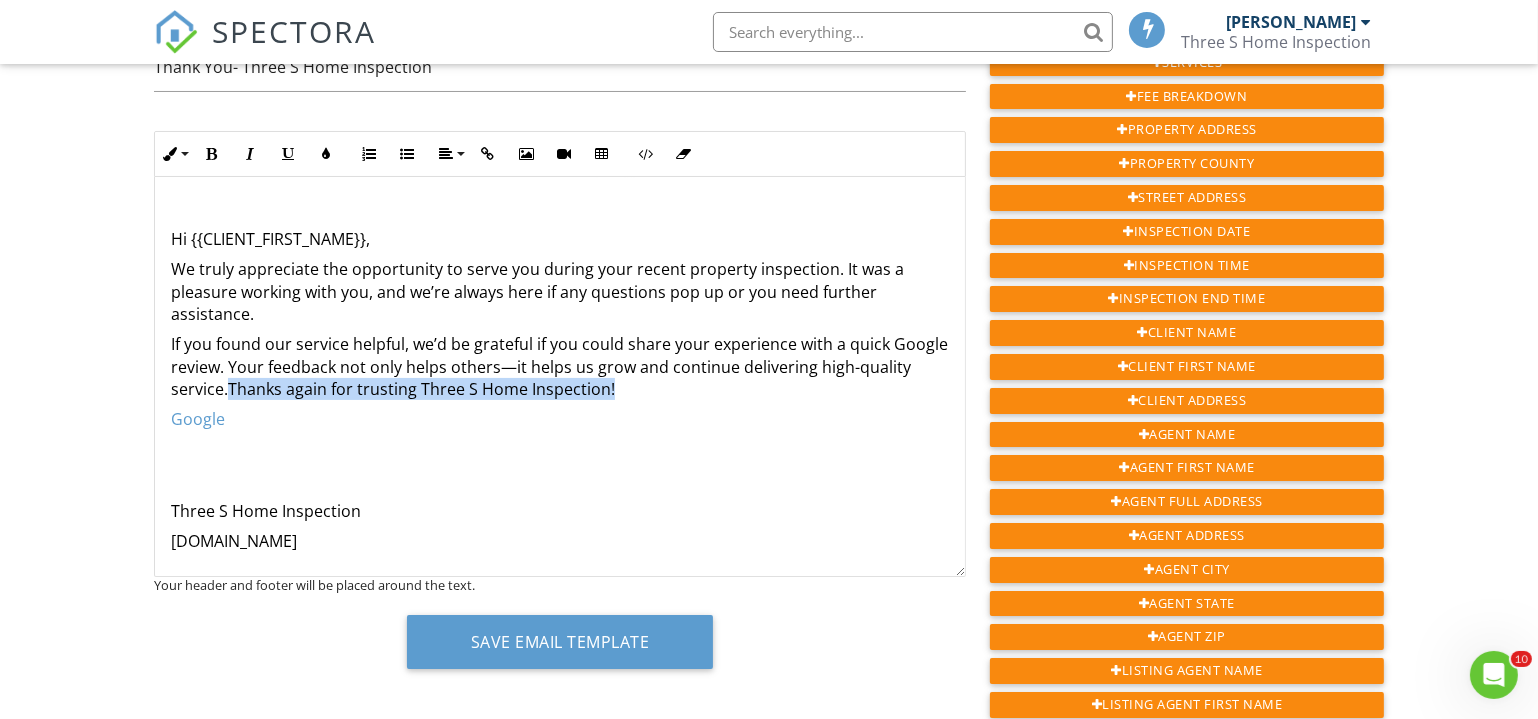 drag, startPoint x: 280, startPoint y: 386, endPoint x: 665, endPoint y: 391, distance: 385.03247 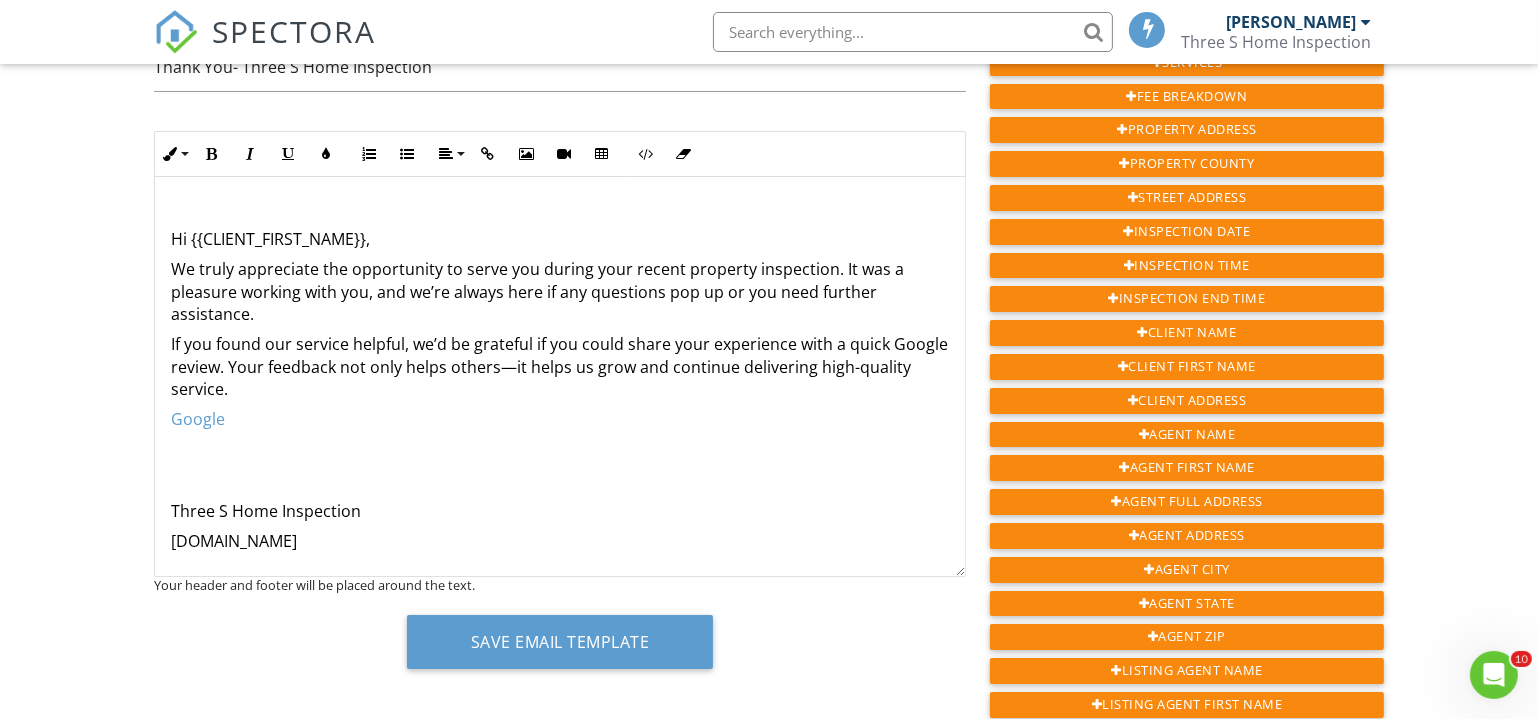 drag, startPoint x: 222, startPoint y: 448, endPoint x: 204, endPoint y: 450, distance: 18.110771 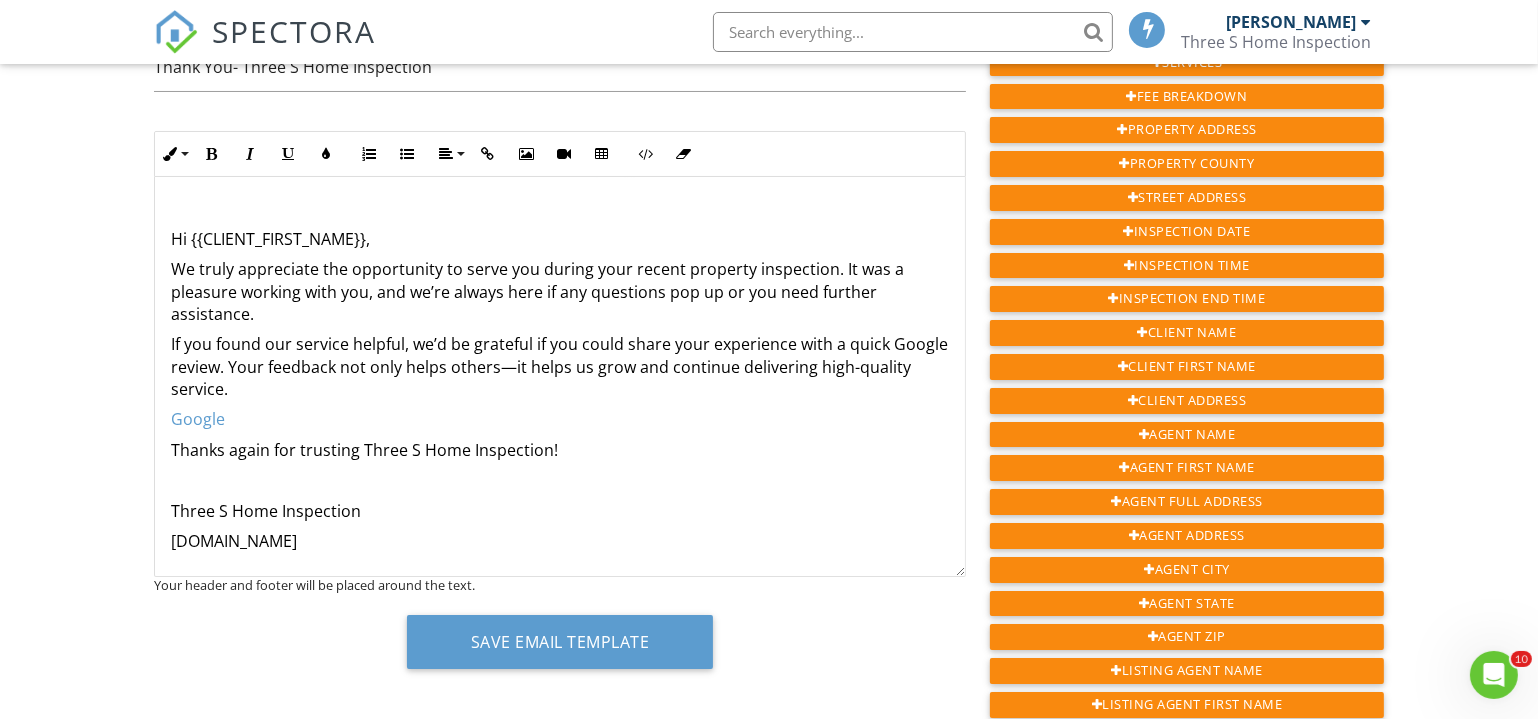 click on "Google" at bounding box center (560, 419) 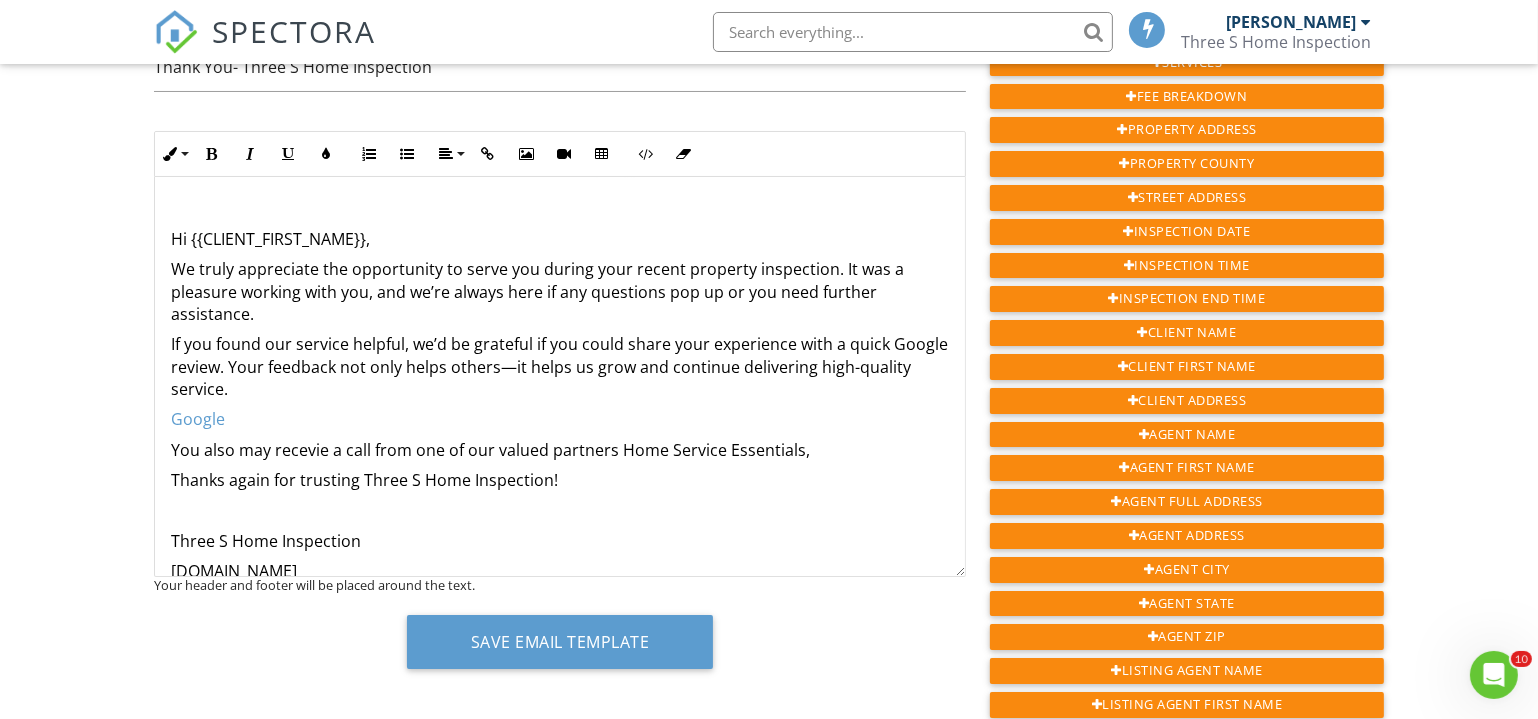 click on "You also may recevie a call from one of our valued partners Home Service Essentials,  ​ ​" at bounding box center (560, 450) 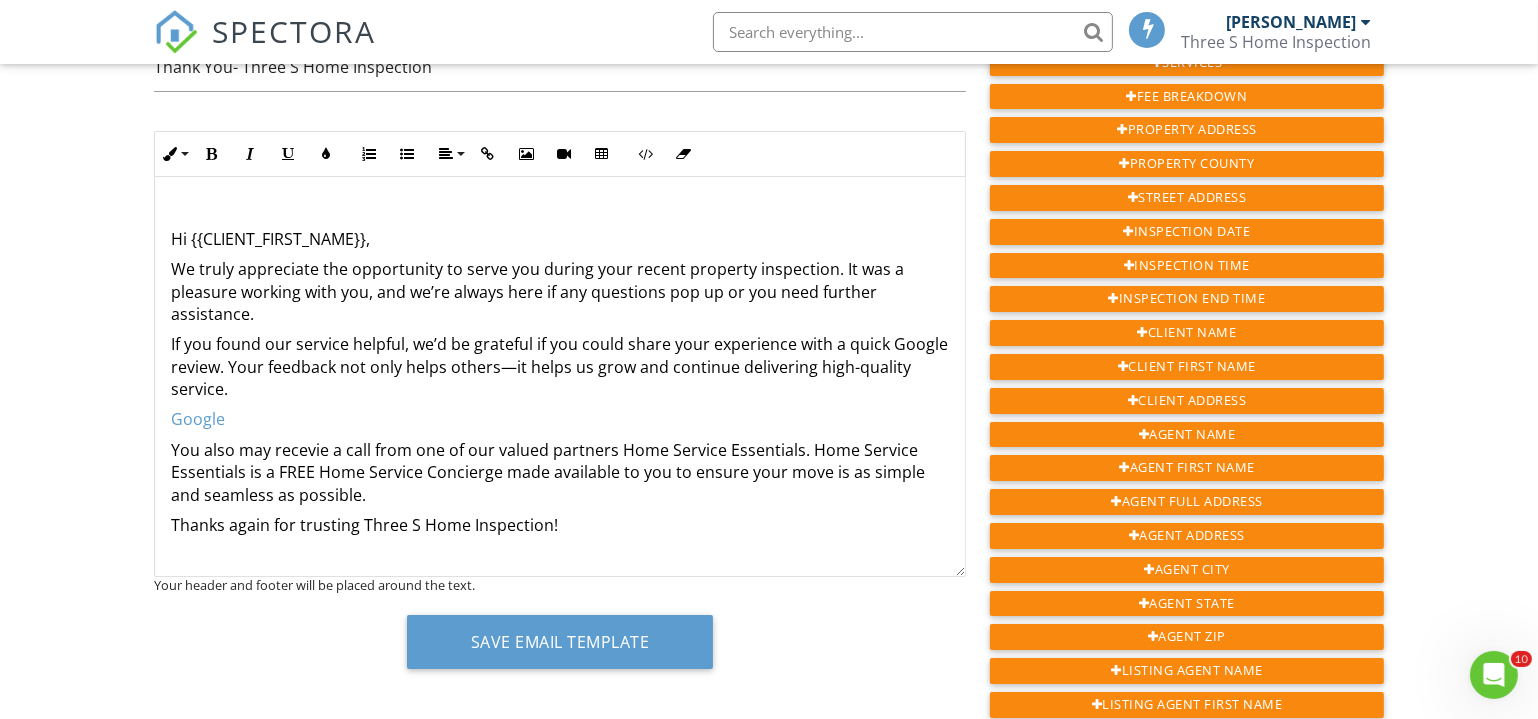 click on "You also may recevie a call from one of our valued partners Home Service Essentials. Home Service Essentials is a FREE Home Service Concierge made available to you to ensure your move is as simple and seamless as possible. ​ ​" at bounding box center [560, 472] 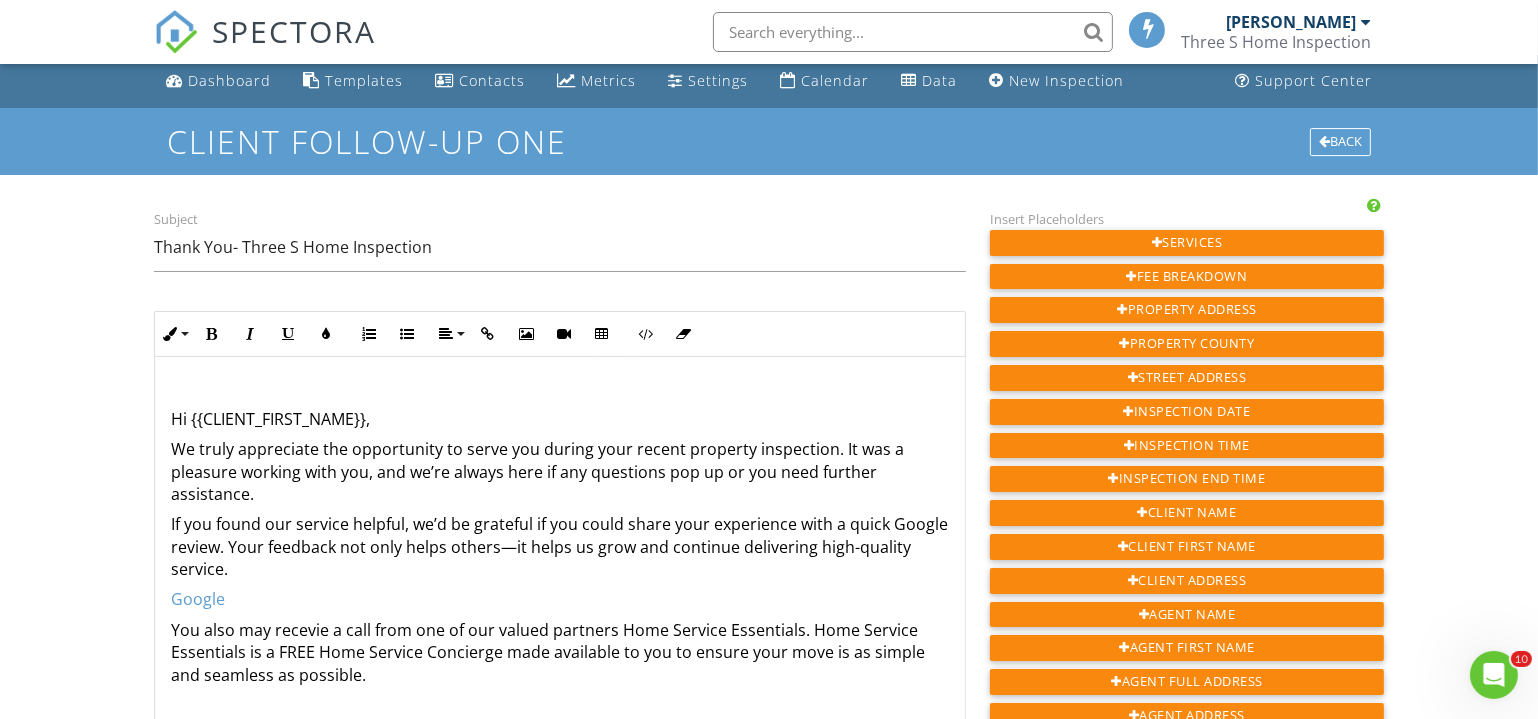 scroll, scrollTop: 6, scrollLeft: 0, axis: vertical 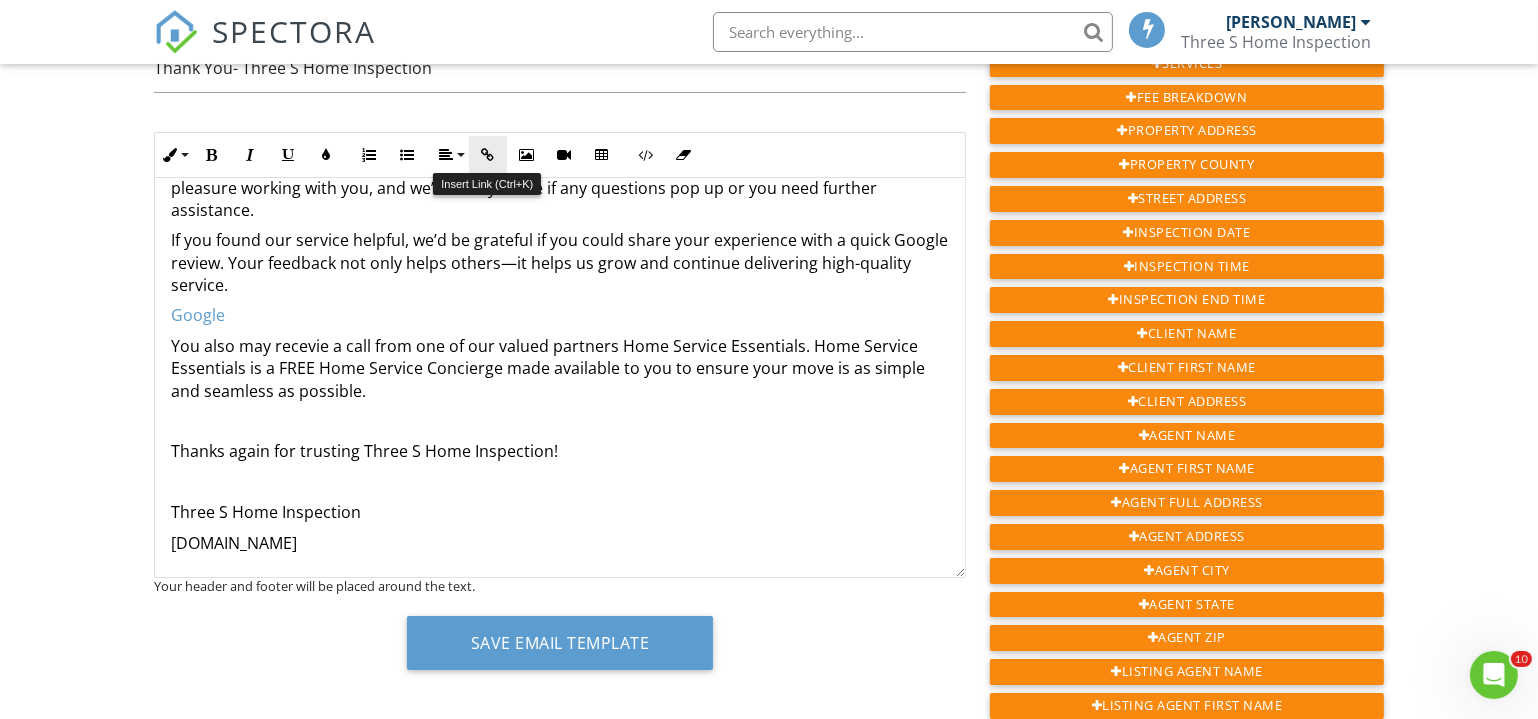 click at bounding box center (488, 155) 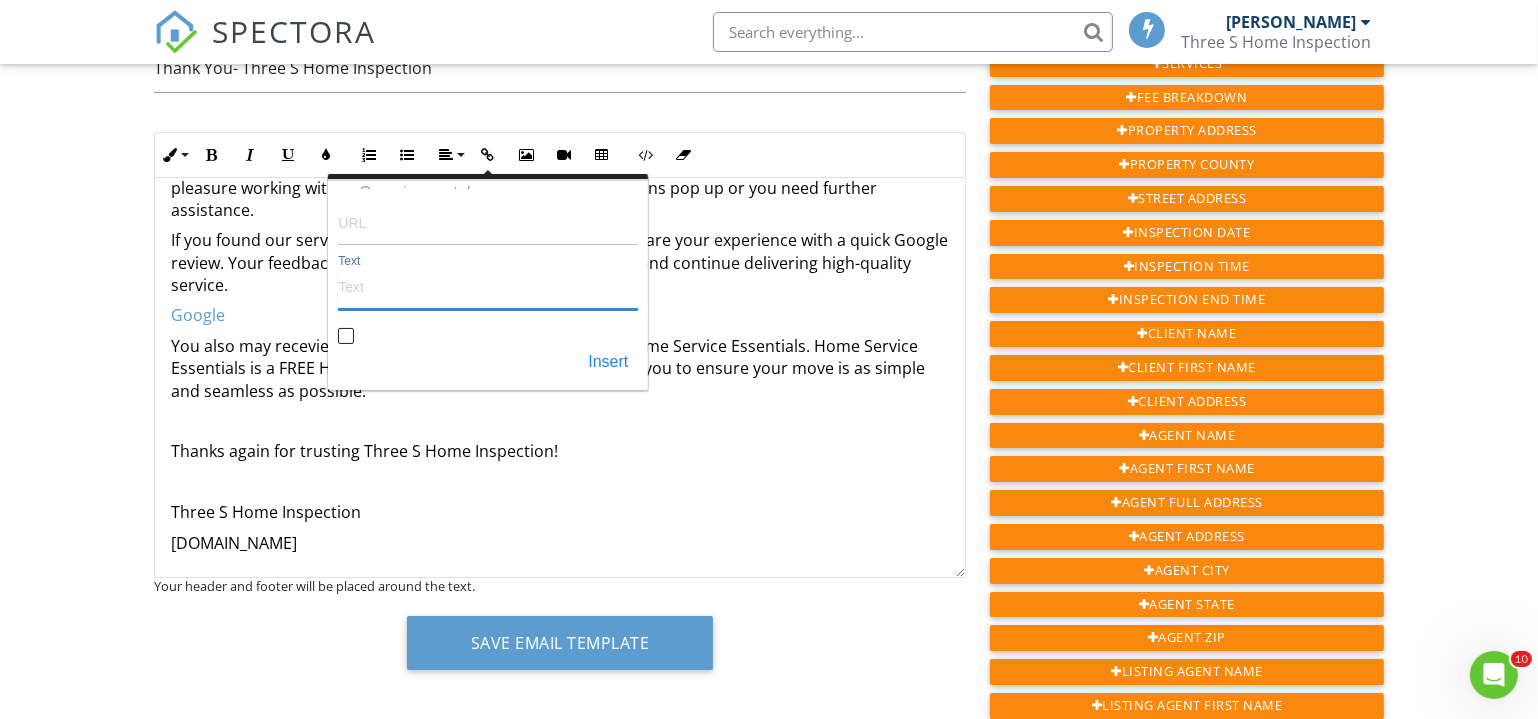 click on "Text" at bounding box center (488, 286) 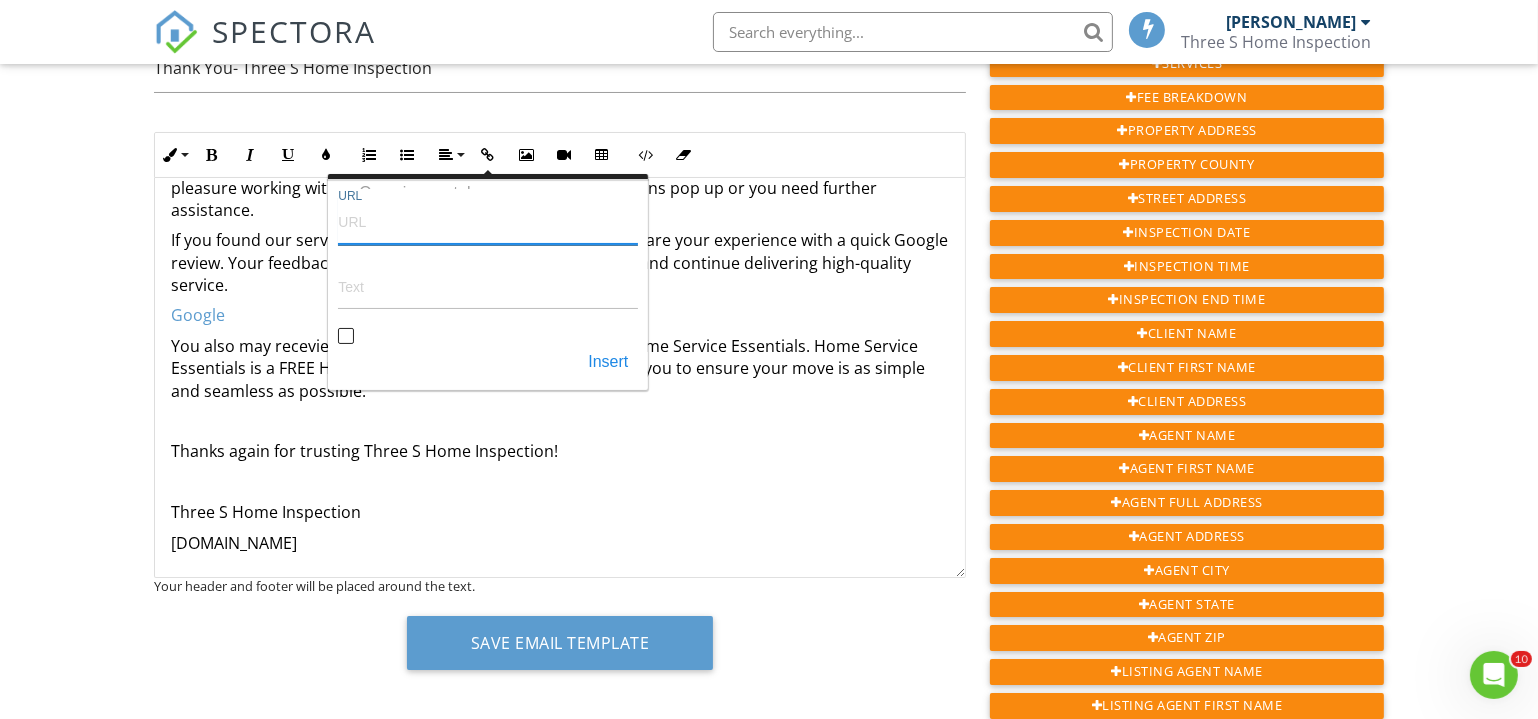 click on "URL" at bounding box center (488, 221) 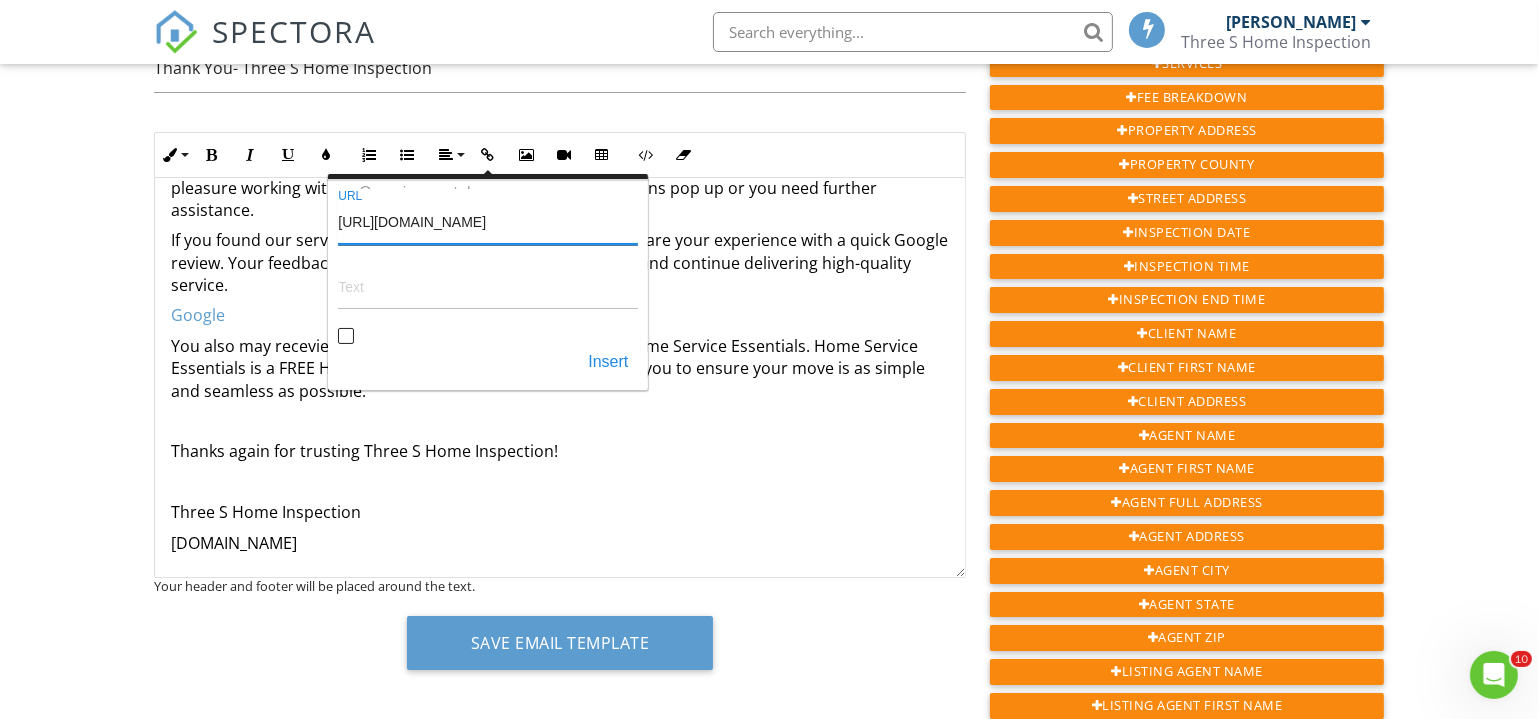 type on "https://homeserviceessentials.com/" 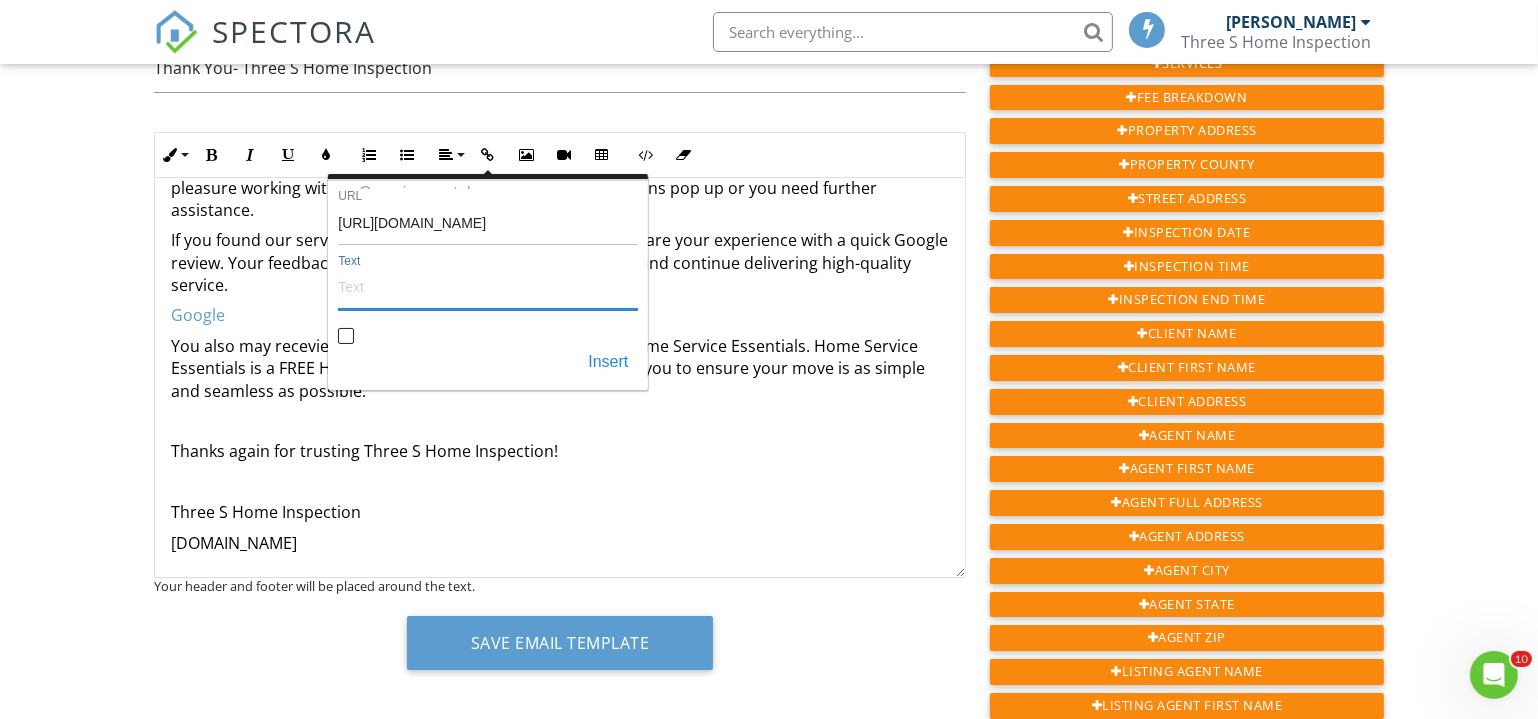 click on "Text" at bounding box center (488, 286) 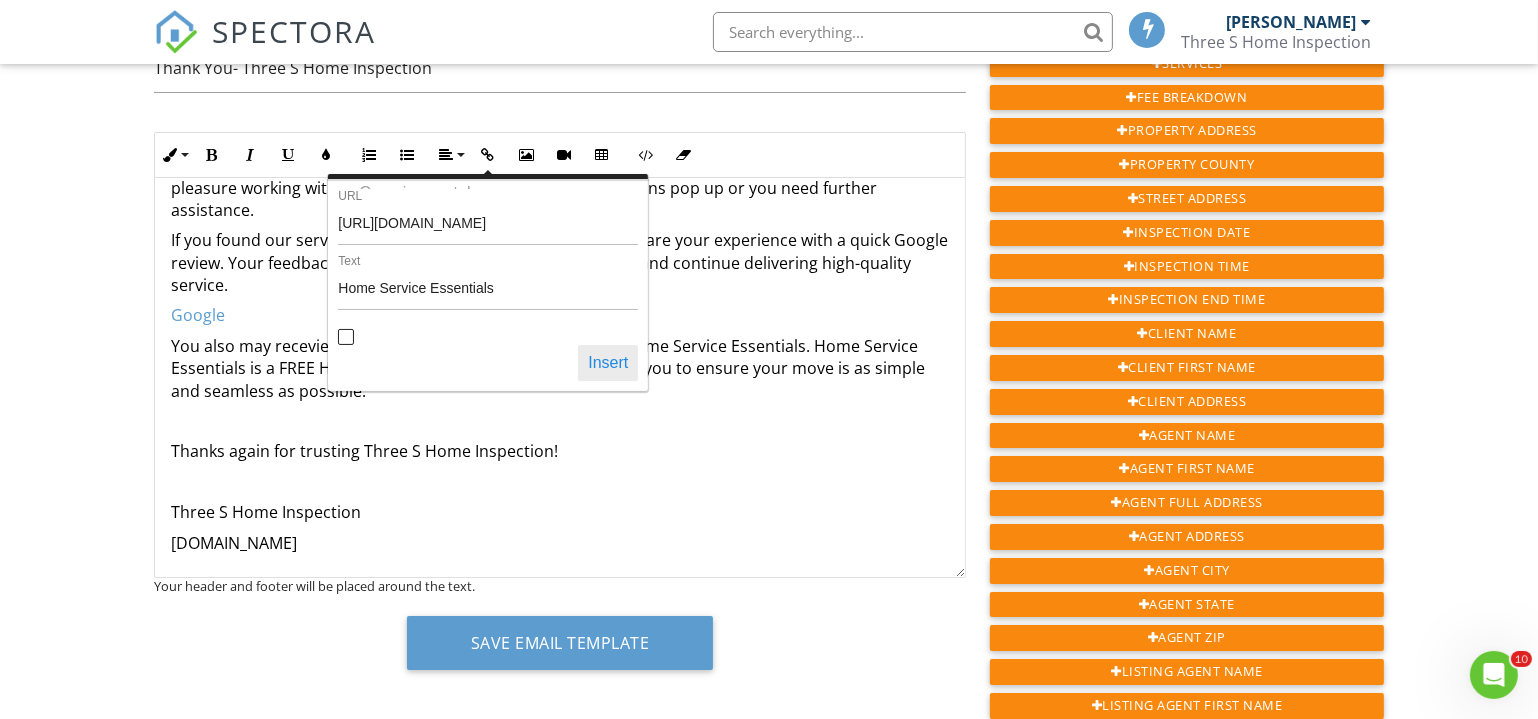click on "Insert" at bounding box center [608, 363] 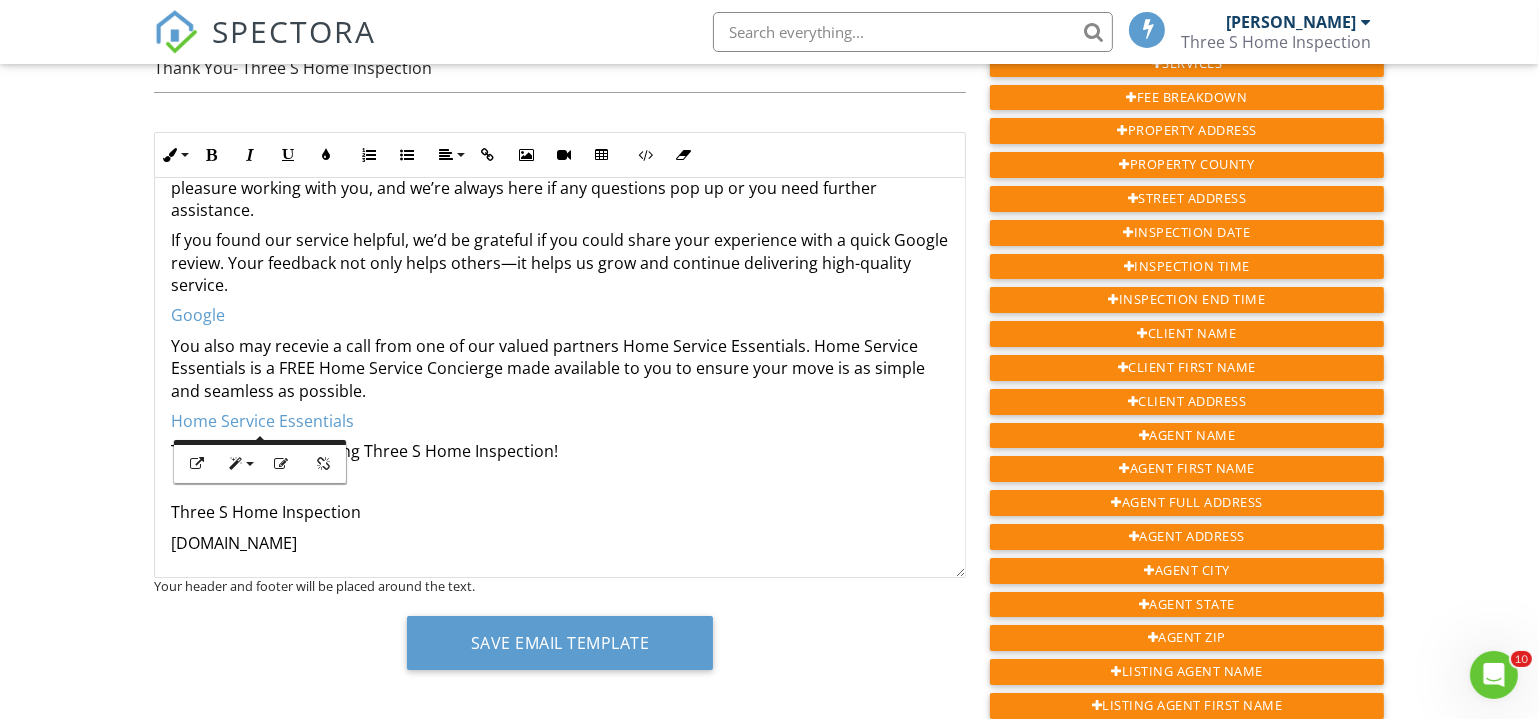 click on "Thanks again for trusting Three S Home Inspection!" at bounding box center [560, 451] 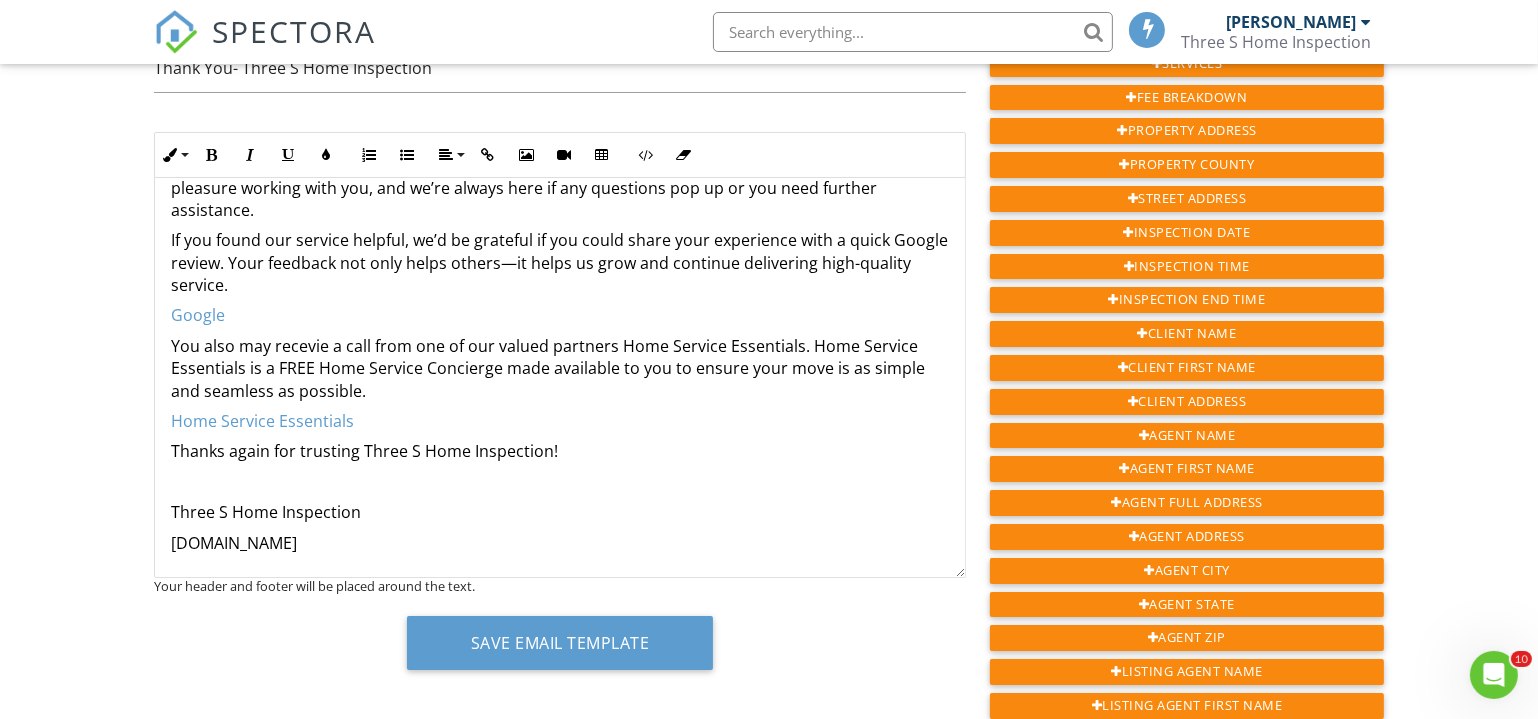 click on "​ Home Service Essentials ​​​" at bounding box center [560, 421] 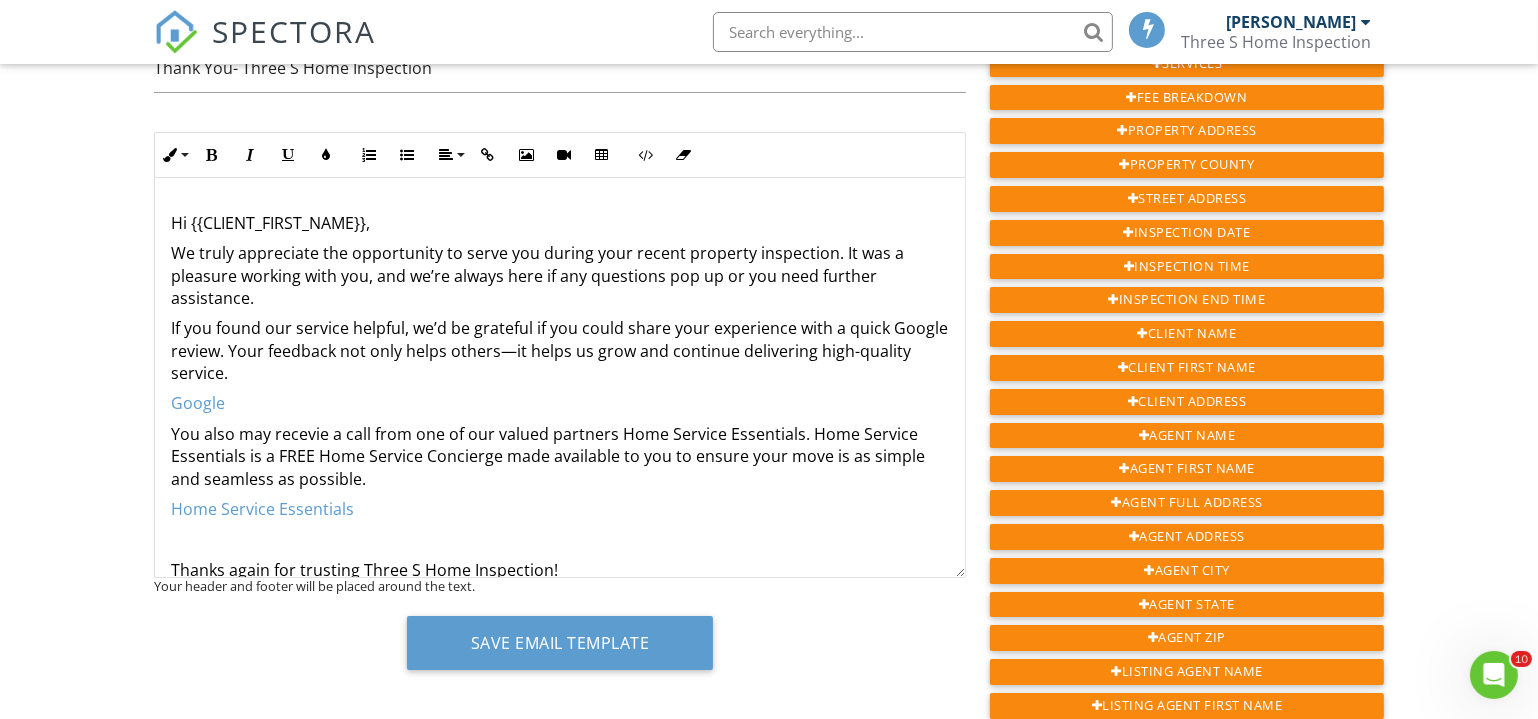 scroll, scrollTop: 152, scrollLeft: 0, axis: vertical 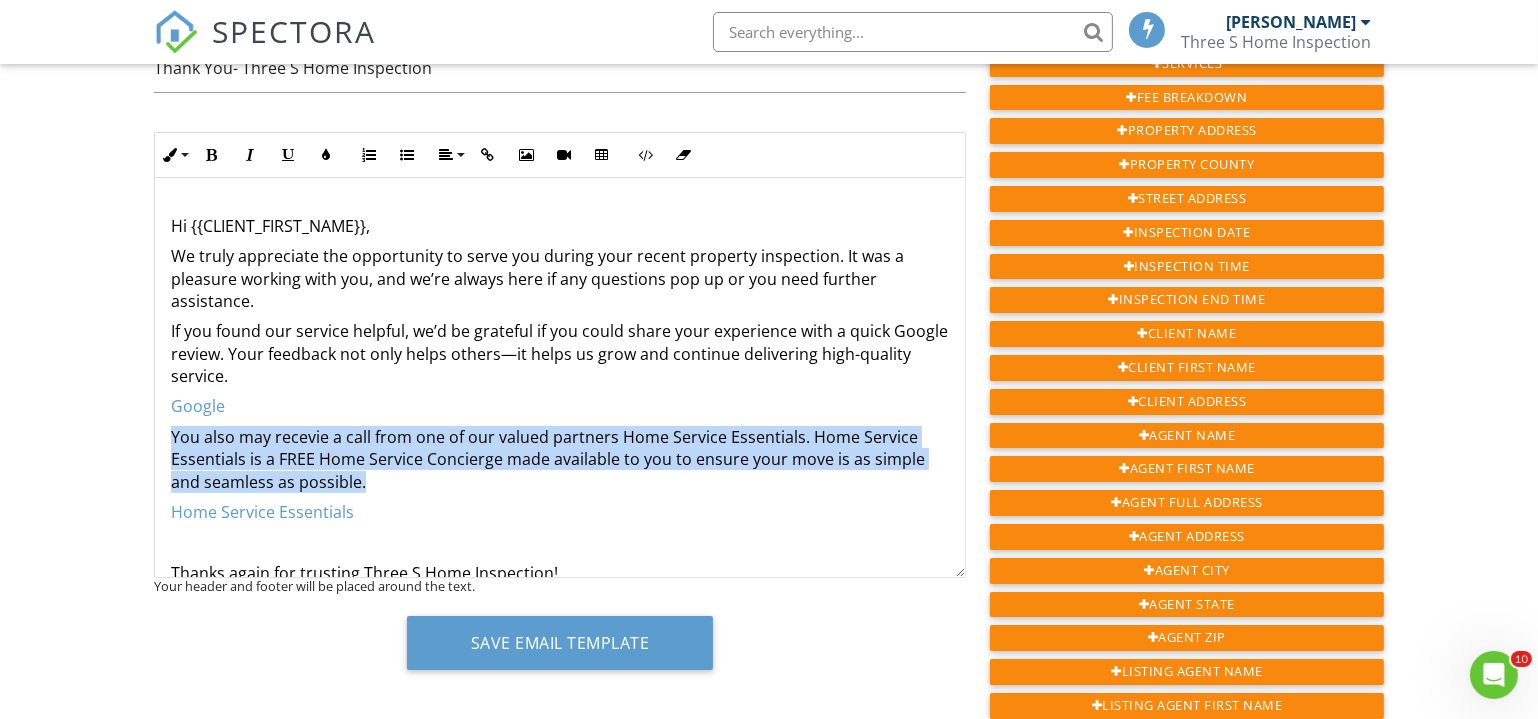 drag, startPoint x: 170, startPoint y: 431, endPoint x: 403, endPoint y: 477, distance: 237.49738 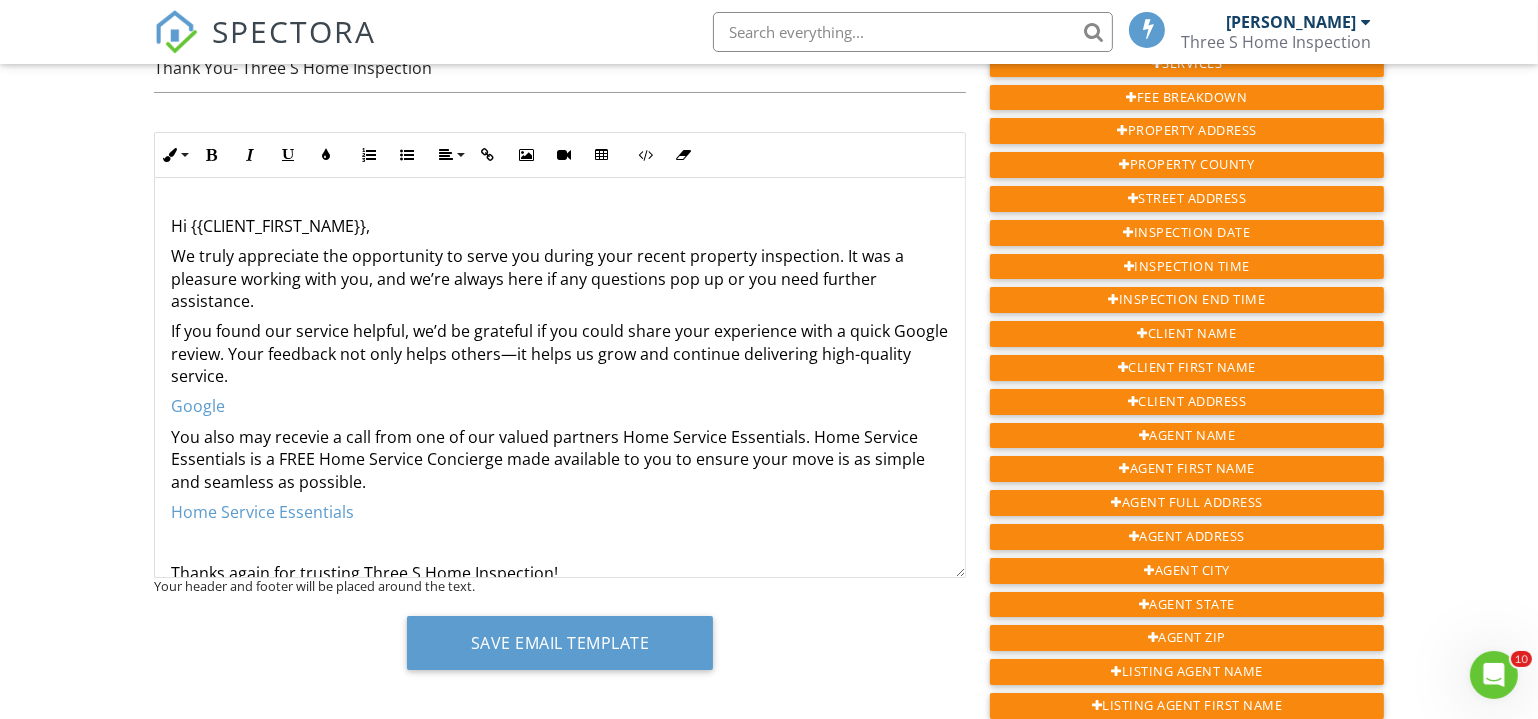 click on "​ You also may recevie a call from one of our valued partners Home Service Essentials. Home Service Essentials is a FREE Home Service Concierge made available to you to ensure your move is as simple and seamless as possible. ​" at bounding box center (560, 459) 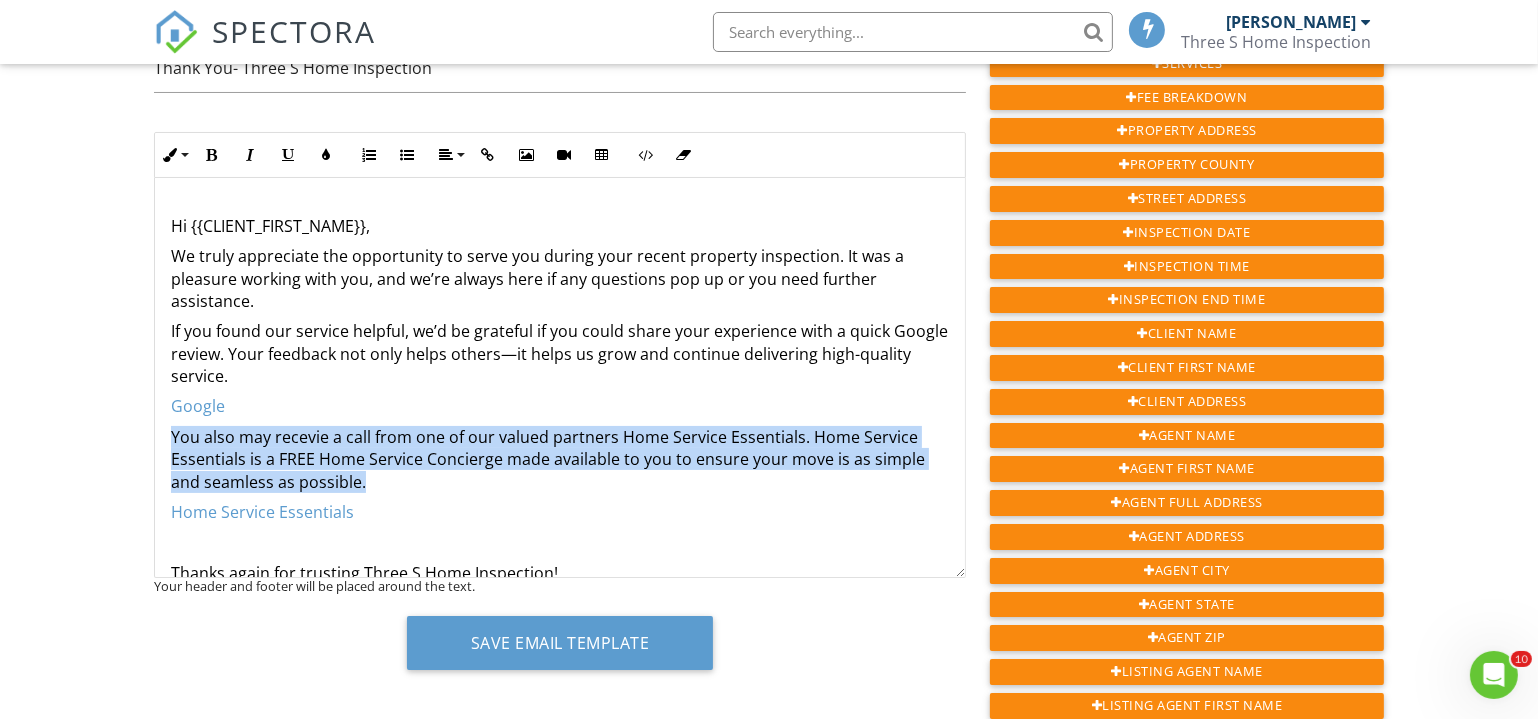 drag, startPoint x: 376, startPoint y: 482, endPoint x: 167, endPoint y: 433, distance: 214.66719 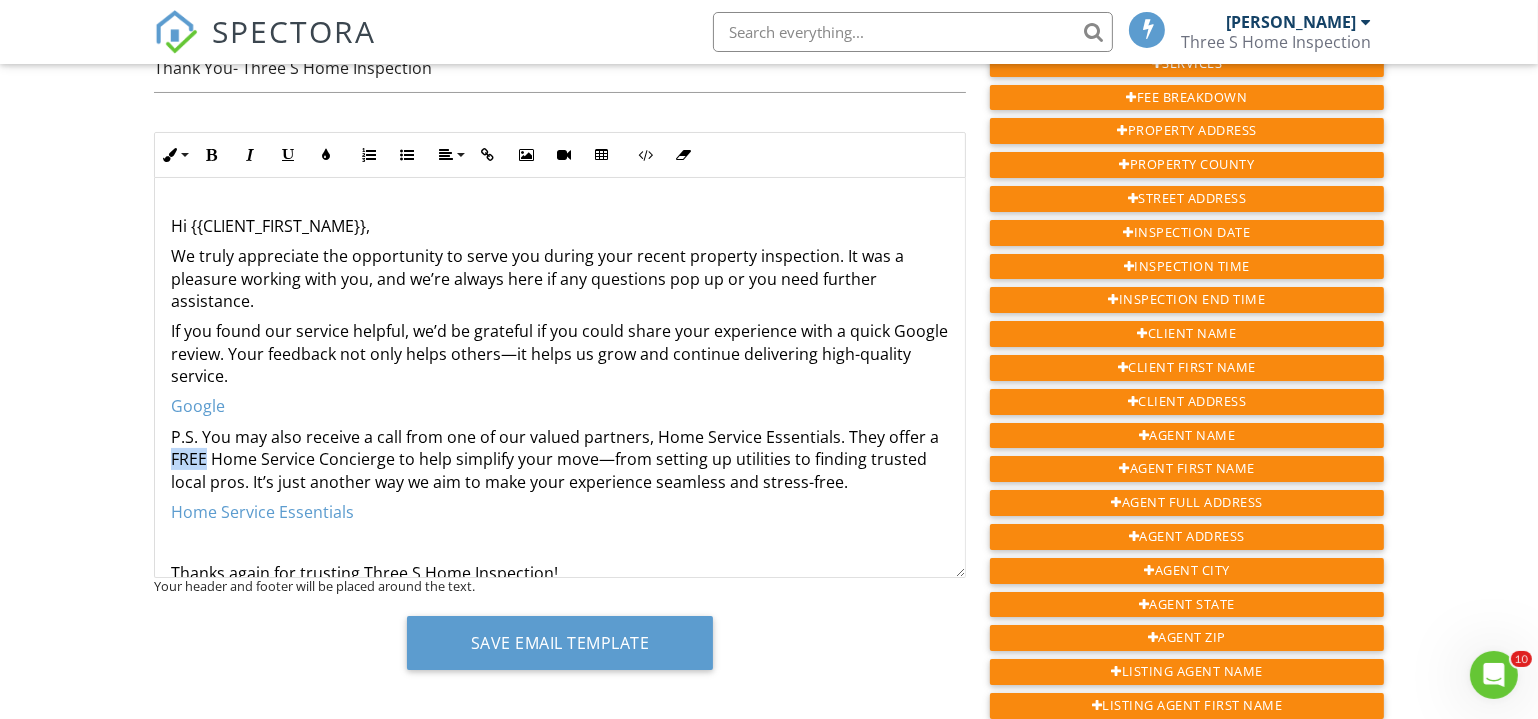 drag, startPoint x: 166, startPoint y: 456, endPoint x: 203, endPoint y: 457, distance: 37.01351 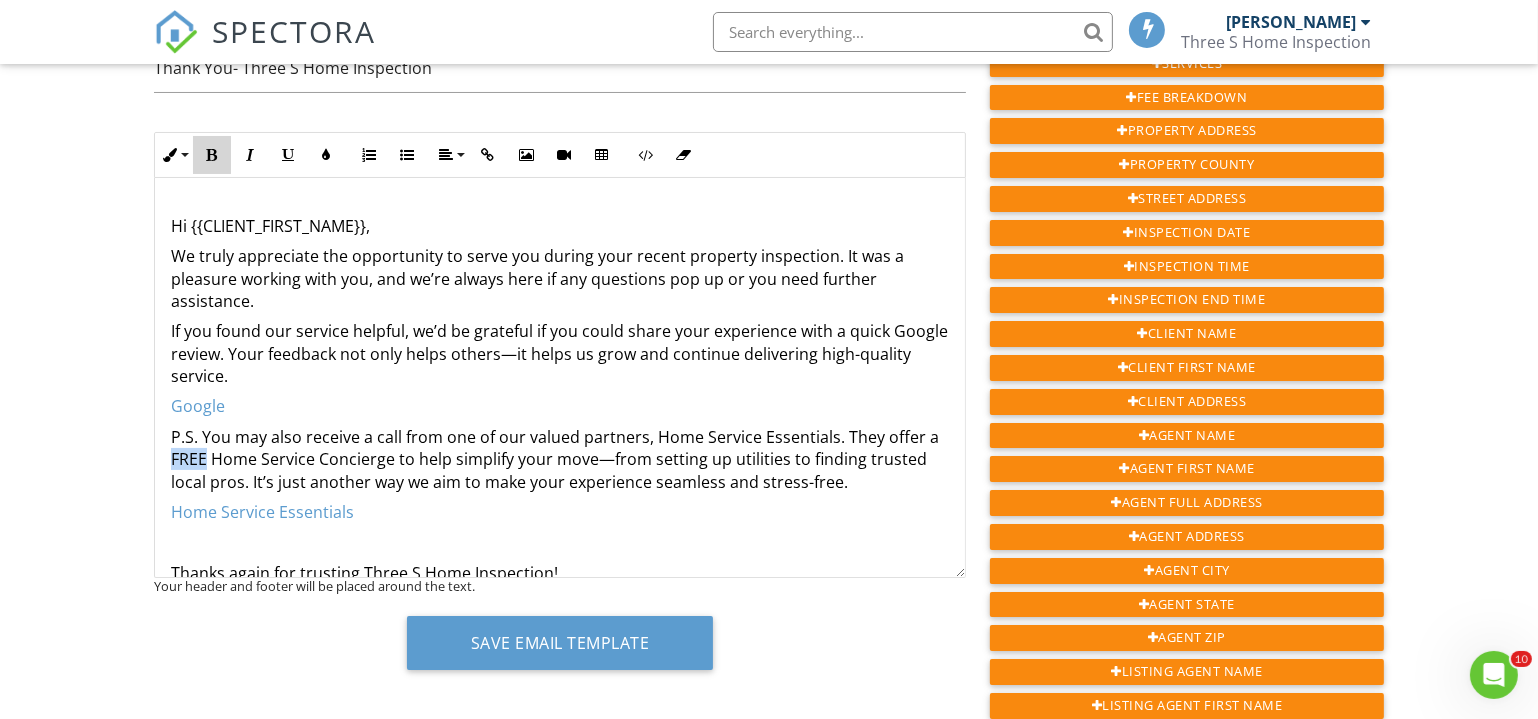 click on "Bold" at bounding box center [212, 155] 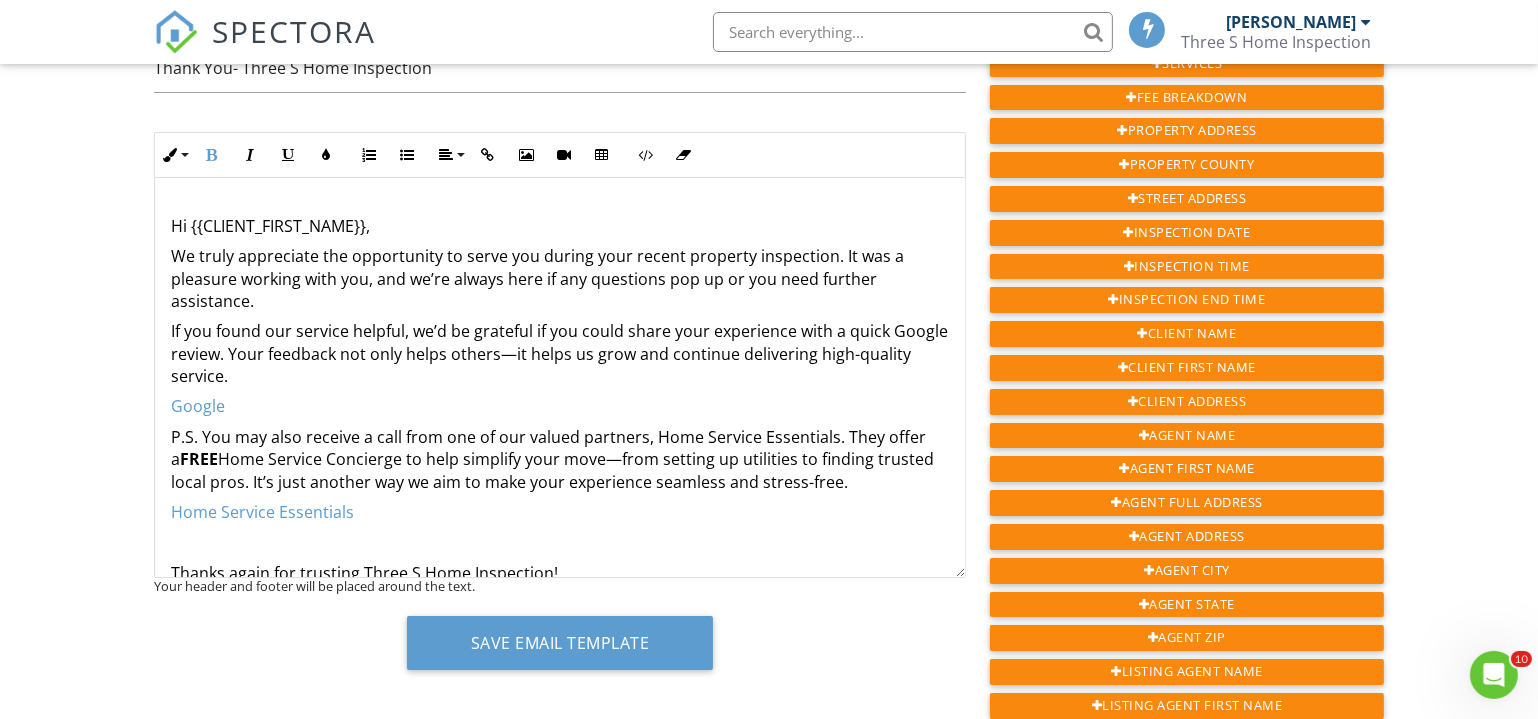 click on "If you found our service helpful, we’d be grateful if you could share your experience with a quick Google review. Your feedback not only helps others—it helps us grow and continue delivering high-quality service." at bounding box center (560, 353) 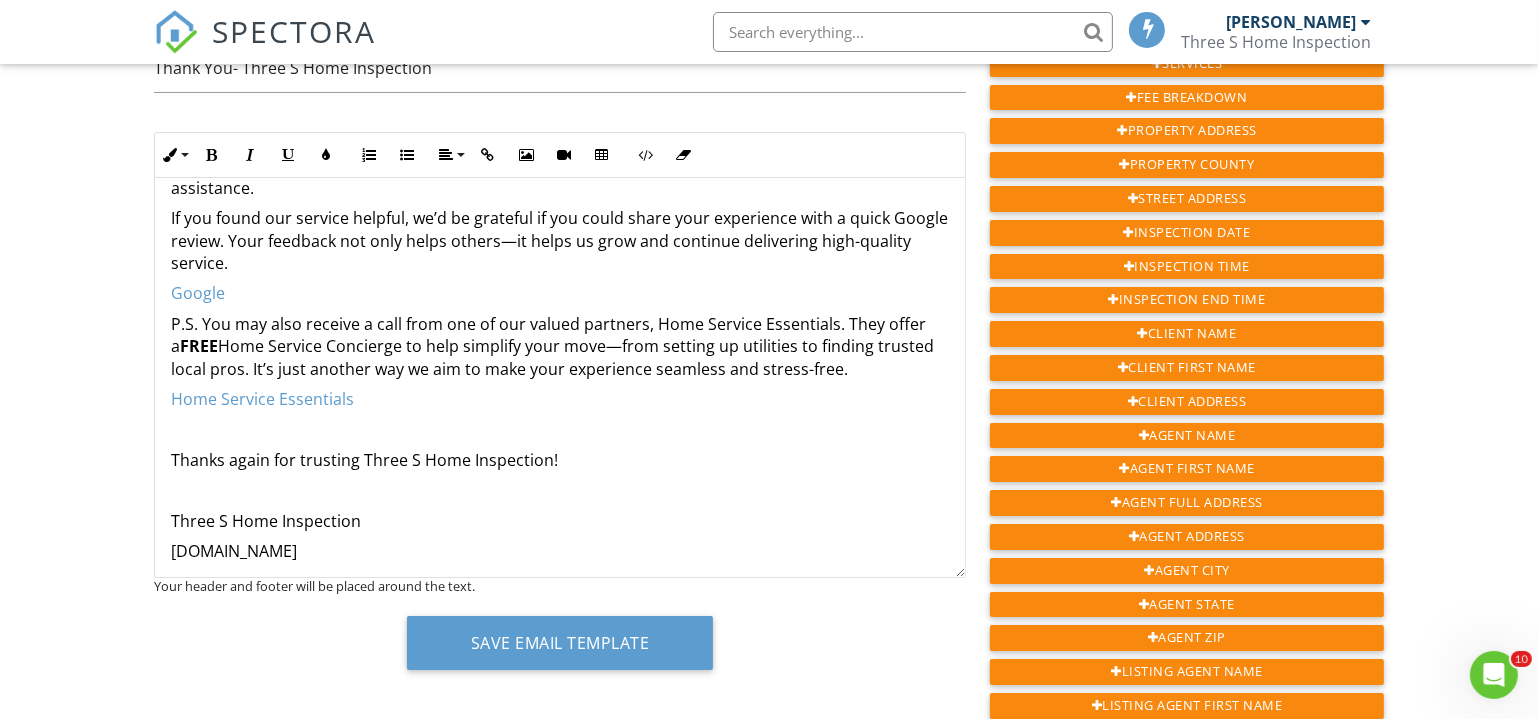 scroll, scrollTop: 274, scrollLeft: 0, axis: vertical 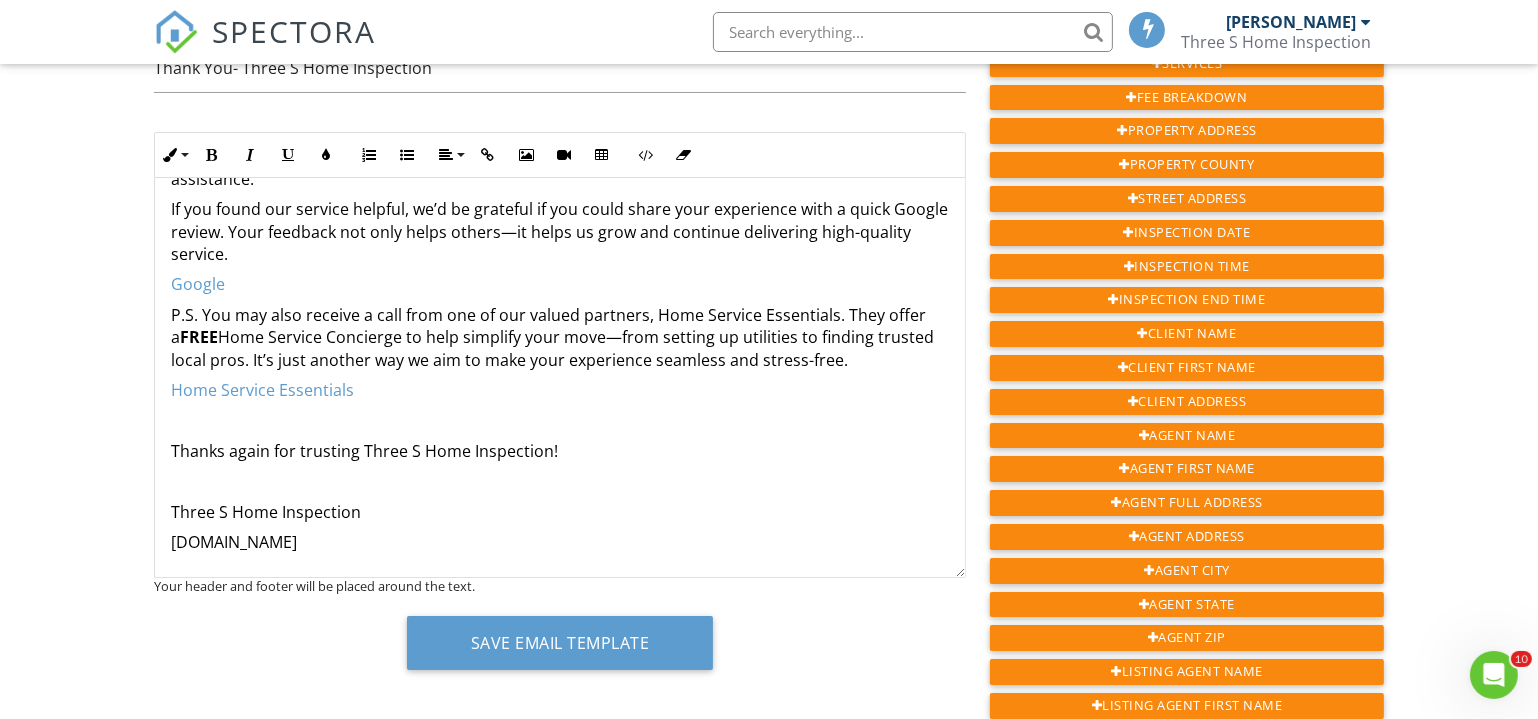 drag, startPoint x: 385, startPoint y: 542, endPoint x: 161, endPoint y: 545, distance: 224.0201 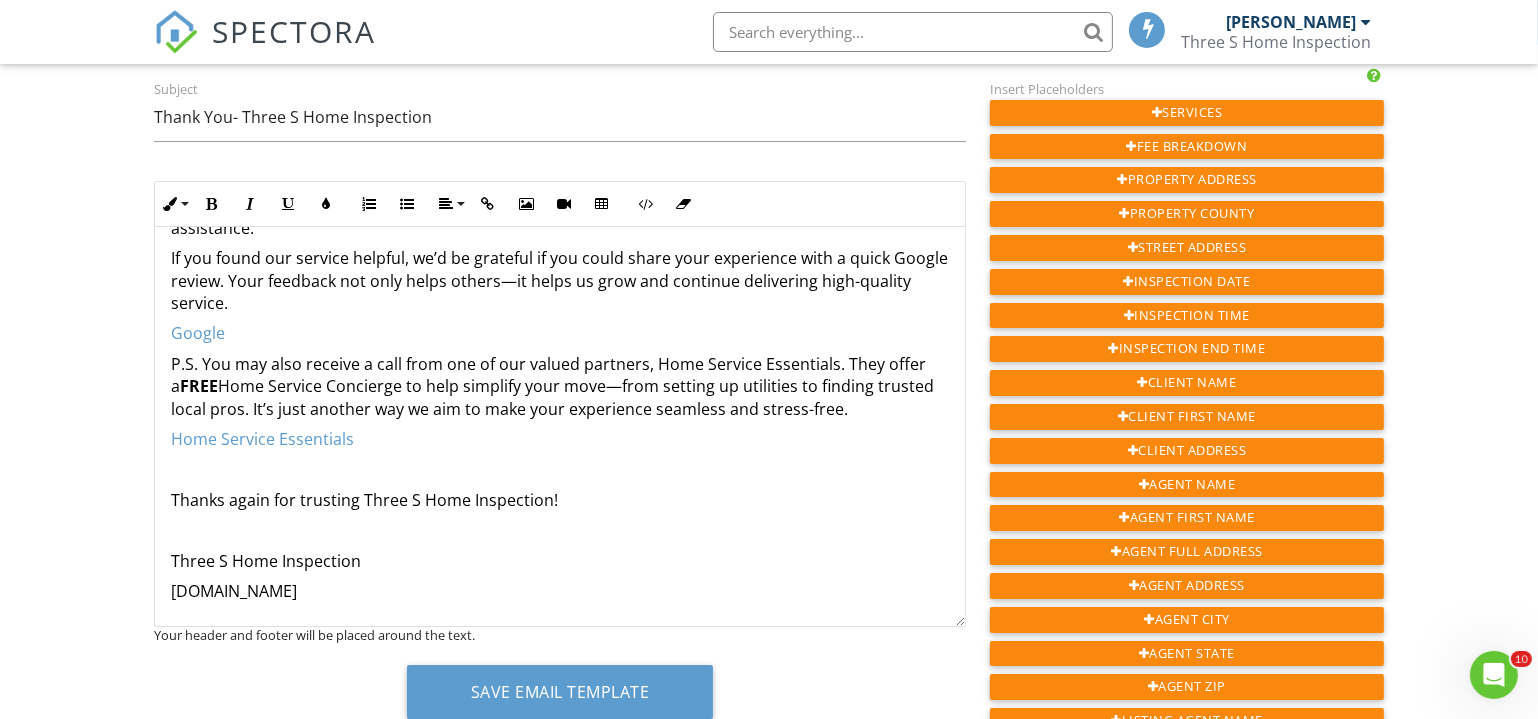 scroll, scrollTop: 0, scrollLeft: 0, axis: both 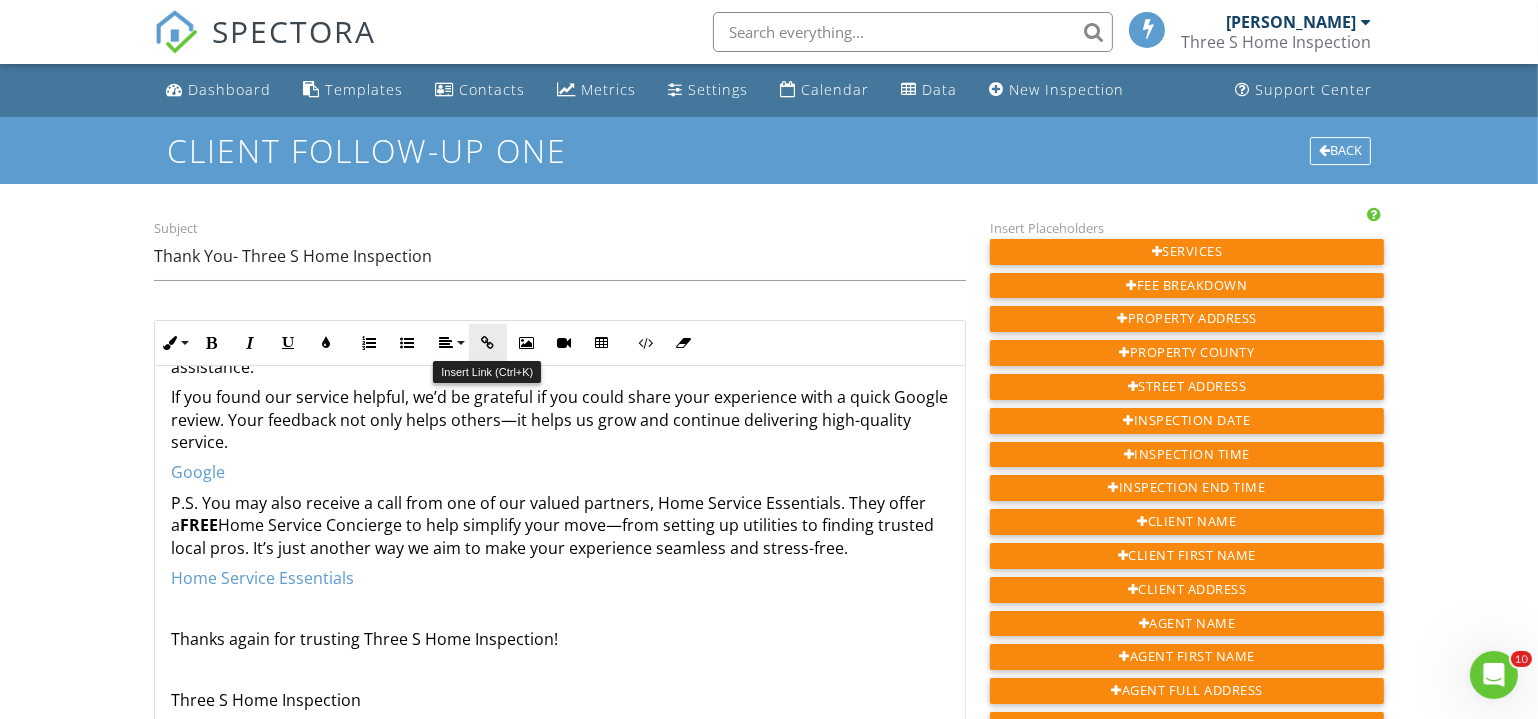 click at bounding box center [488, 343] 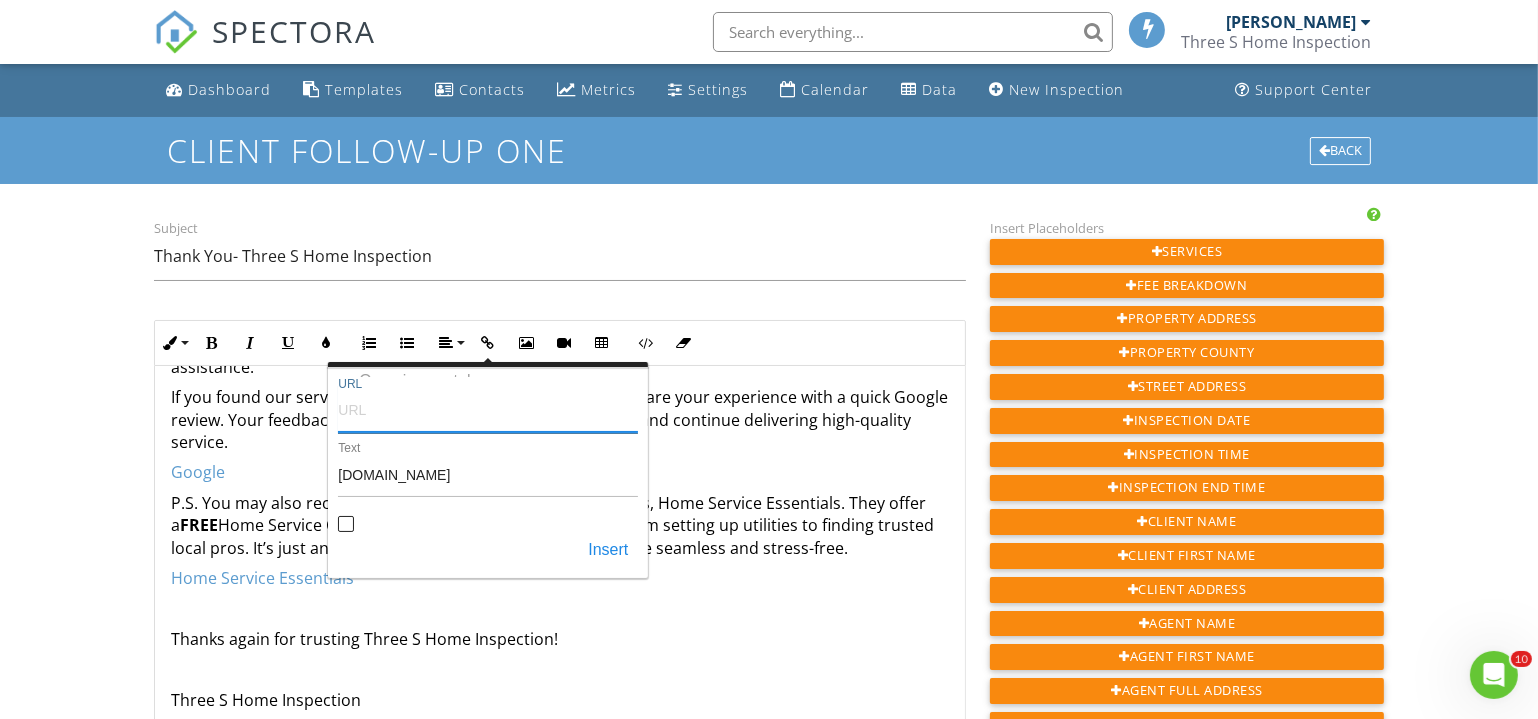 click on "URL" at bounding box center (488, 409) 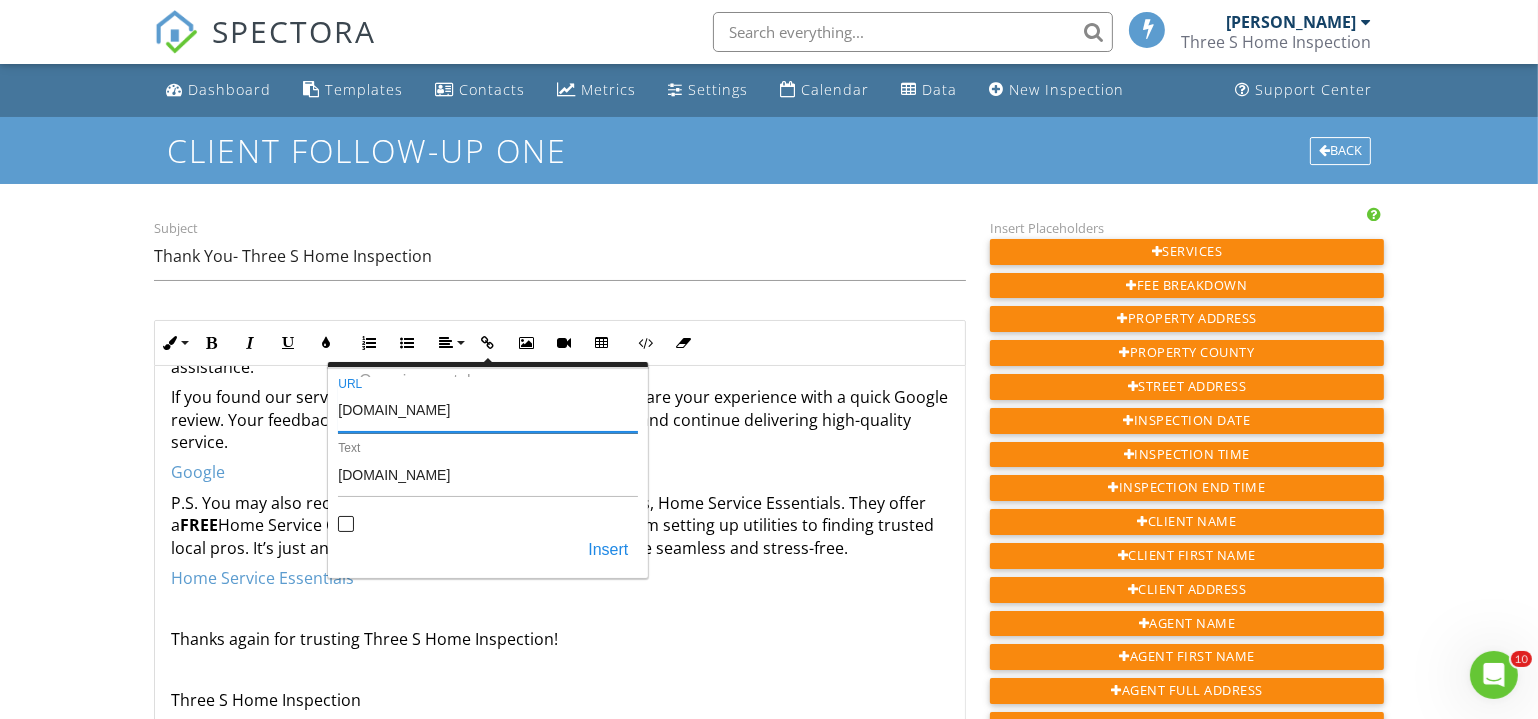 type on "www.3shomeinspection.com" 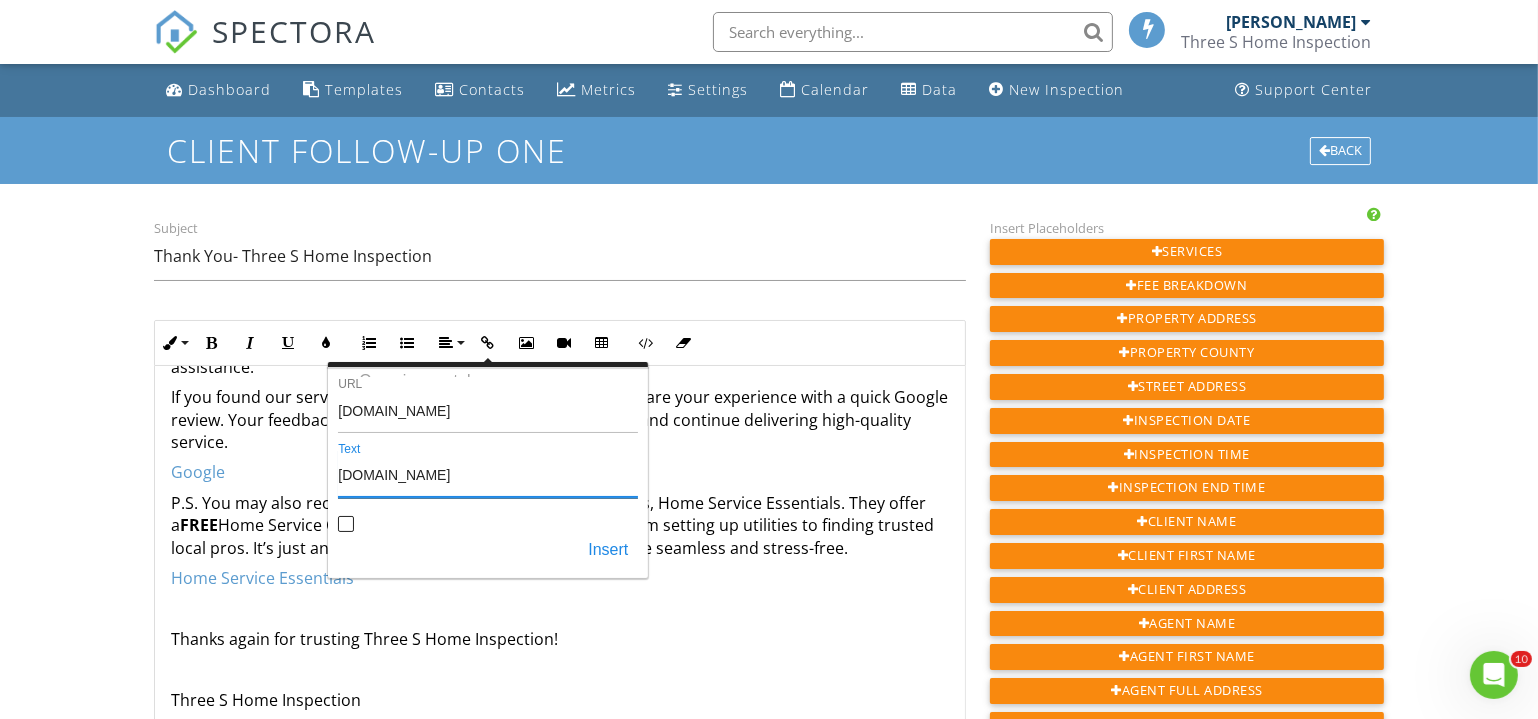 drag, startPoint x: 526, startPoint y: 473, endPoint x: 251, endPoint y: 440, distance: 276.97293 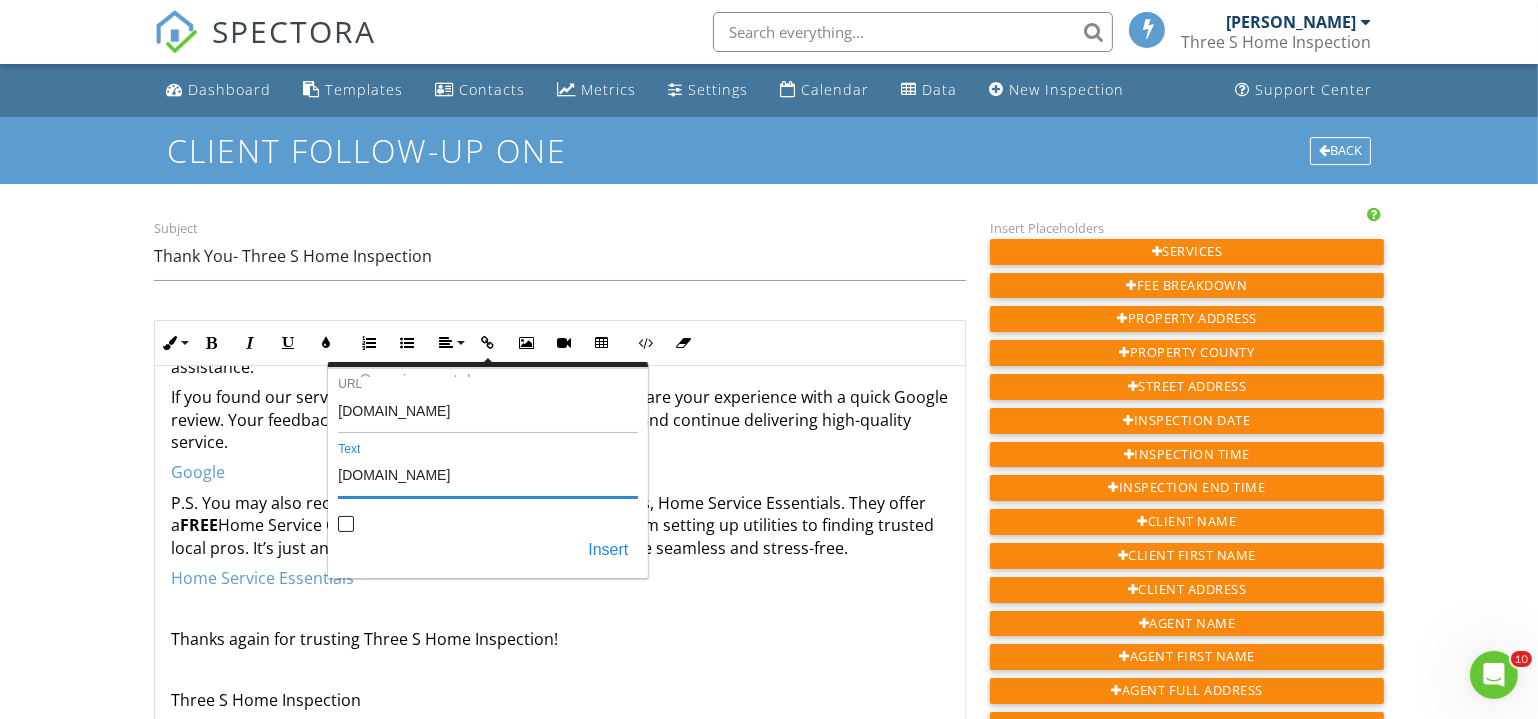 click on "Inline Style XLarge Large Normal Small Light Small/Light Bold Italic Underline Colors Ordered List Unordered List Align Align Left Align Center Align Right Align Justify Insert Link Insert Image Insert Video Insert Table Code View Clear Formatting Back www.3shomeinspection.com URL www.3shomeinspection.com Text Open in new tab Insert Hi {{CLIENT_FIRST_NAME}}, We truly appreciate the opportunity to serve you during your recent property inspection. It was a pleasure working with you, and we’re always here if any questions pop up or you need further assistance. If you found our service helpful, we’d be grateful if you could share your experience with a quick Google review. Your feedback not only helps others—it helps us grow and continue delivering high-quality service. Google P.S. You may also receive a call from one of our valued partners, Home Service Essentials. They offer a  FREE ​ Home Service Essentials Thanks again for trusting Three S Home Inspection! Three S Home Inspection ​ ​" at bounding box center [560, 543] 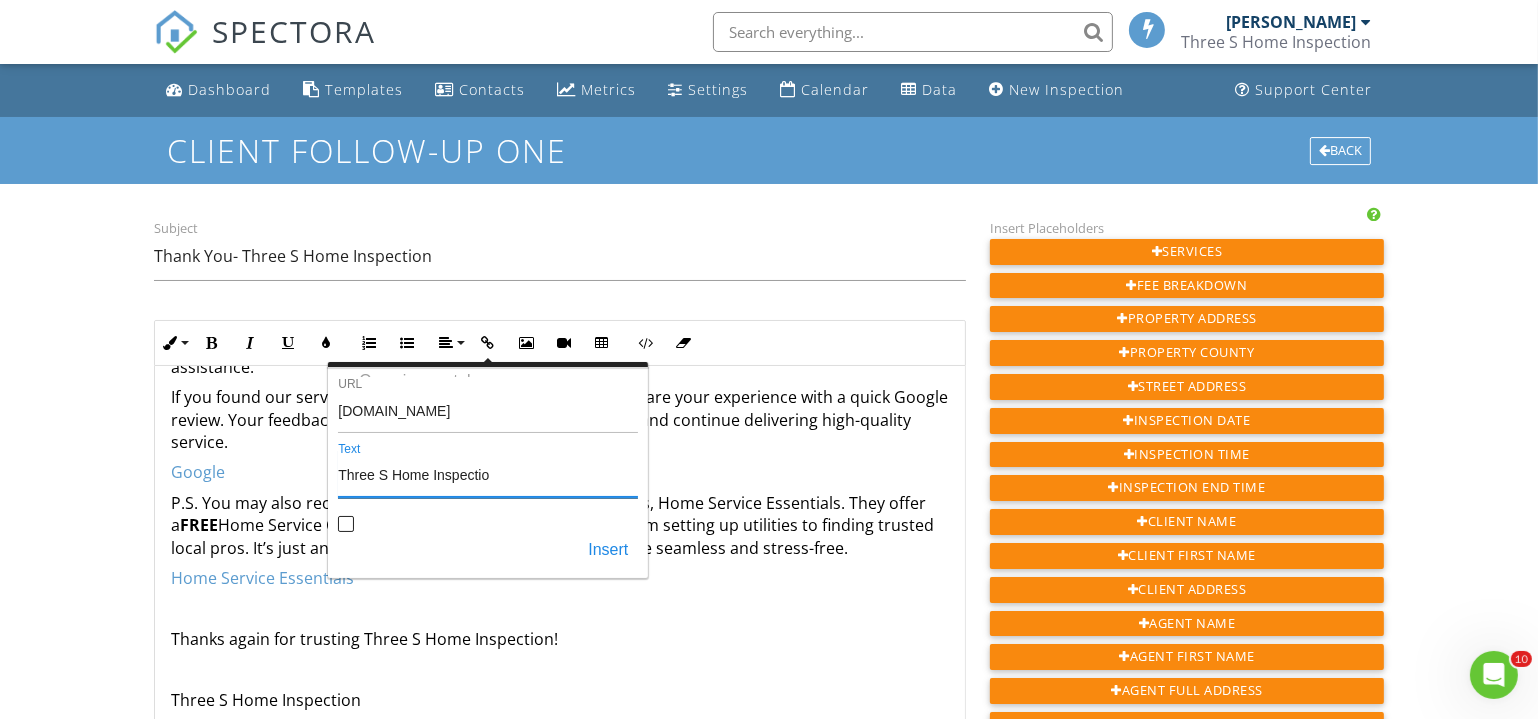 type on "Three S Home Inspection" 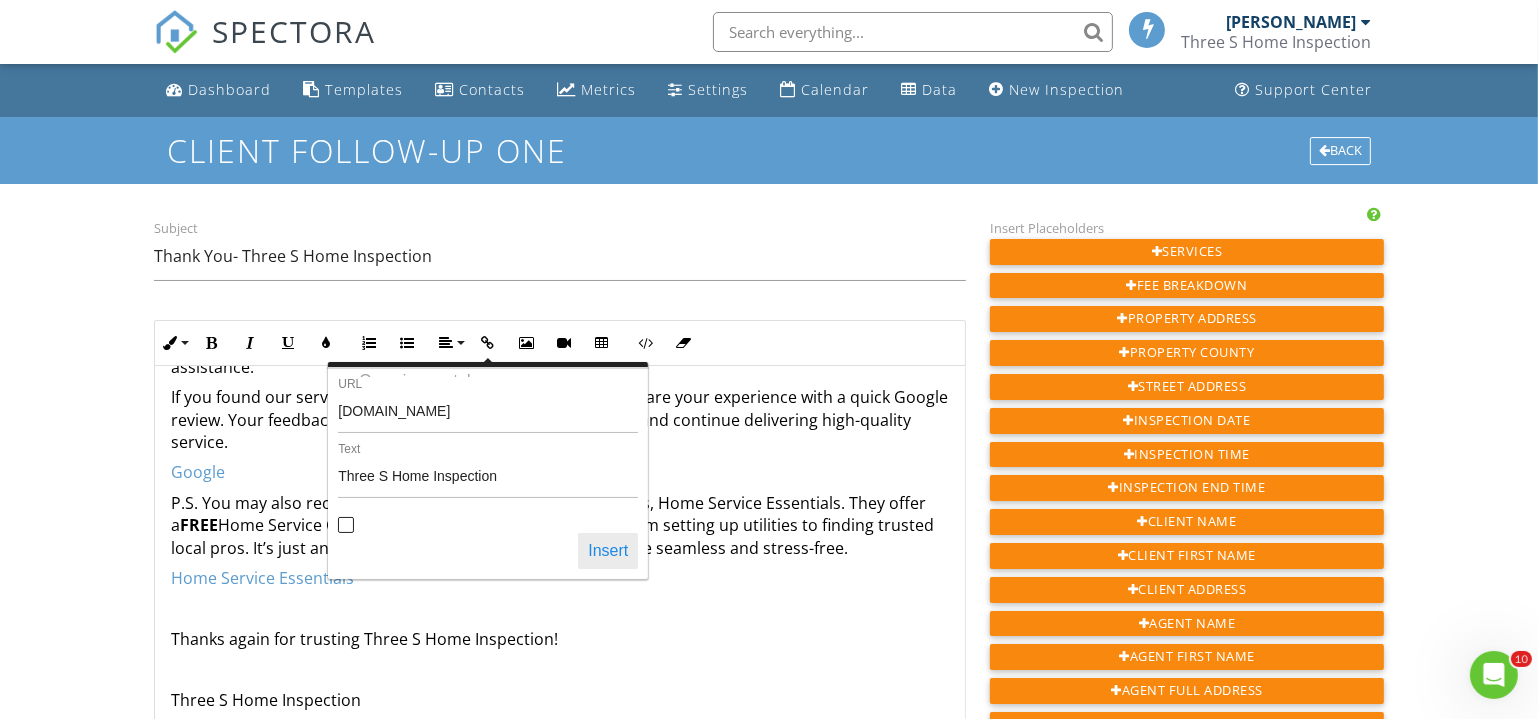 click on "Insert" at bounding box center (608, 551) 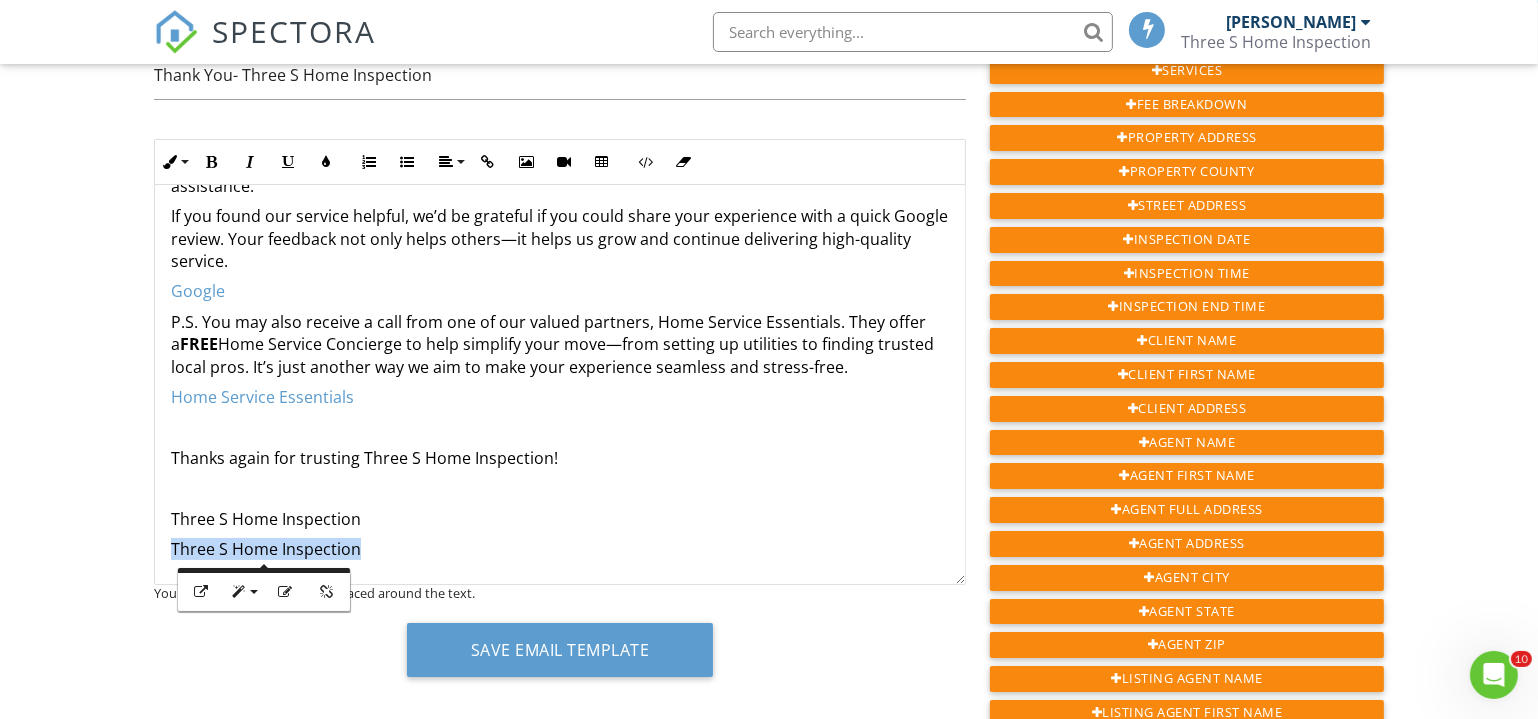 scroll, scrollTop: 181, scrollLeft: 0, axis: vertical 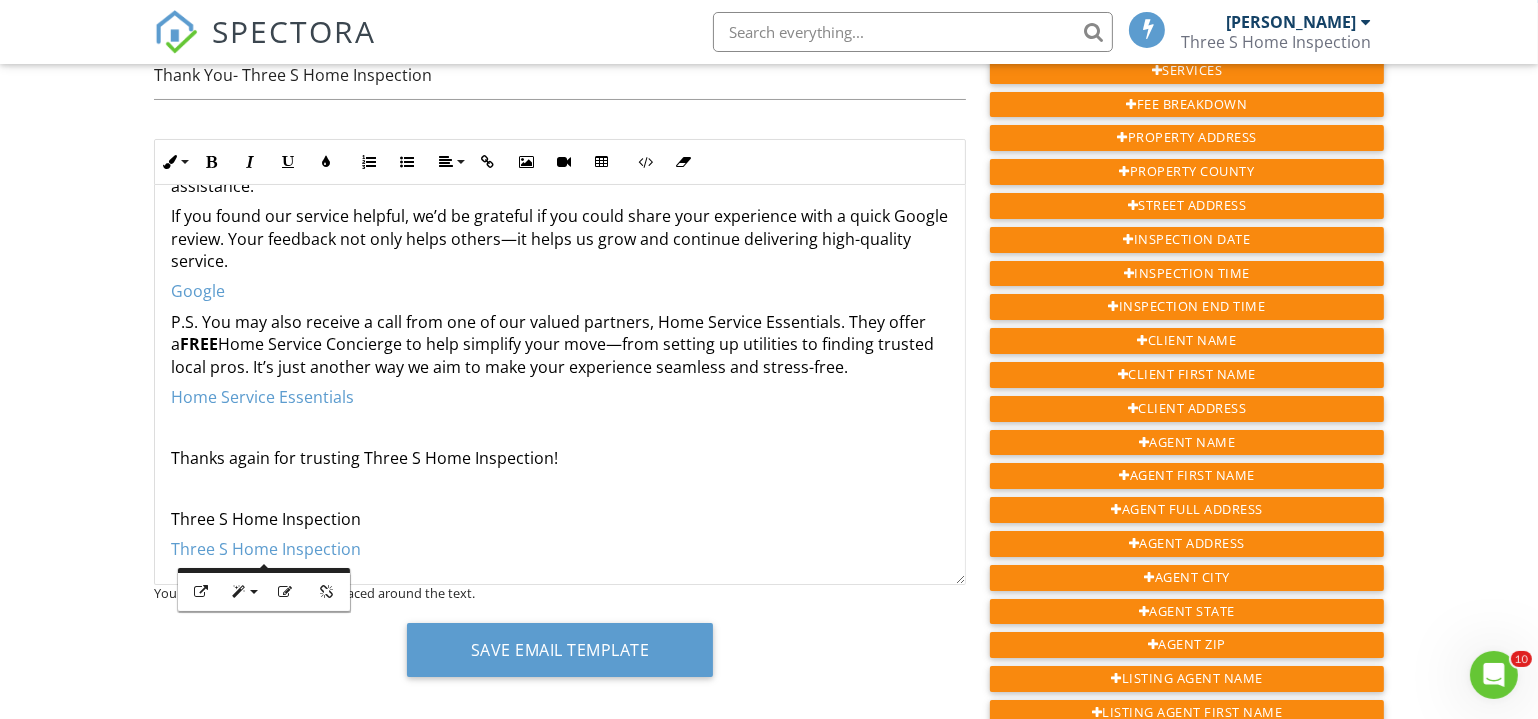 click on "Three S Home Inspection" at bounding box center [560, 519] 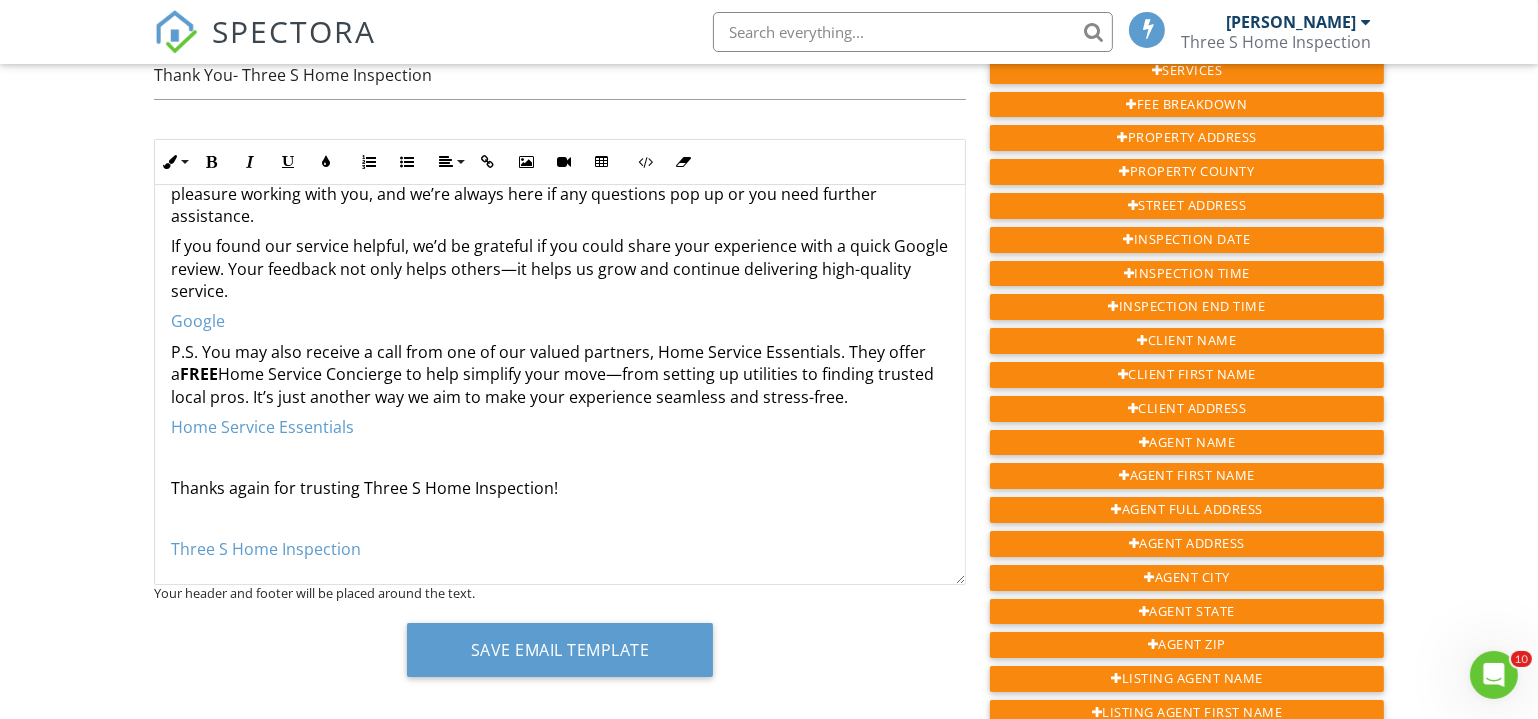 scroll, scrollTop: 212, scrollLeft: 0, axis: vertical 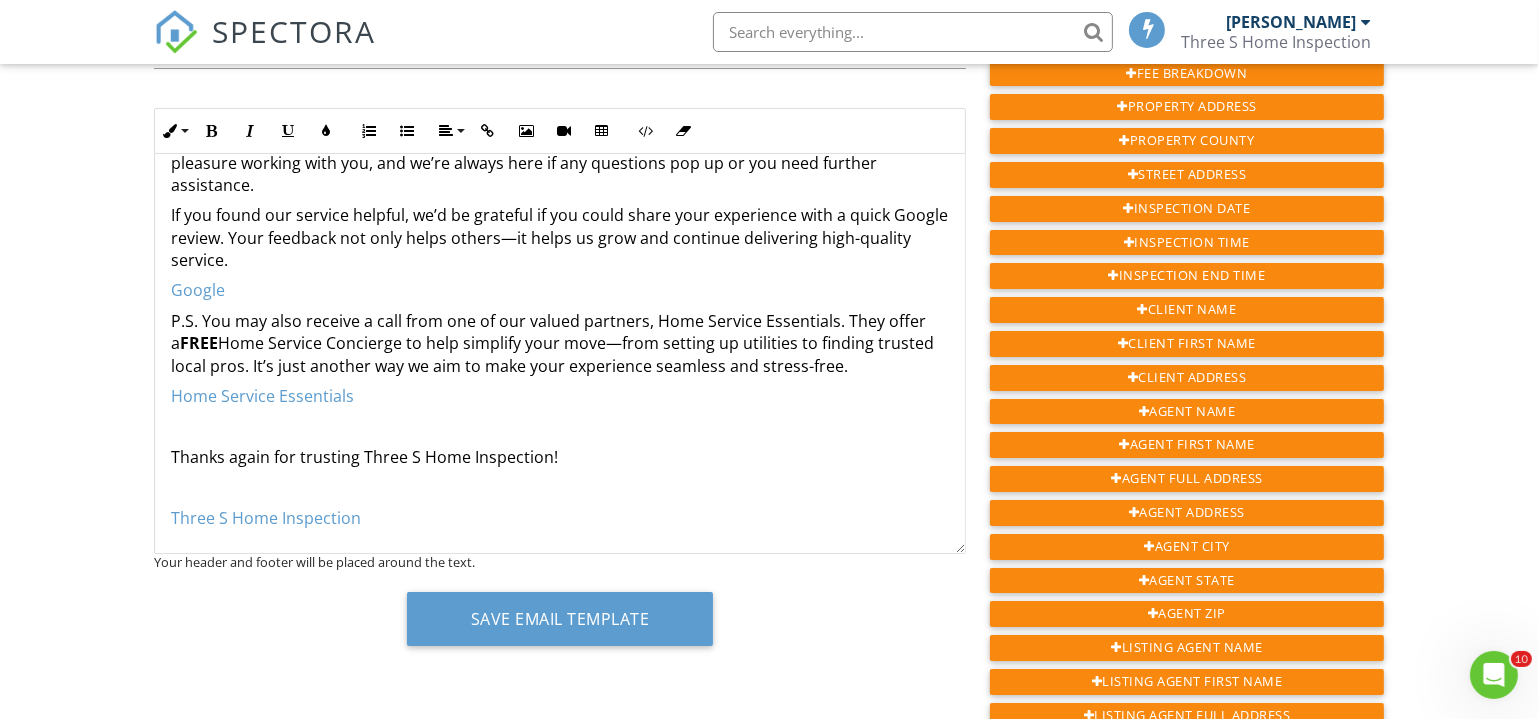 click on "Thanks again for trusting Three S Home Inspection!" at bounding box center (560, 457) 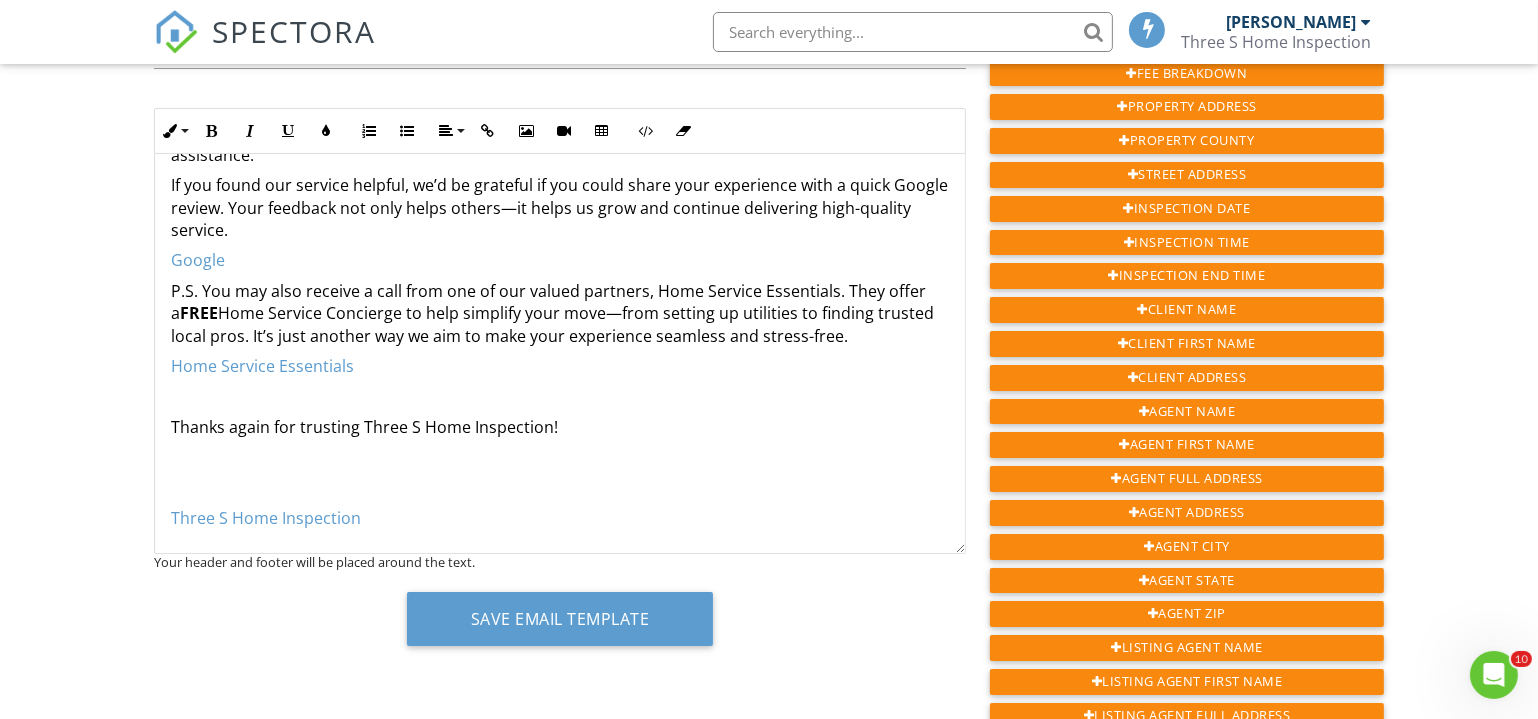scroll, scrollTop: 181, scrollLeft: 0, axis: vertical 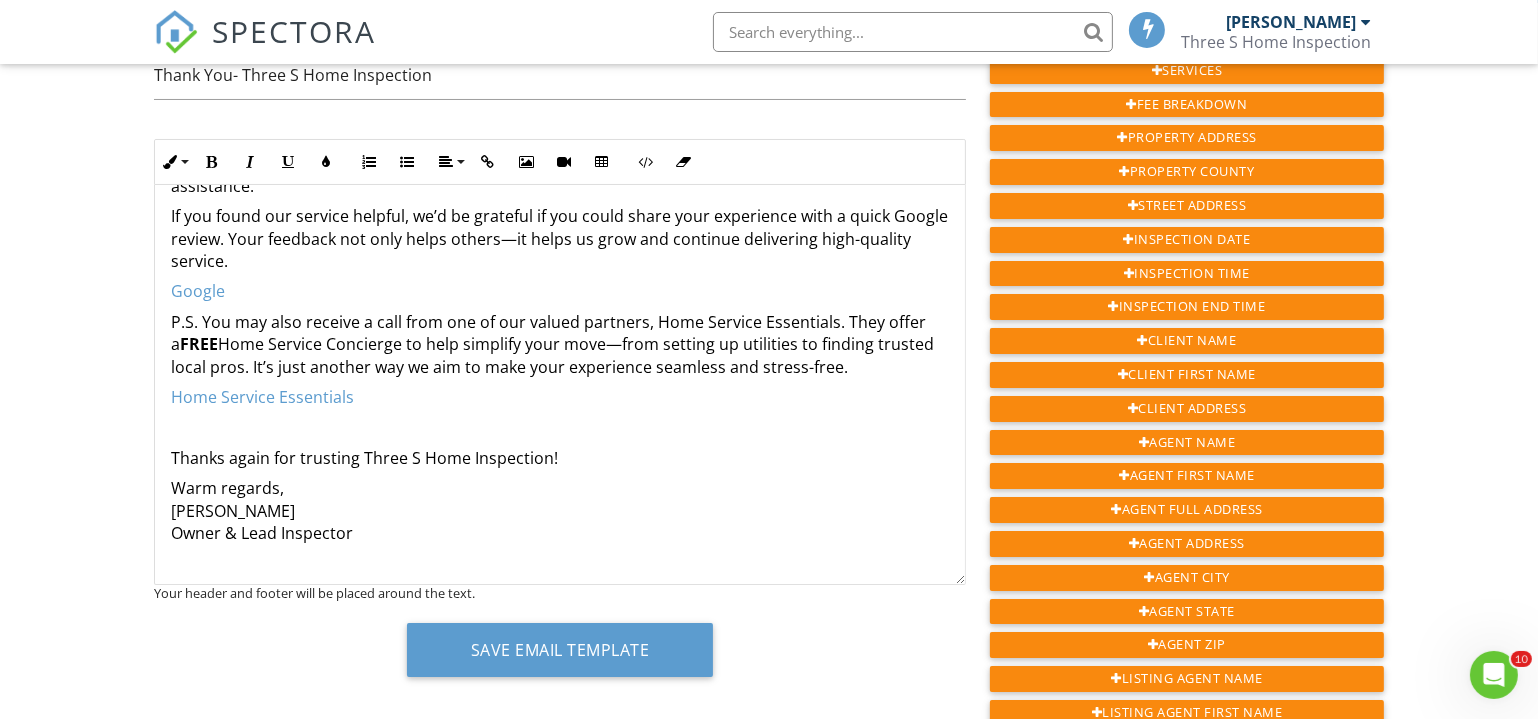 click on "Warm regards,  Brent  Owner & Lead Inspector" at bounding box center (560, 522) 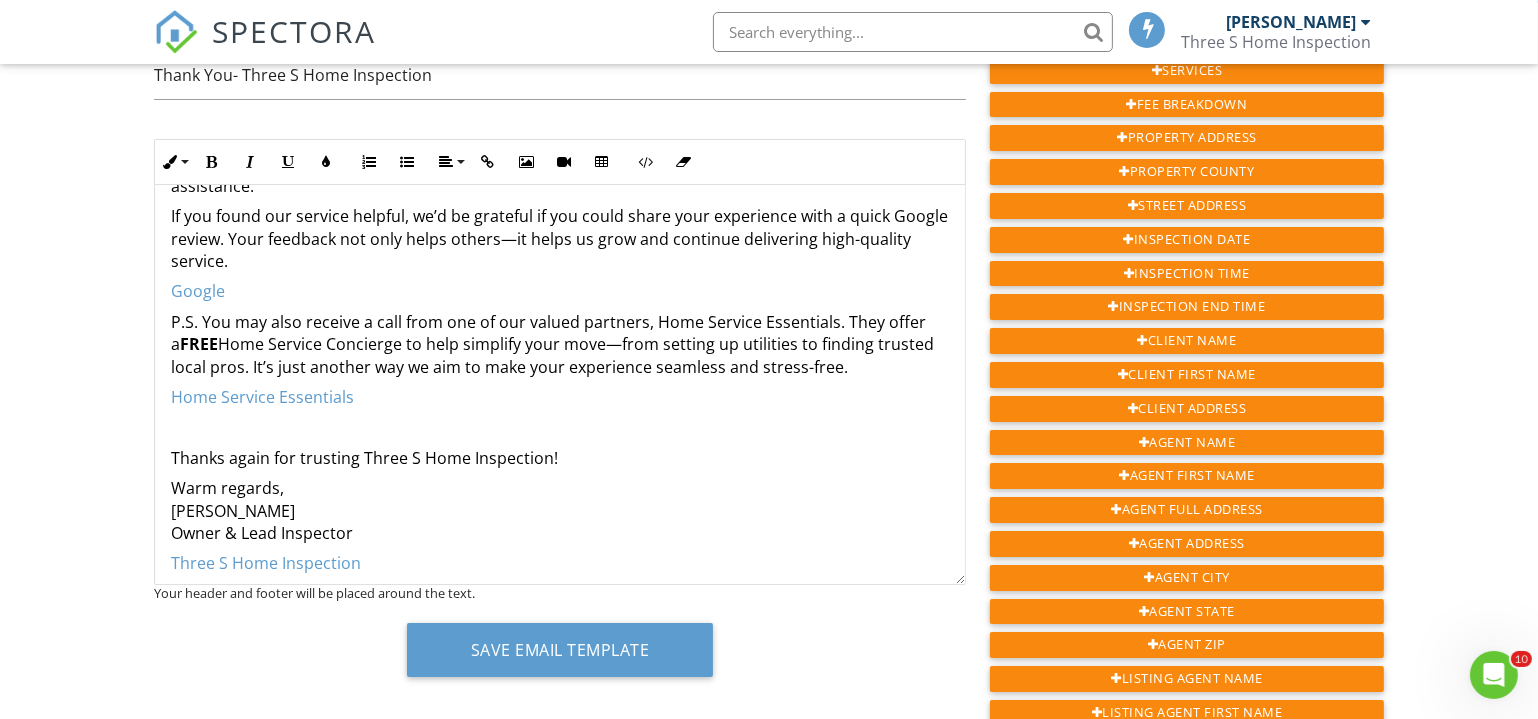 click on "Thanks again for trusting Three S Home Inspection!" at bounding box center [560, 458] 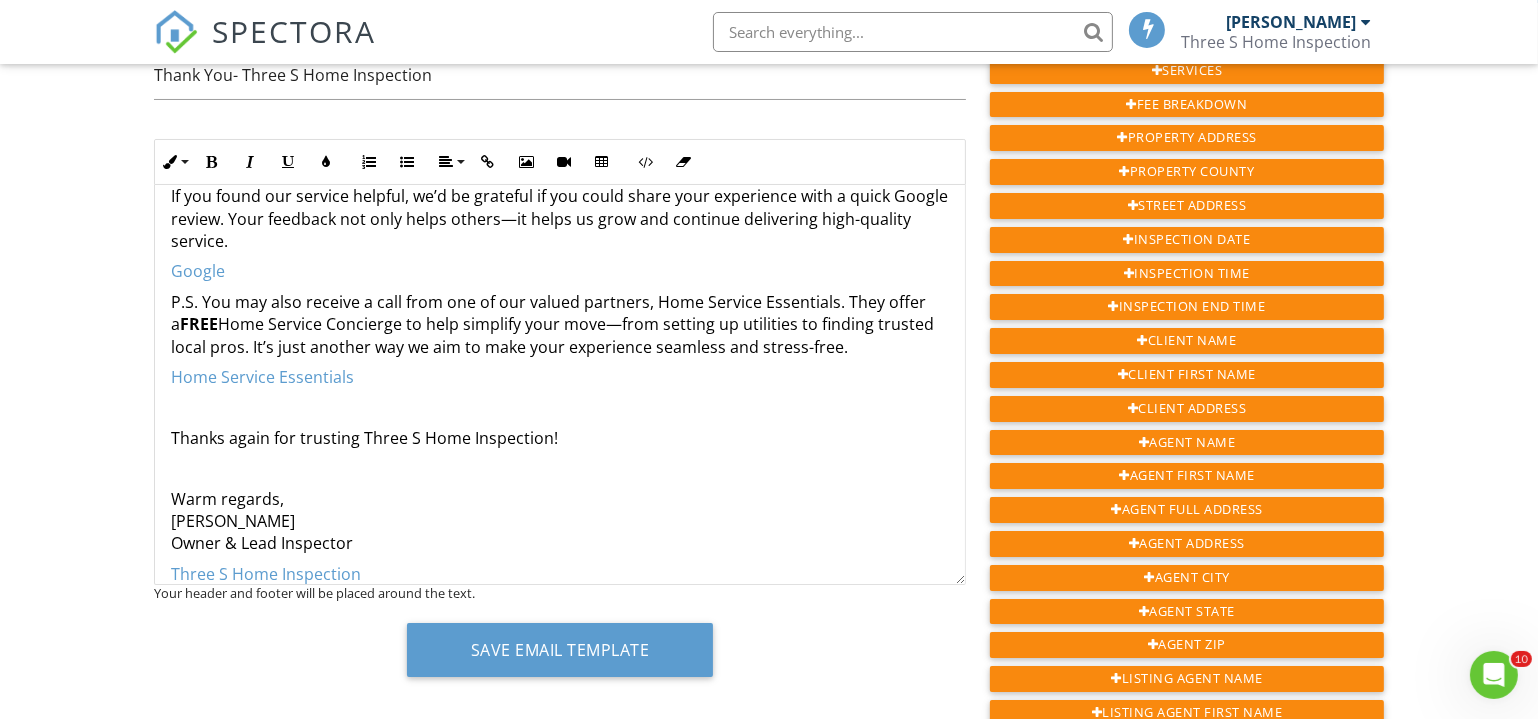 scroll, scrollTop: 318, scrollLeft: 0, axis: vertical 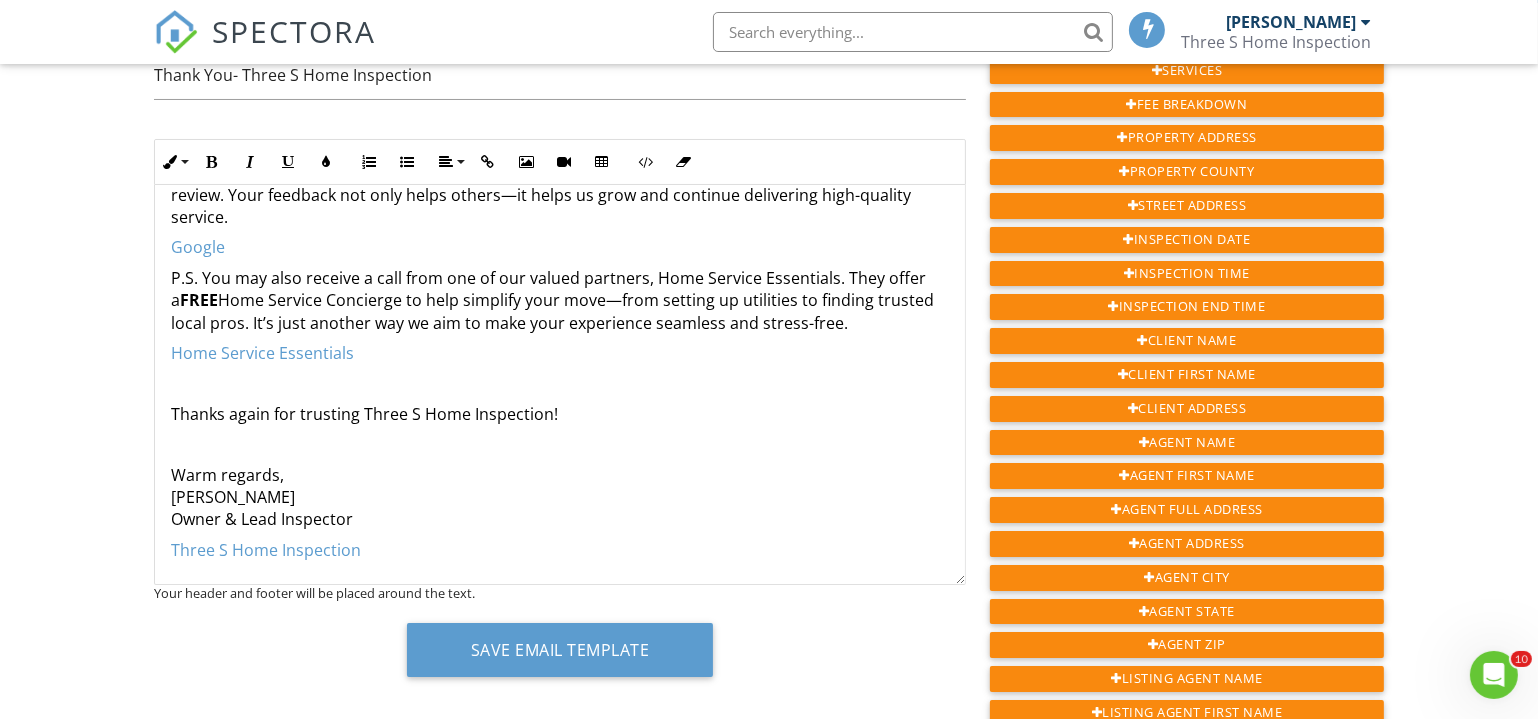 click on "Warm regards,  Brent  Owner & Lead Inspector" at bounding box center [560, 497] 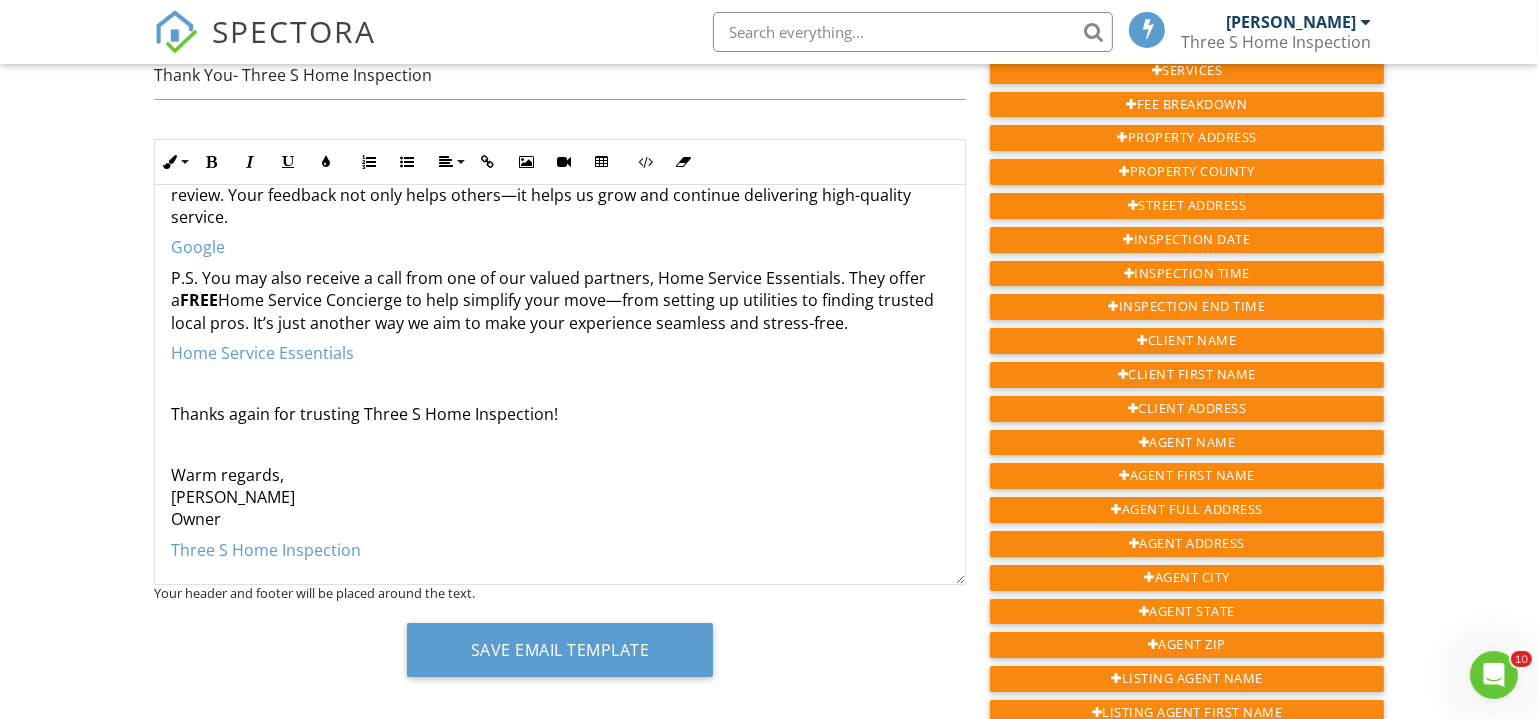 click on "Warm regards,  Brent  Owner" at bounding box center (560, 497) 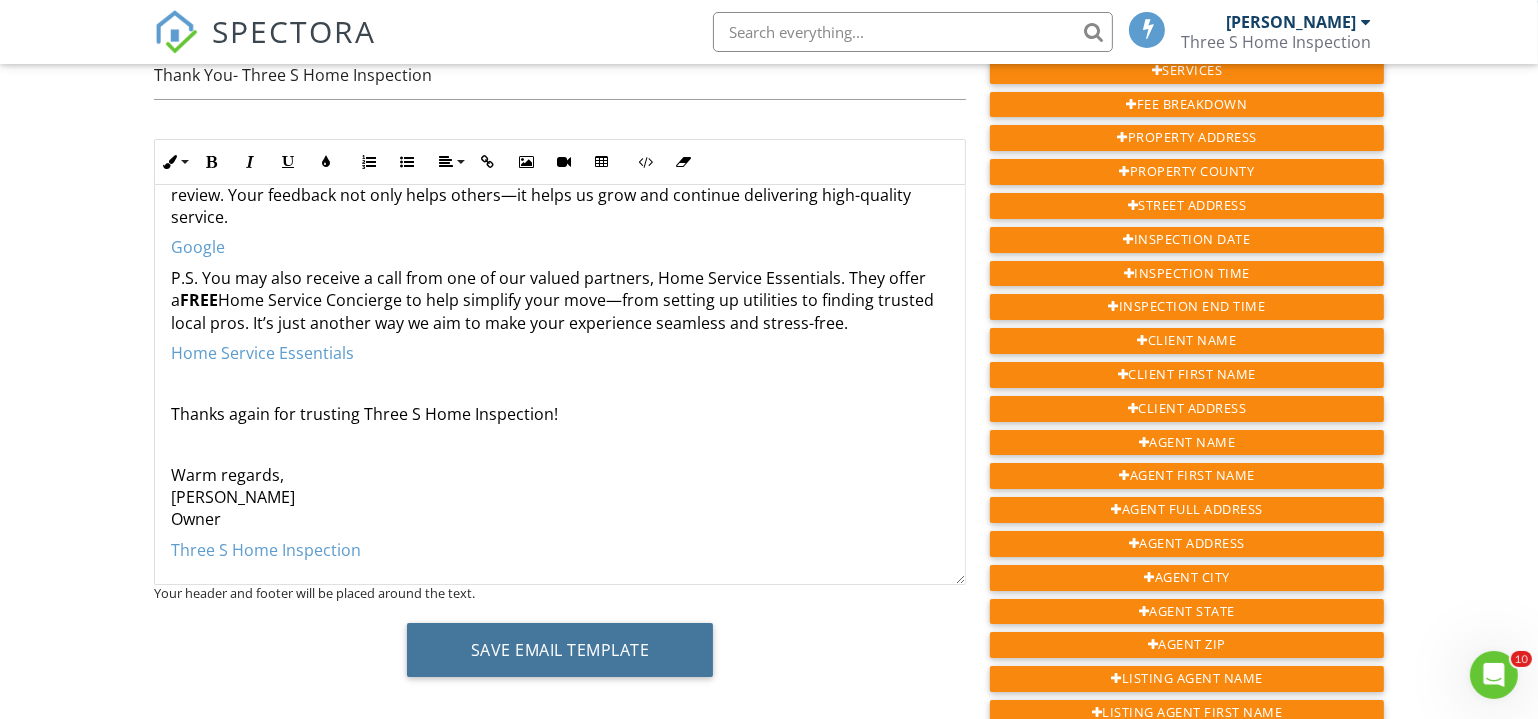 click on "Save Email Template" at bounding box center (560, 650) 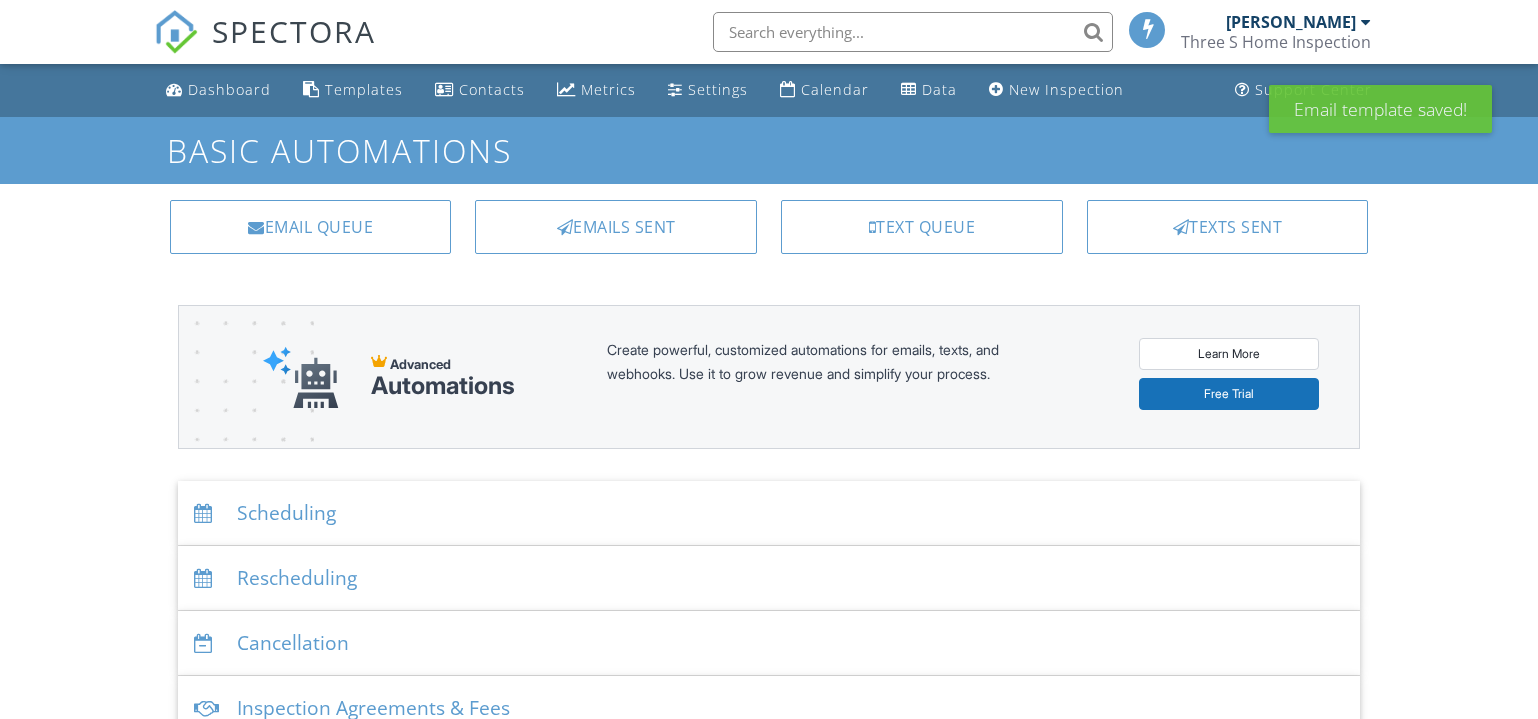 scroll, scrollTop: 0, scrollLeft: 0, axis: both 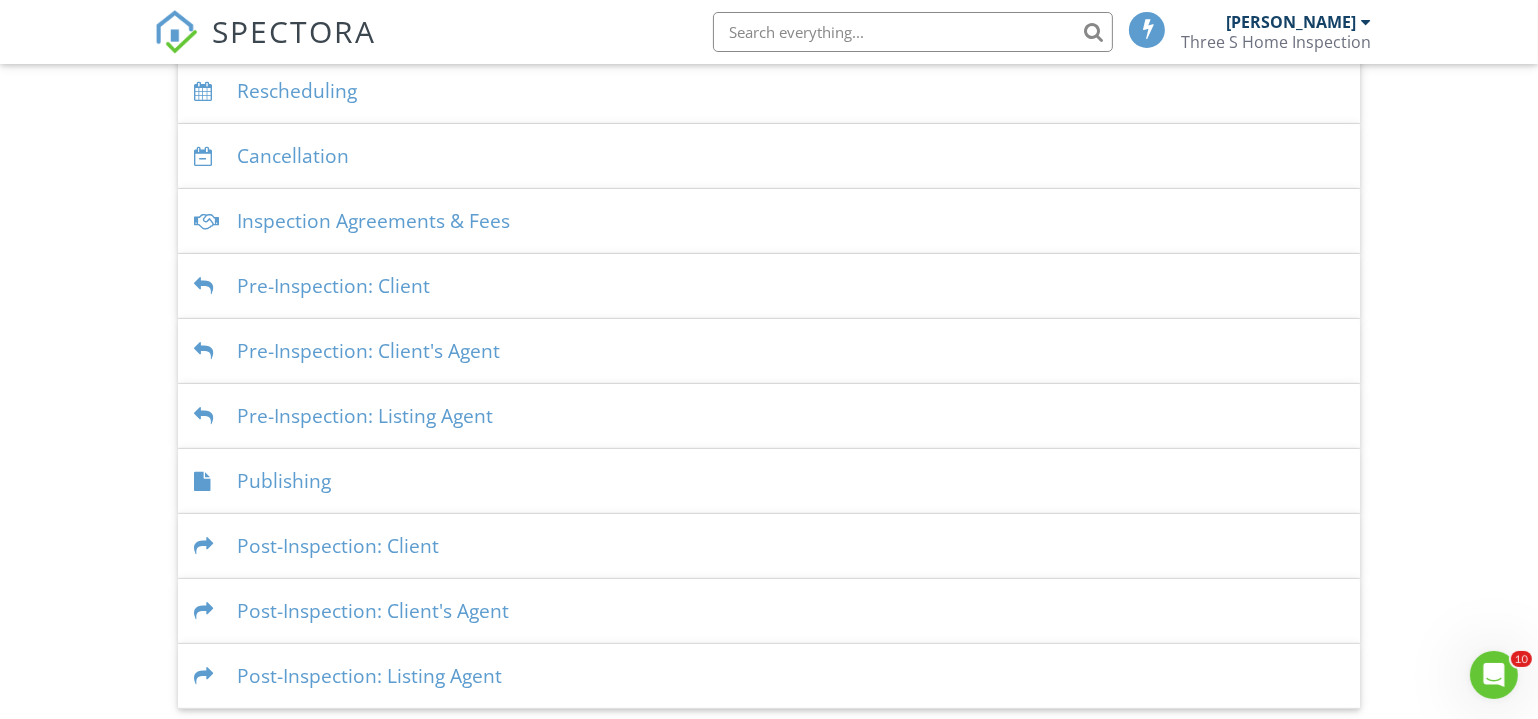click on "Post-Inspection: Client's Agent" at bounding box center [769, 611] 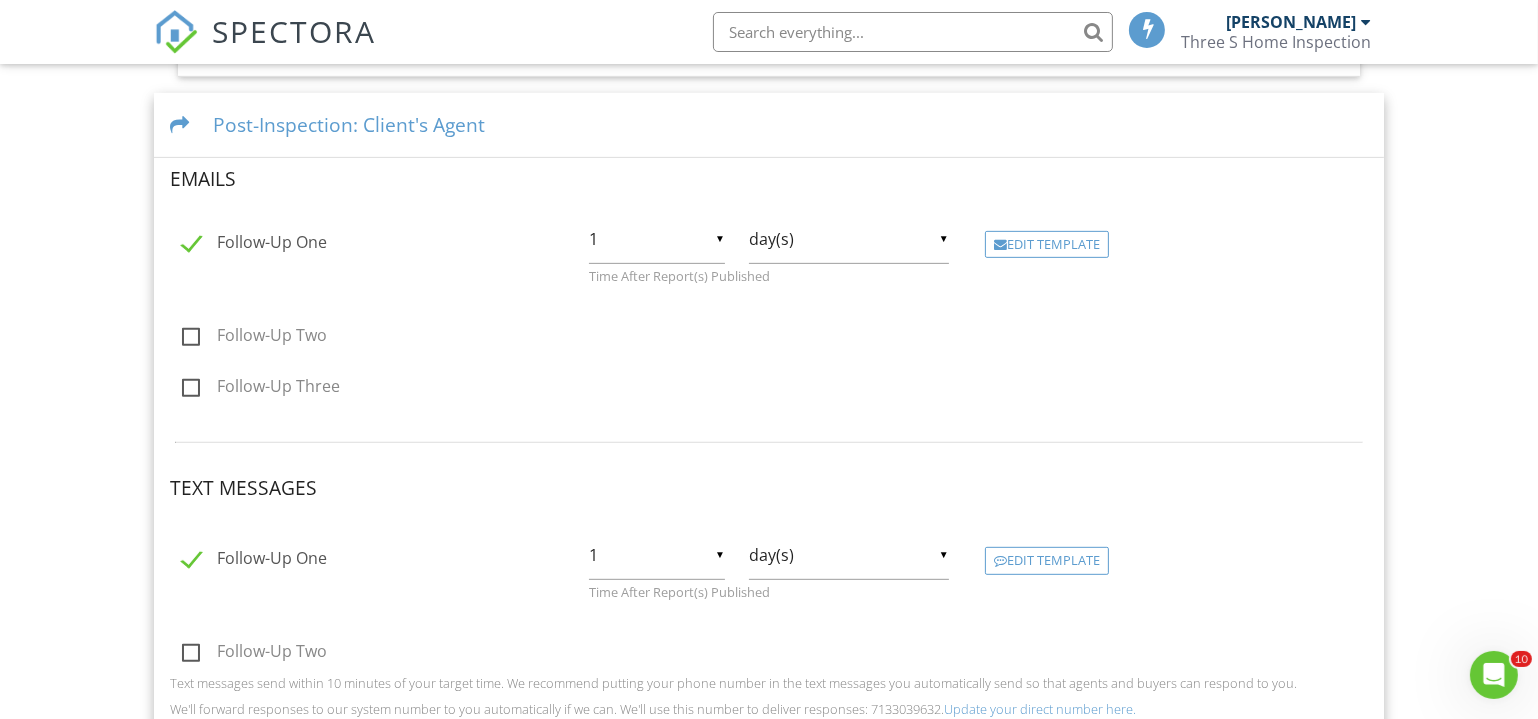 scroll, scrollTop: 1103, scrollLeft: 0, axis: vertical 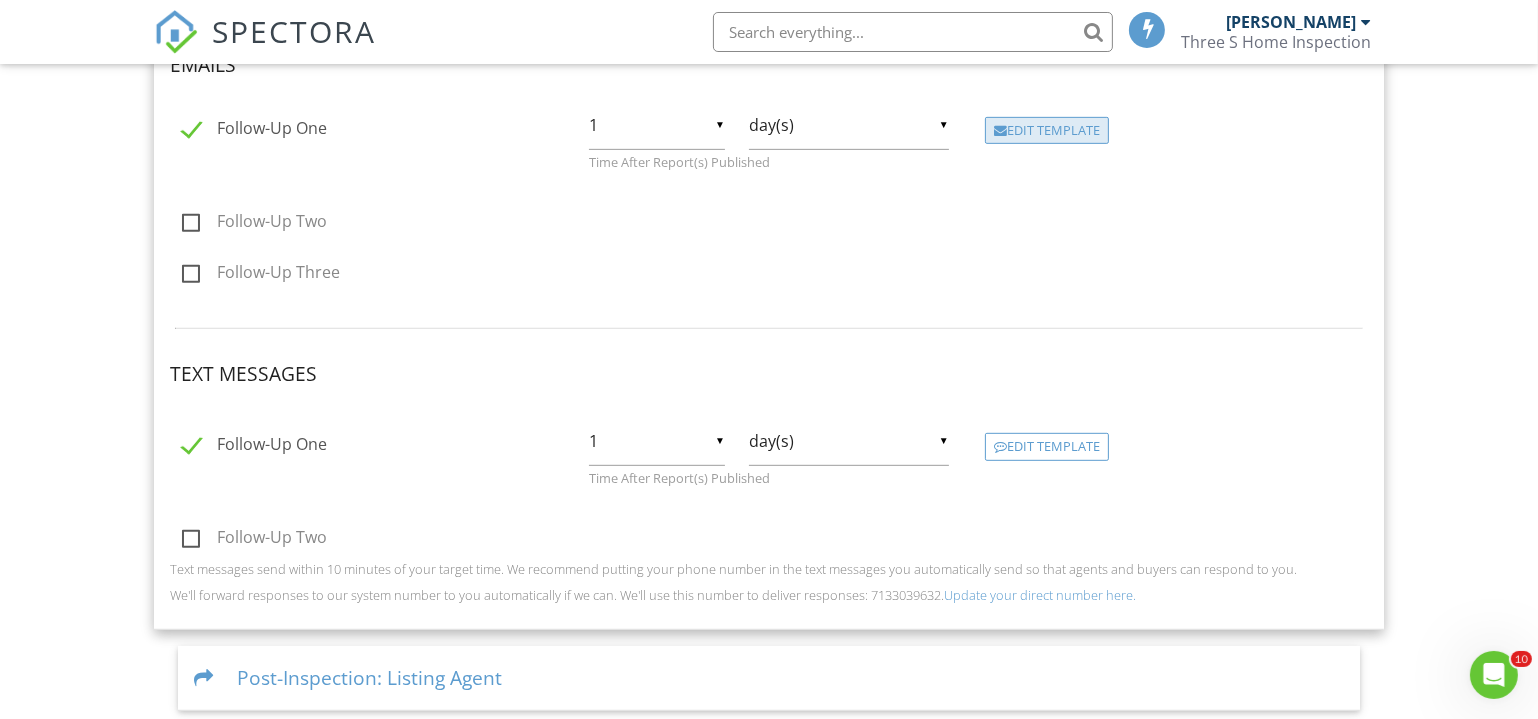 click on "Edit Template" at bounding box center (1047, 131) 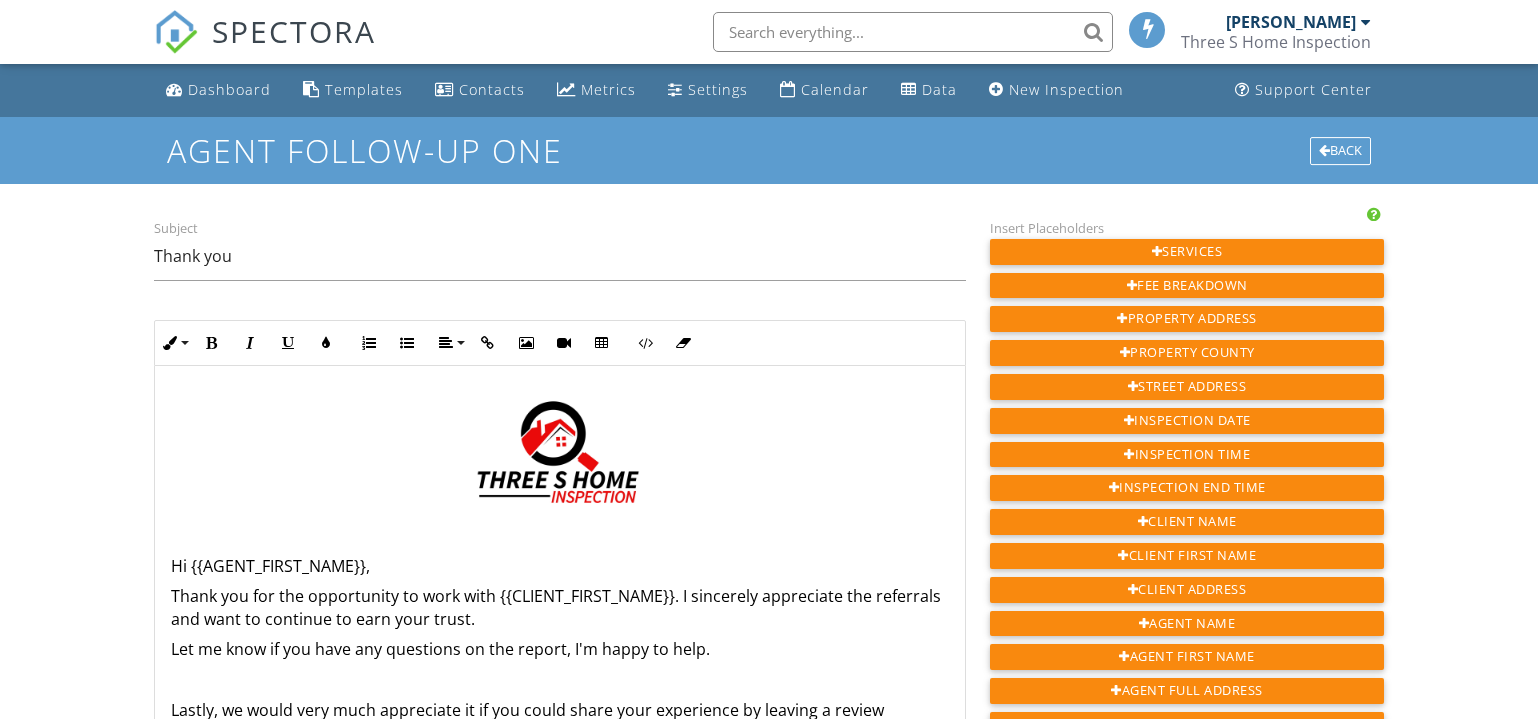 scroll, scrollTop: 0, scrollLeft: 0, axis: both 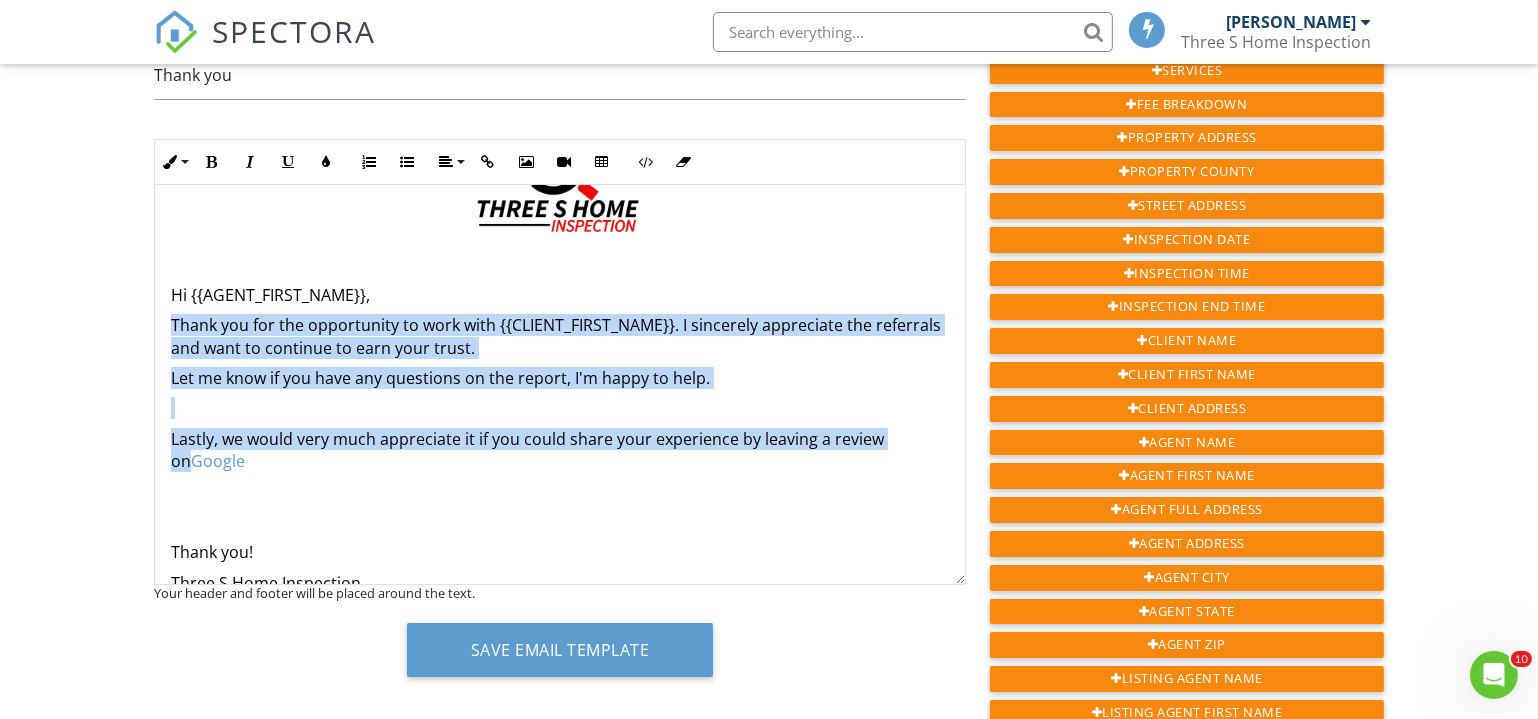drag, startPoint x: 167, startPoint y: 322, endPoint x: 899, endPoint y: 433, distance: 740.36816 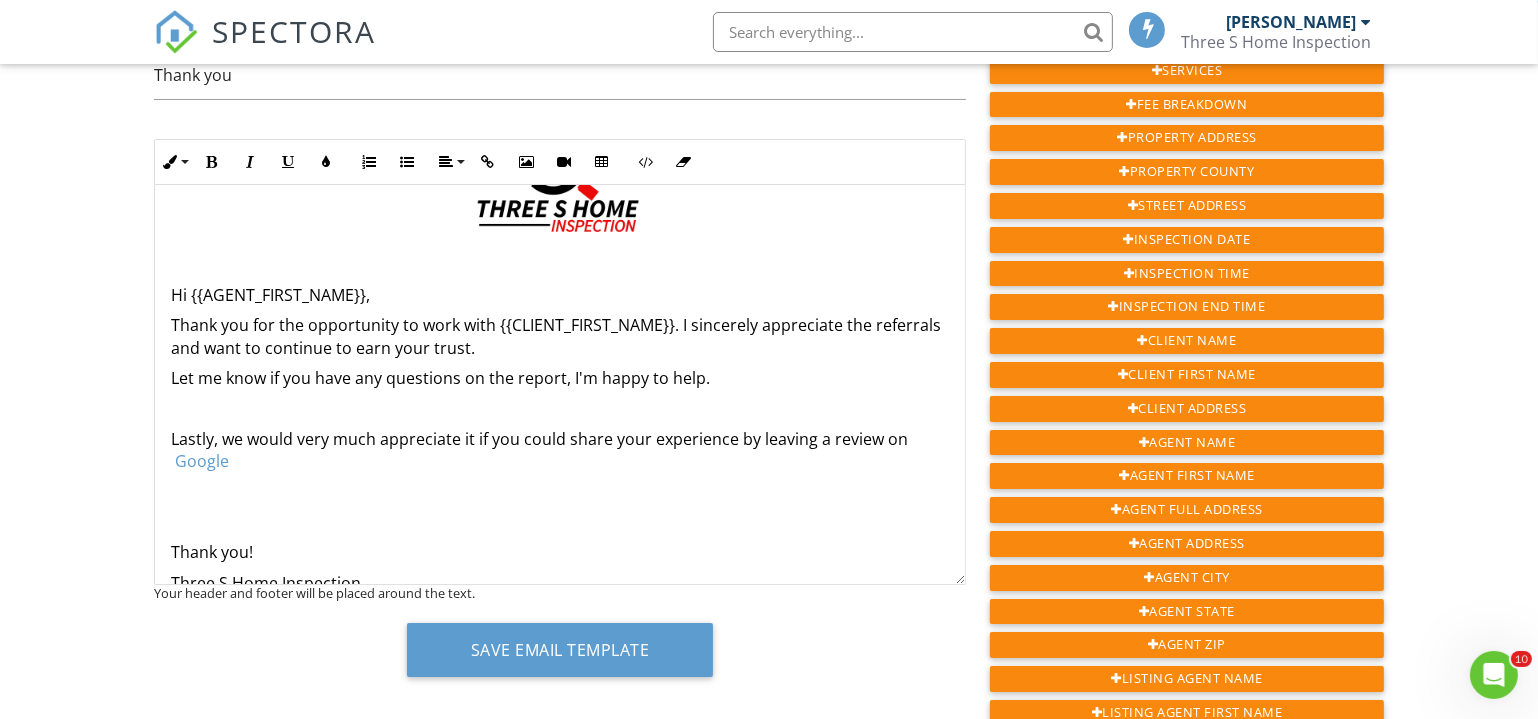 click at bounding box center (560, 491) 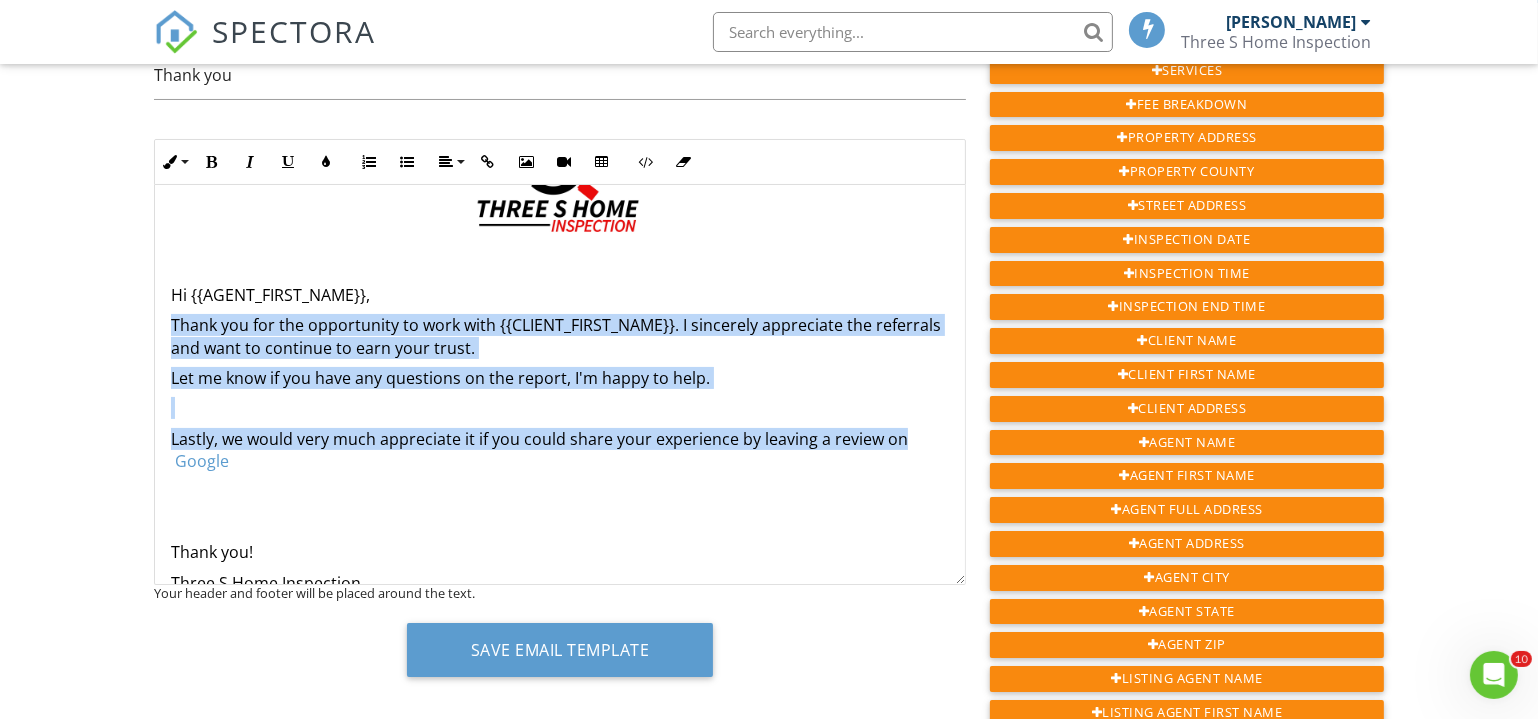 drag, startPoint x: 915, startPoint y: 434, endPoint x: 146, endPoint y: 317, distance: 777.8496 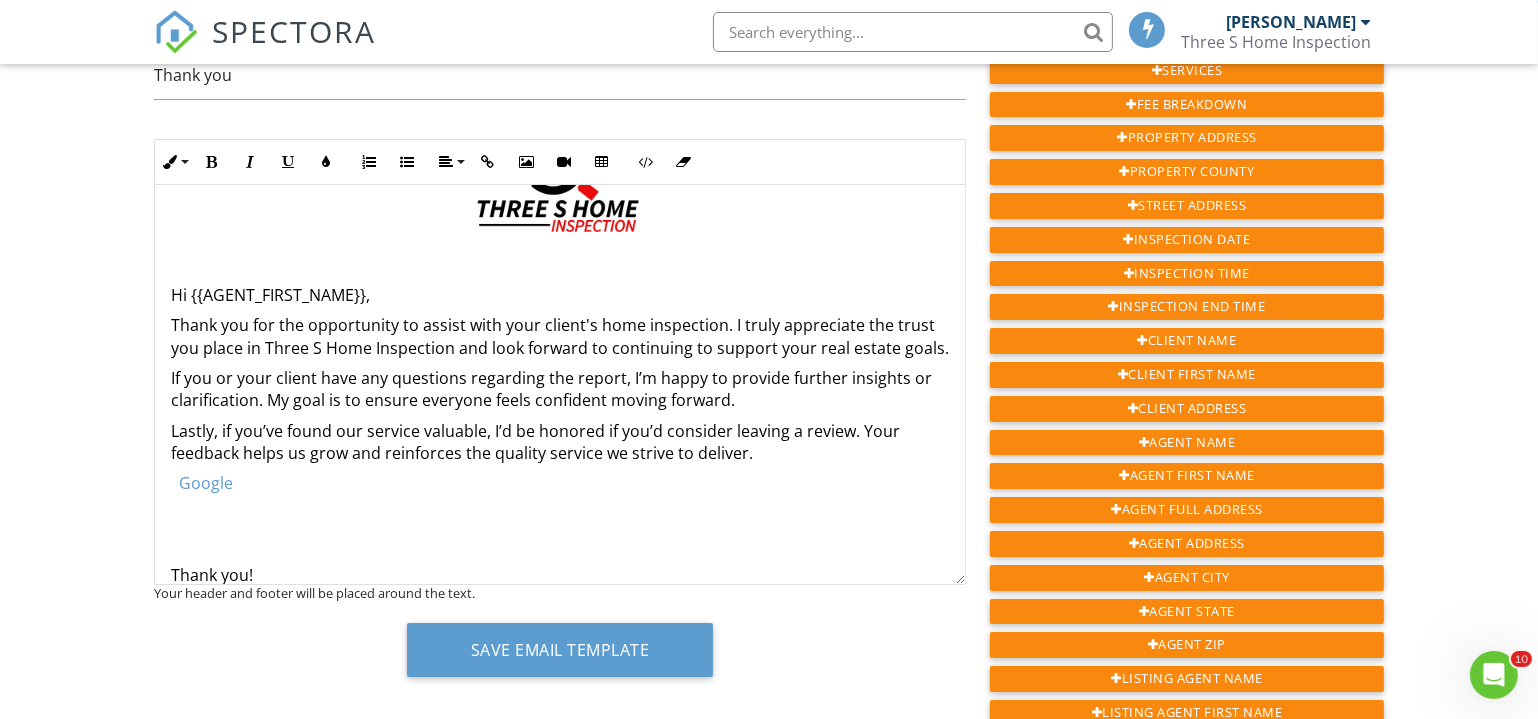 scroll, scrollTop: 181, scrollLeft: 0, axis: vertical 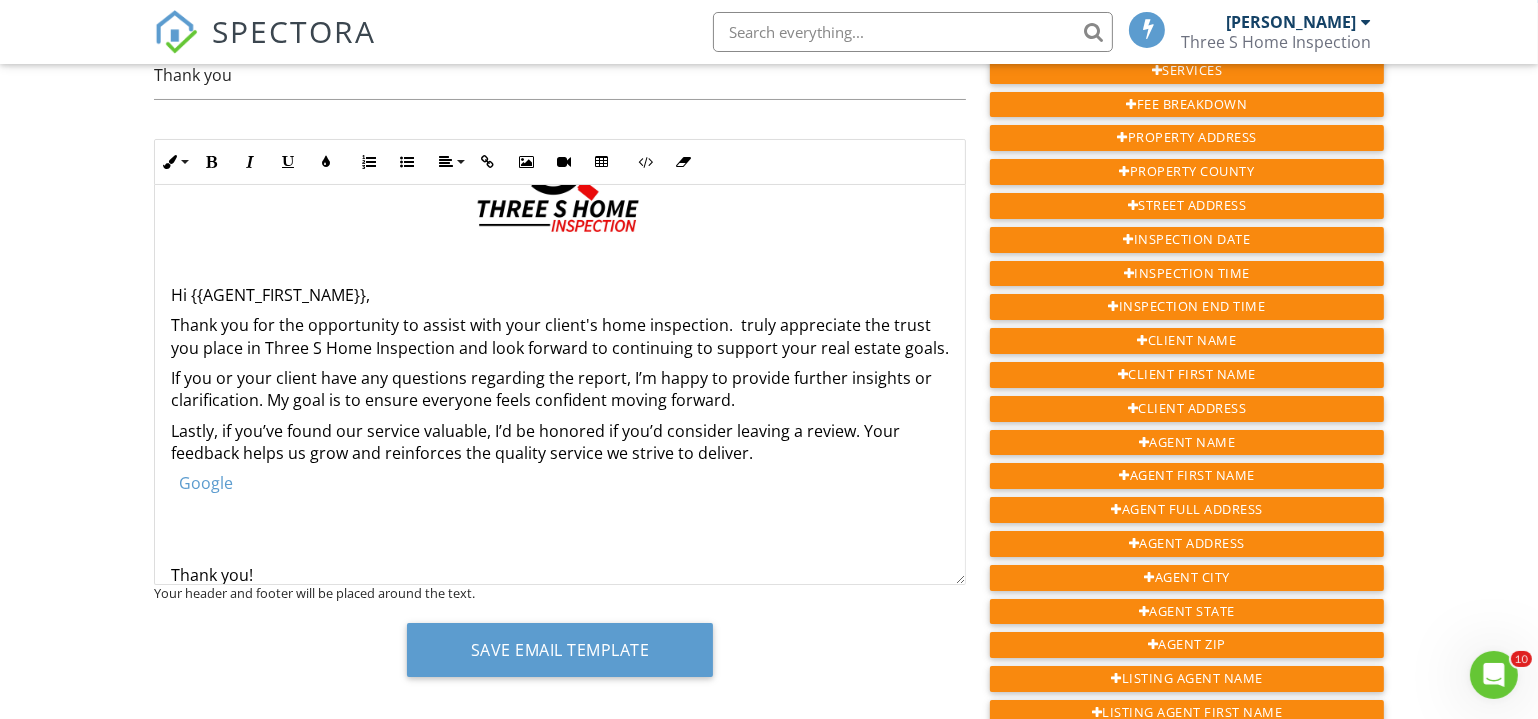 type 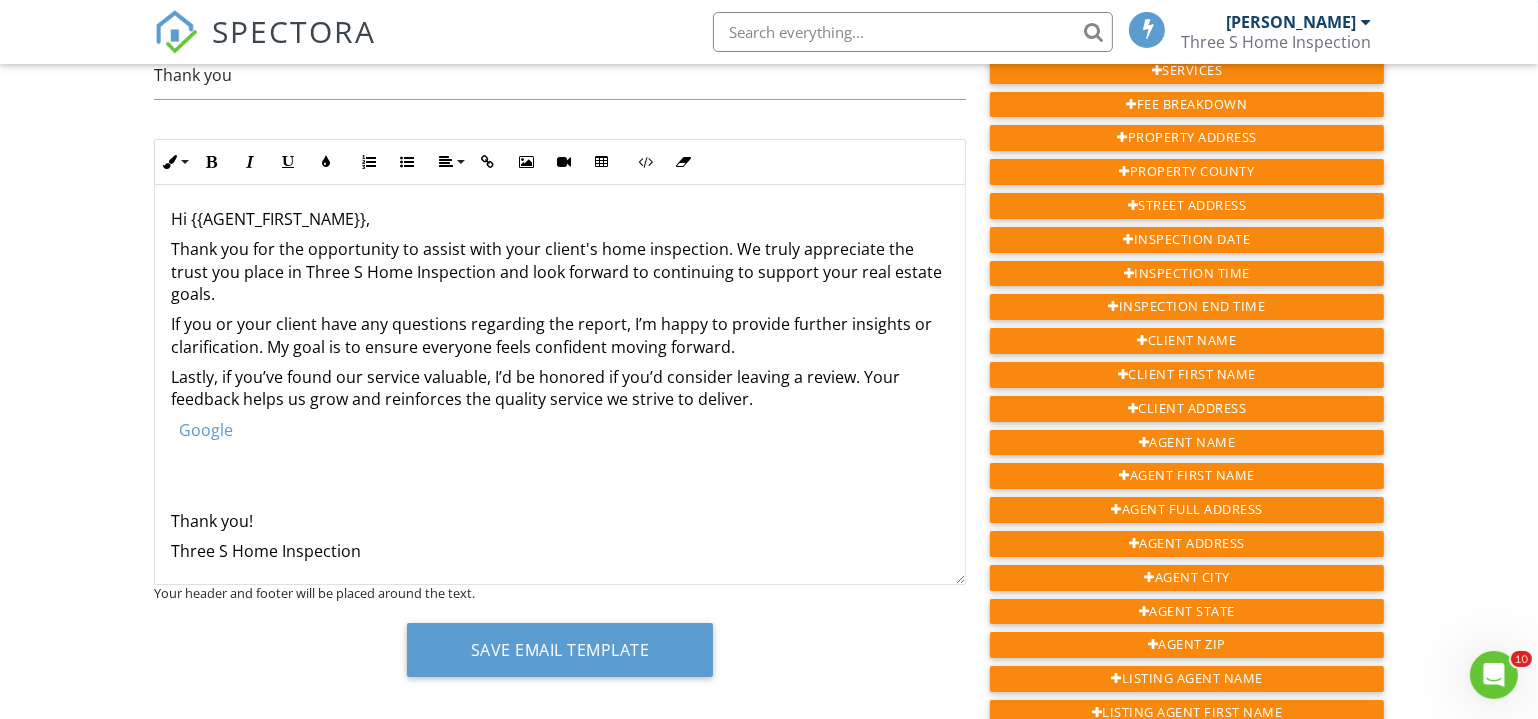scroll, scrollTop: 168, scrollLeft: 0, axis: vertical 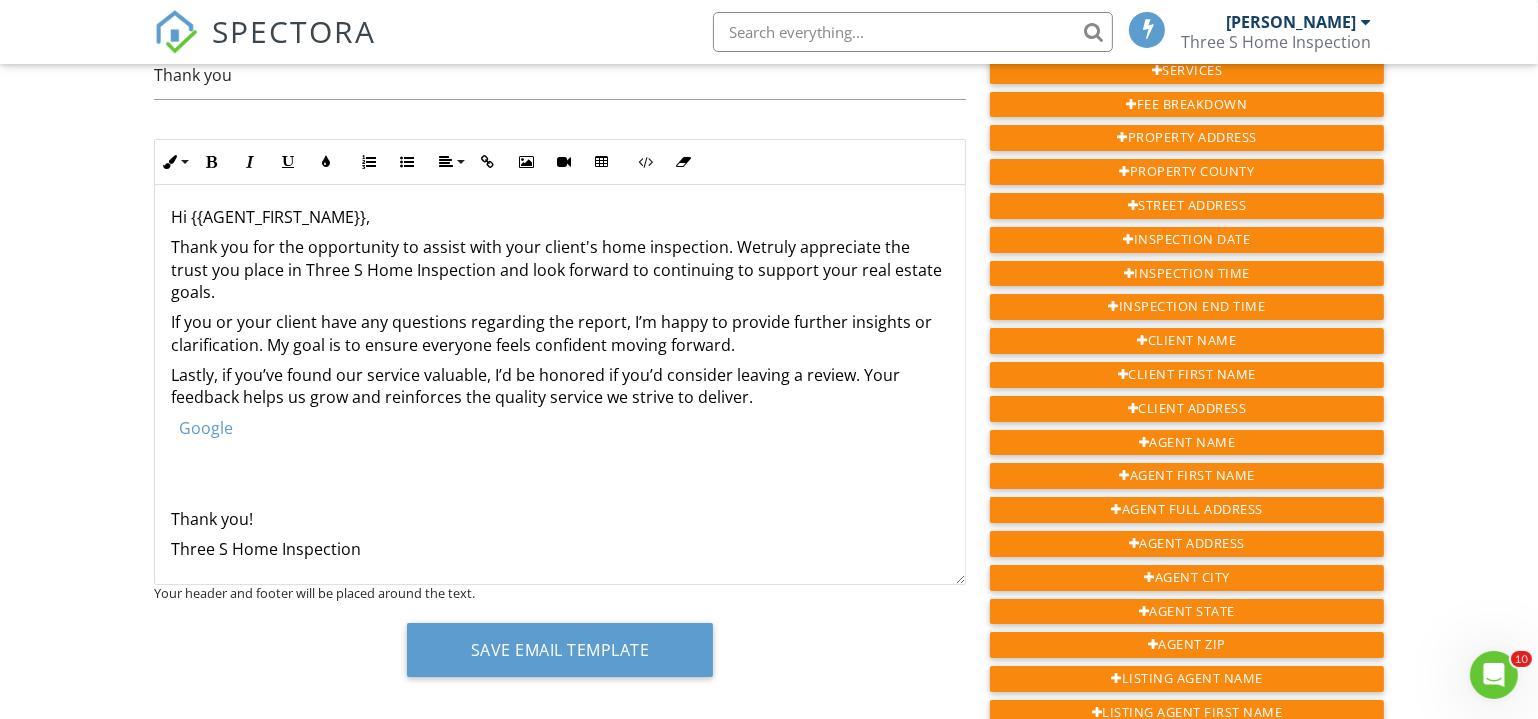 click on "Google" at bounding box center [560, 428] 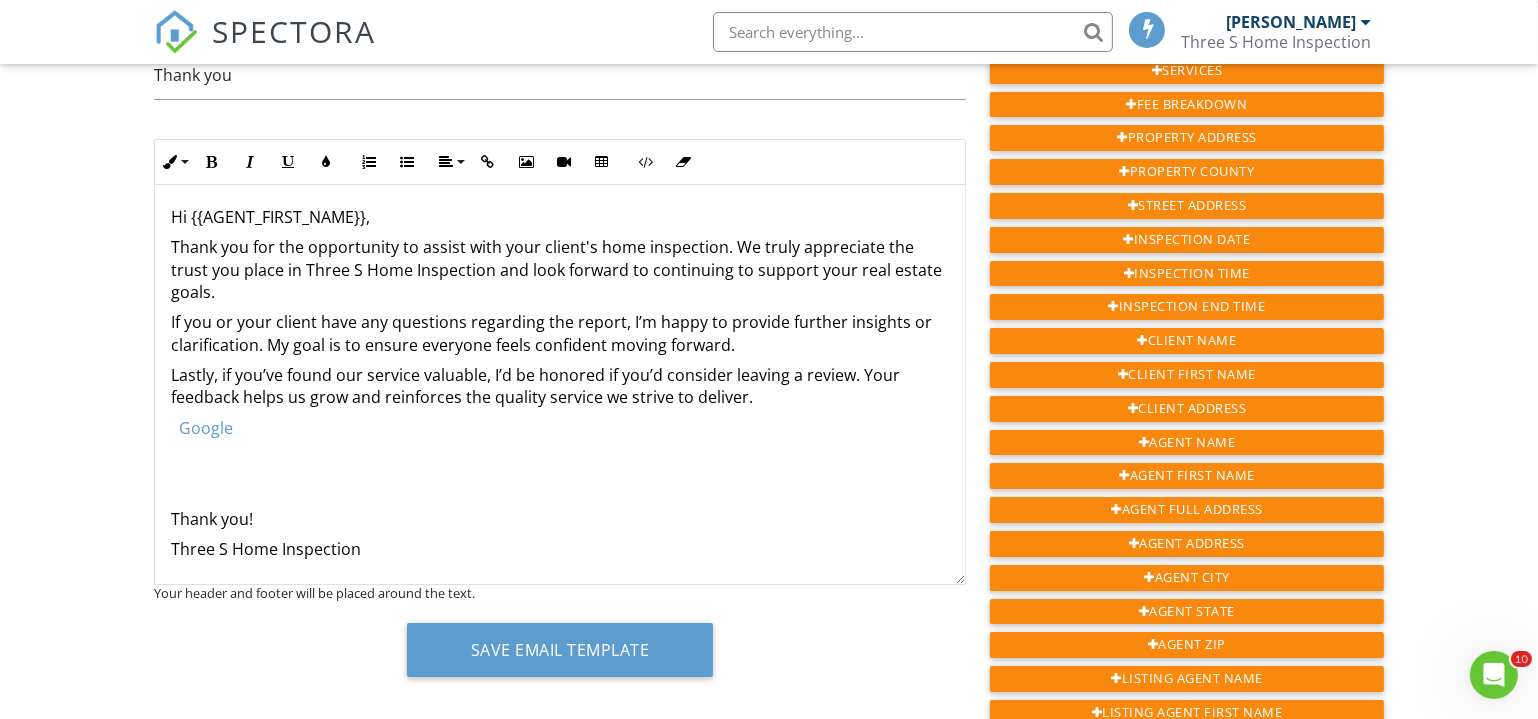 click on "Hi {{AGENT_FIRST_NAME}}, Thank you for the opportunity to assist with your client's home inspection. We truly appreciate the trust you place in Three S Home Inspection and look forward to continuing to support your real estate goals. If you or your client have any questions regarding the report, I’m happy to provide further insights or clarification. My goal is to ensure everyone feels confident moving forward. Lastly, if you’ve found our service valuable, I’d be honored if you’d consider leaving a review. Your feedback helps us grow and reinforces the quality service we strive to deliver.    Google Thank you! Three S Home Inspection" at bounding box center [560, 301] 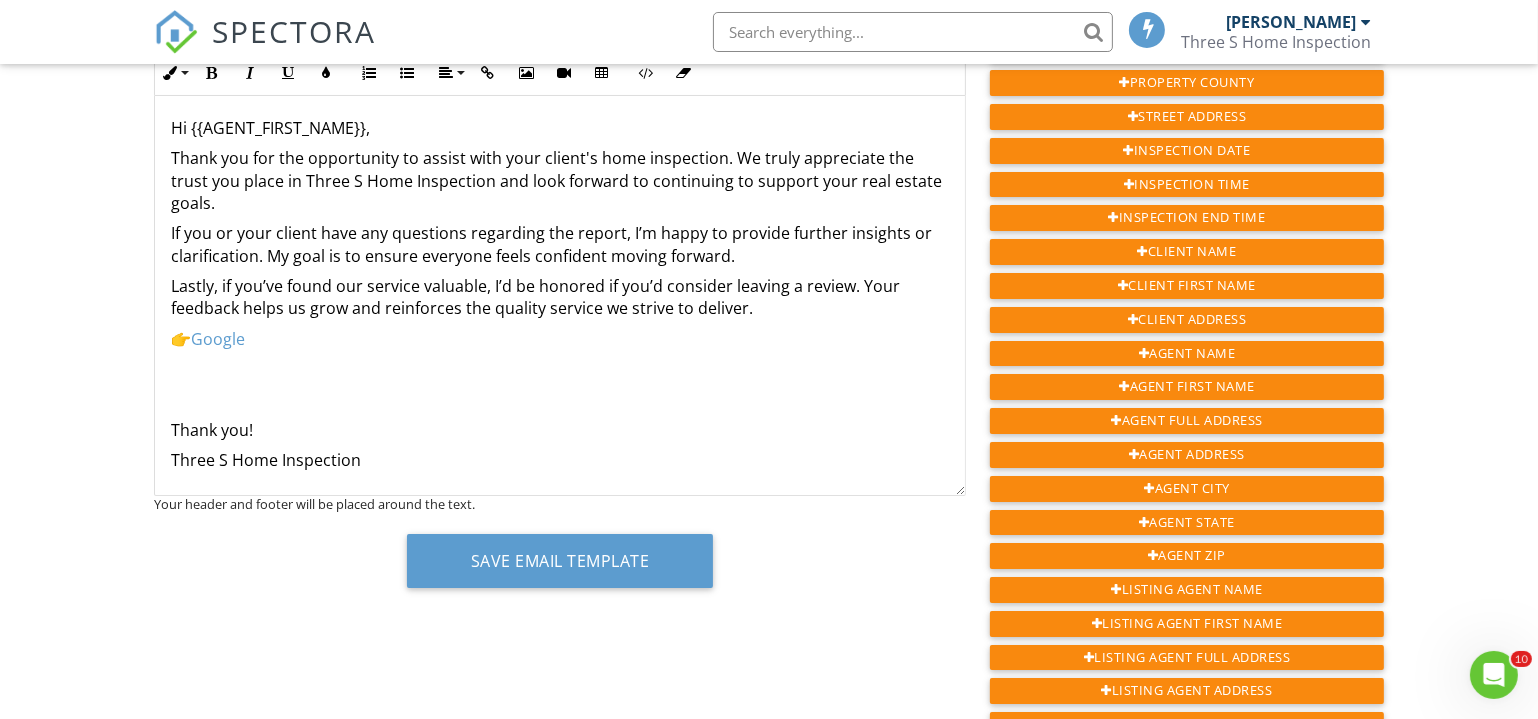scroll, scrollTop: 272, scrollLeft: 0, axis: vertical 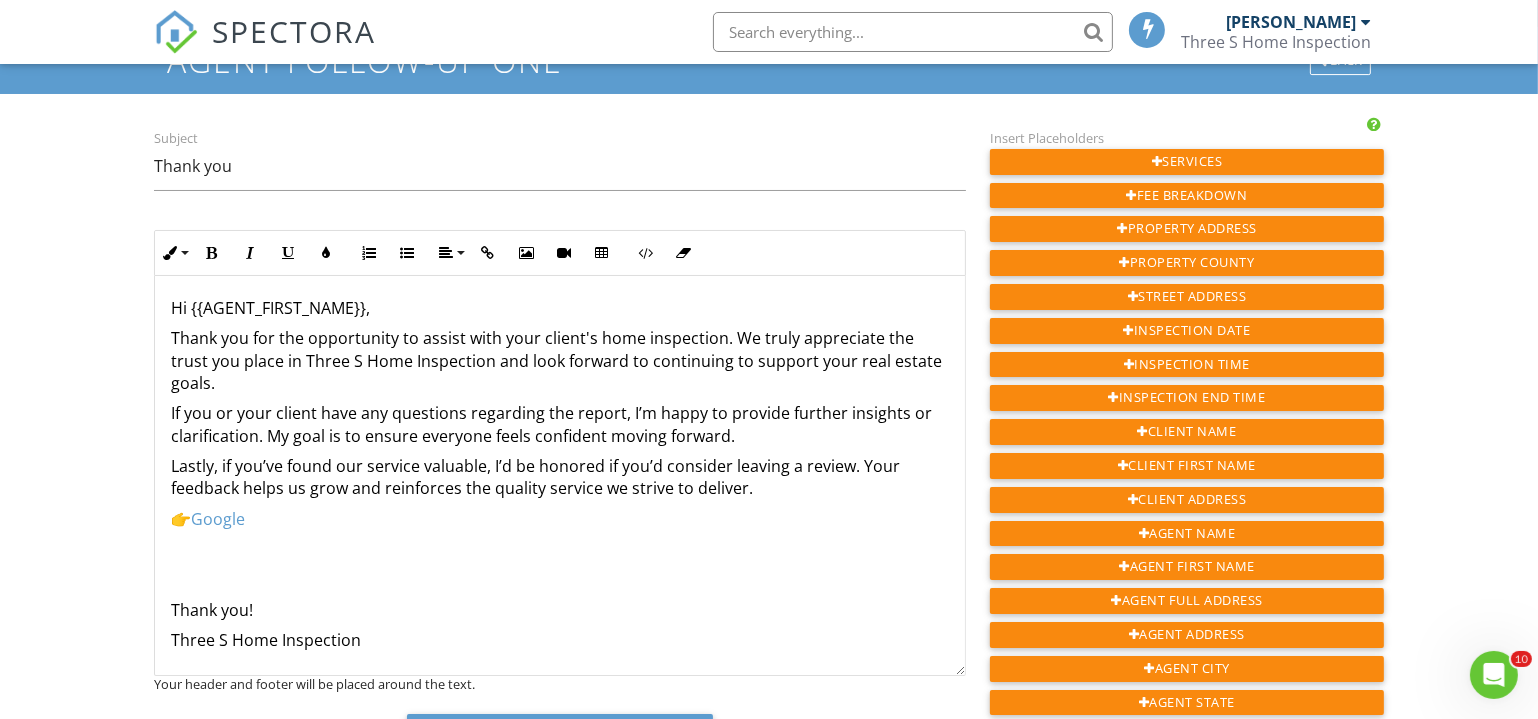 click on "Lastly, if you’ve found our service valuable, I’d be honored if you’d consider leaving a review. Your feedback helps us grow and reinforces the quality service we strive to deliver." at bounding box center [560, 477] 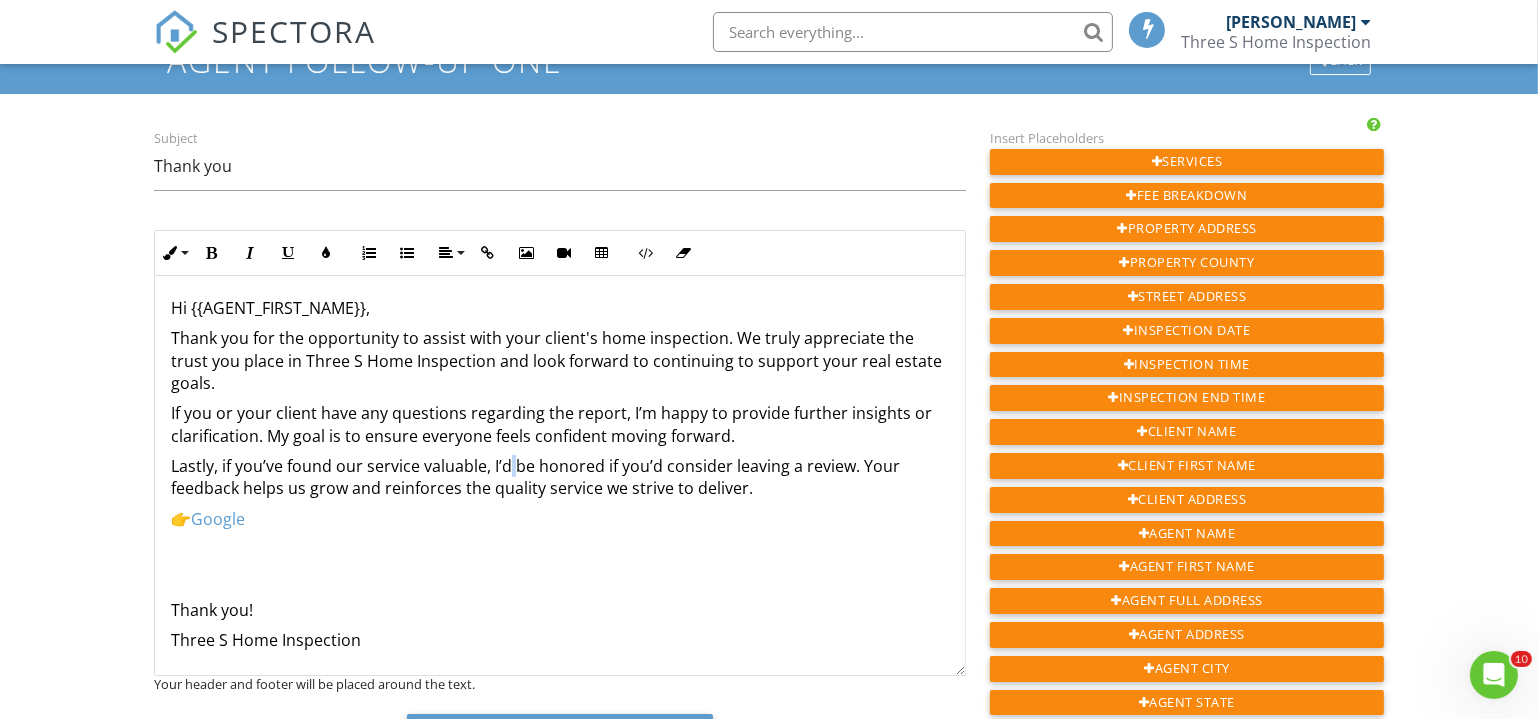 click on "Lastly, if you’ve found our service valuable, I’d be honored if you’d consider leaving a review. Your feedback helps us grow and reinforces the quality service we strive to deliver." at bounding box center (560, 477) 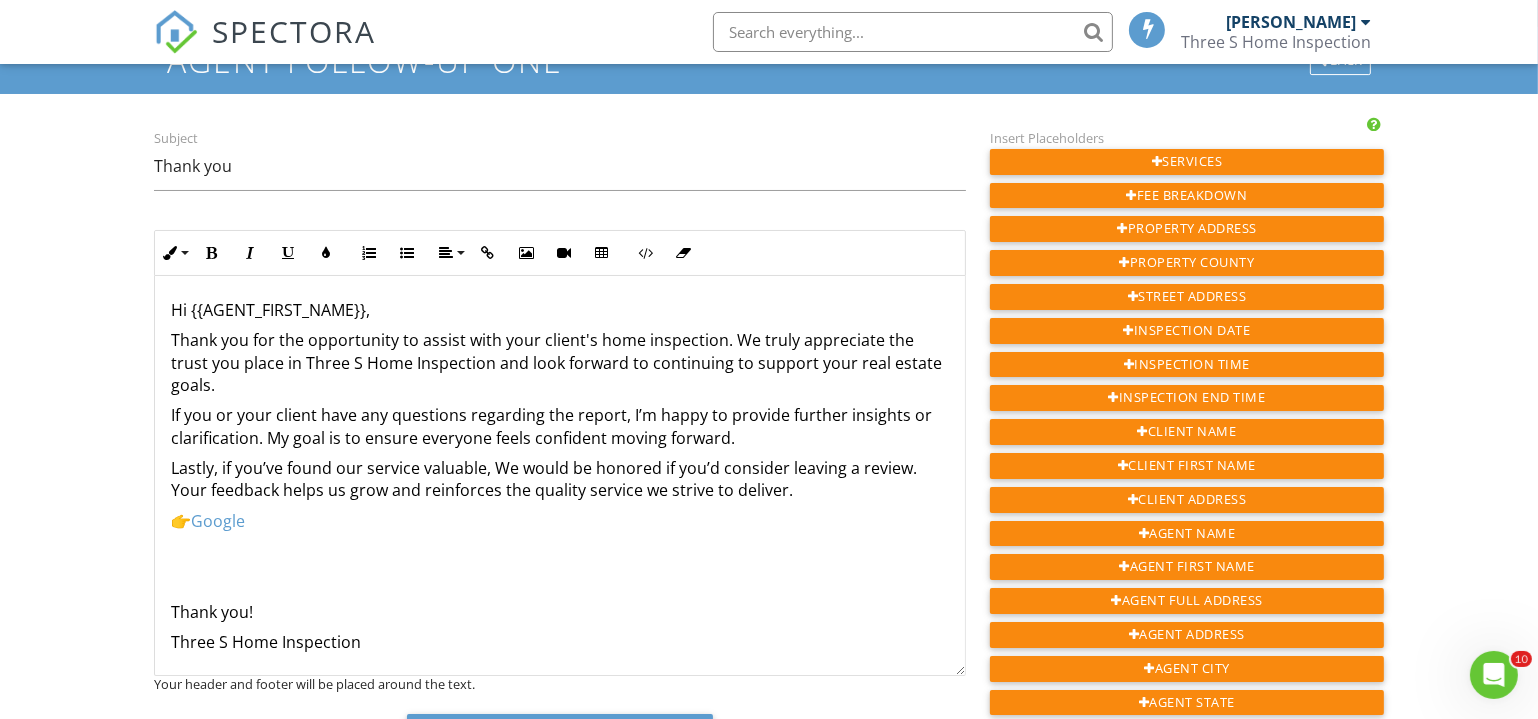 scroll, scrollTop: 168, scrollLeft: 0, axis: vertical 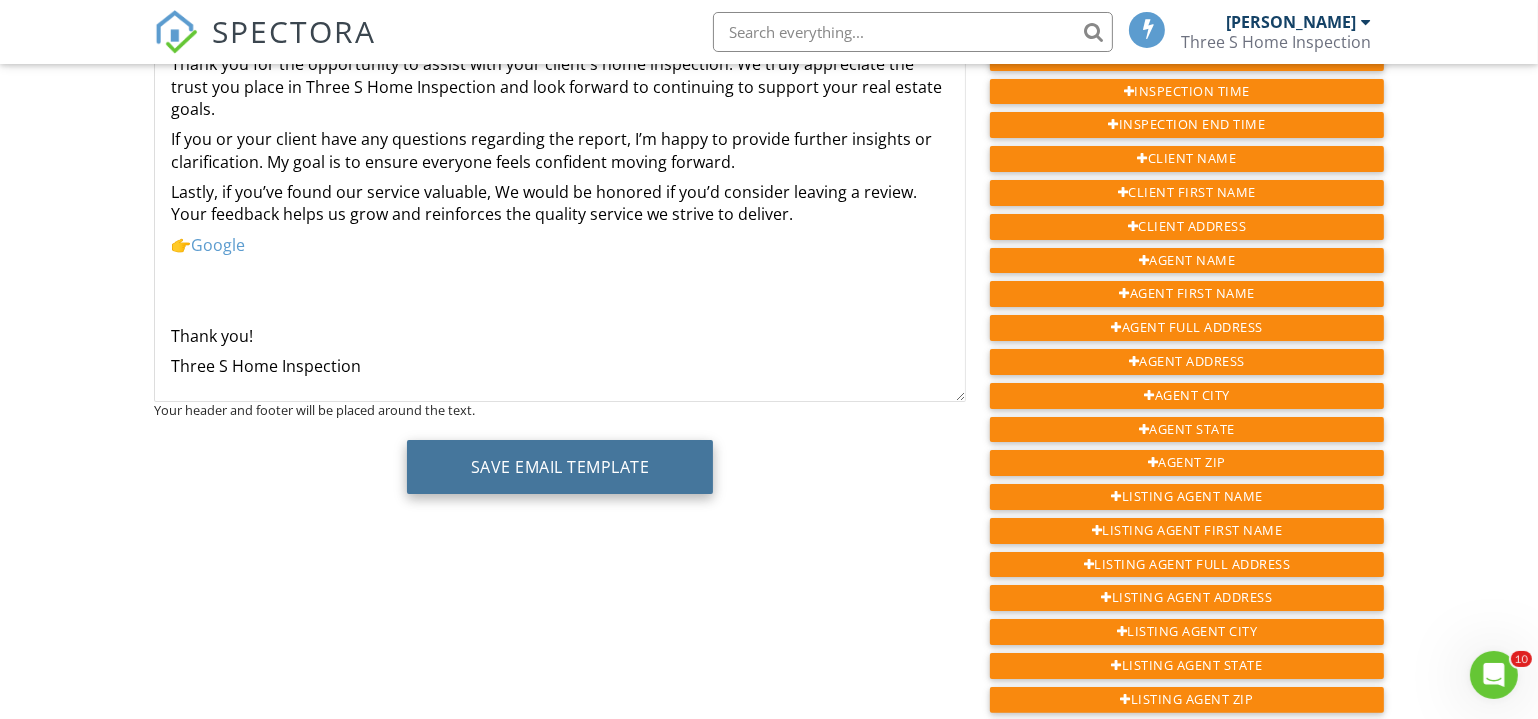 click on "Save Email Template" at bounding box center [560, 467] 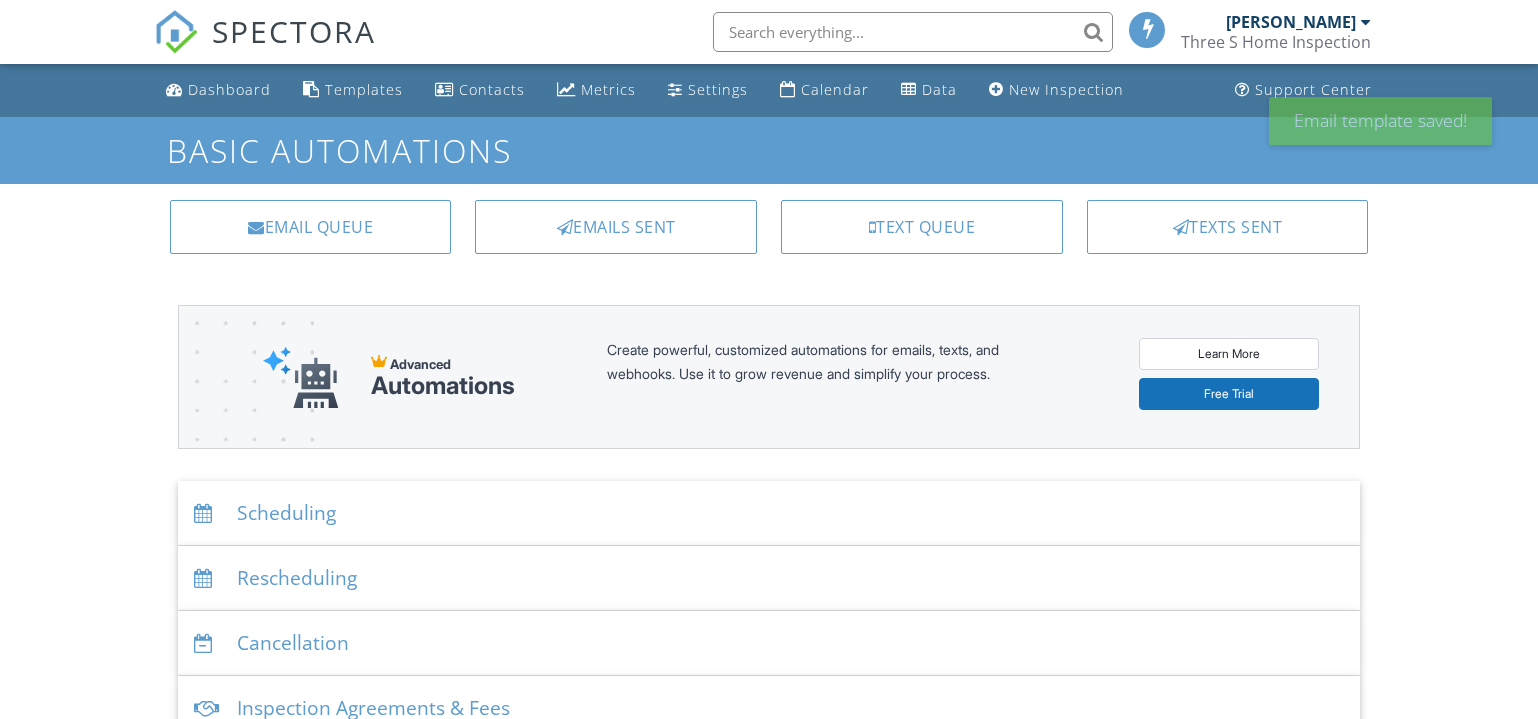 scroll, scrollTop: 0, scrollLeft: 0, axis: both 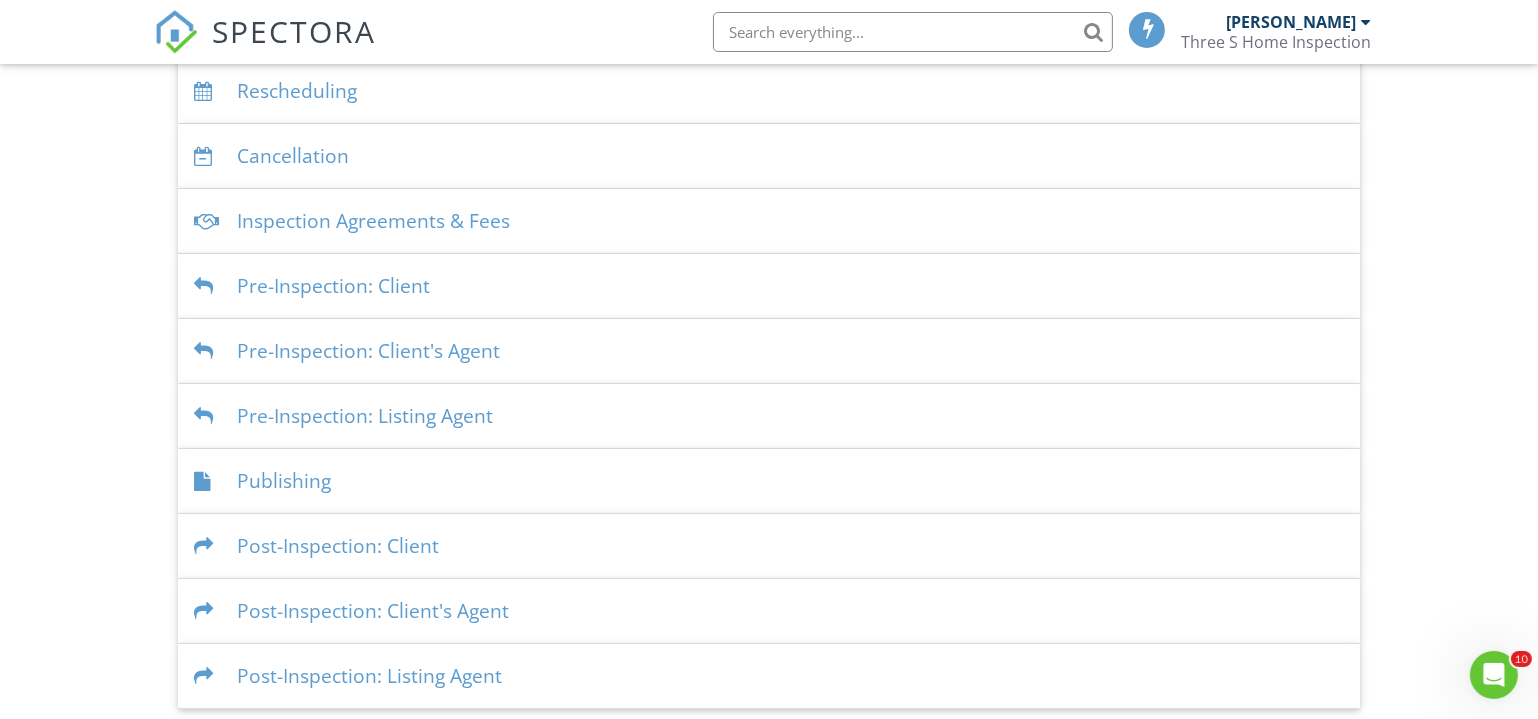 click on "Post-Inspection: Client" at bounding box center (769, 546) 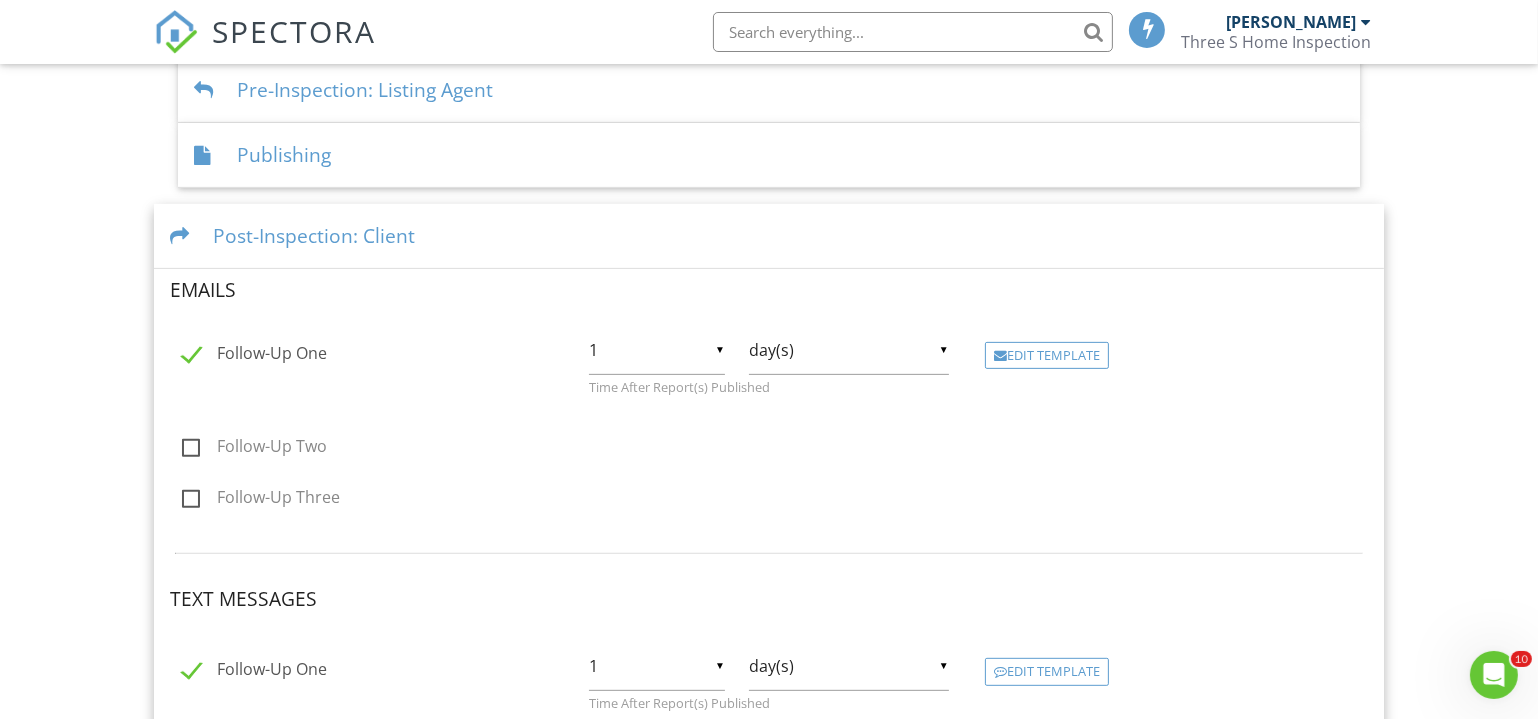 scroll, scrollTop: 851, scrollLeft: 0, axis: vertical 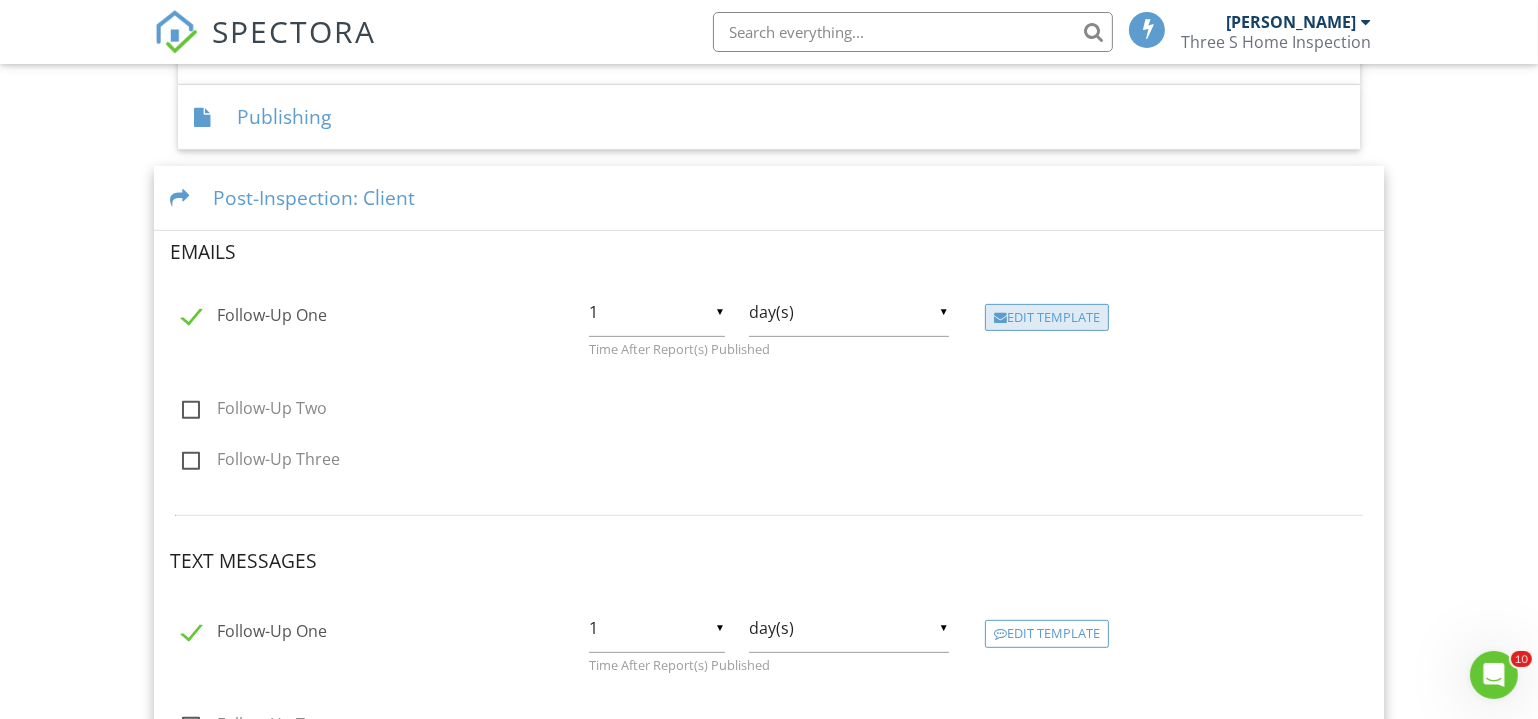 click on "Edit Template" at bounding box center [1047, 318] 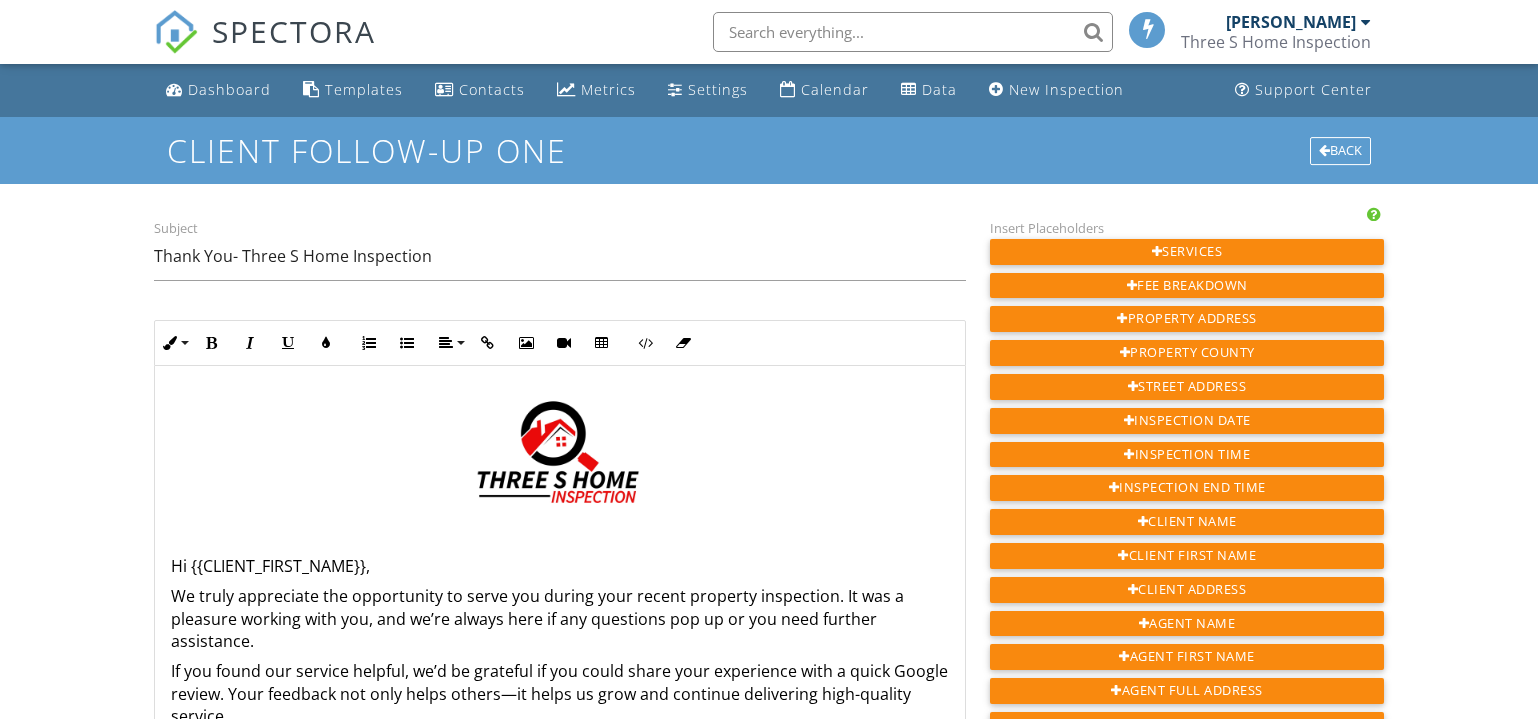 scroll, scrollTop: 0, scrollLeft: 0, axis: both 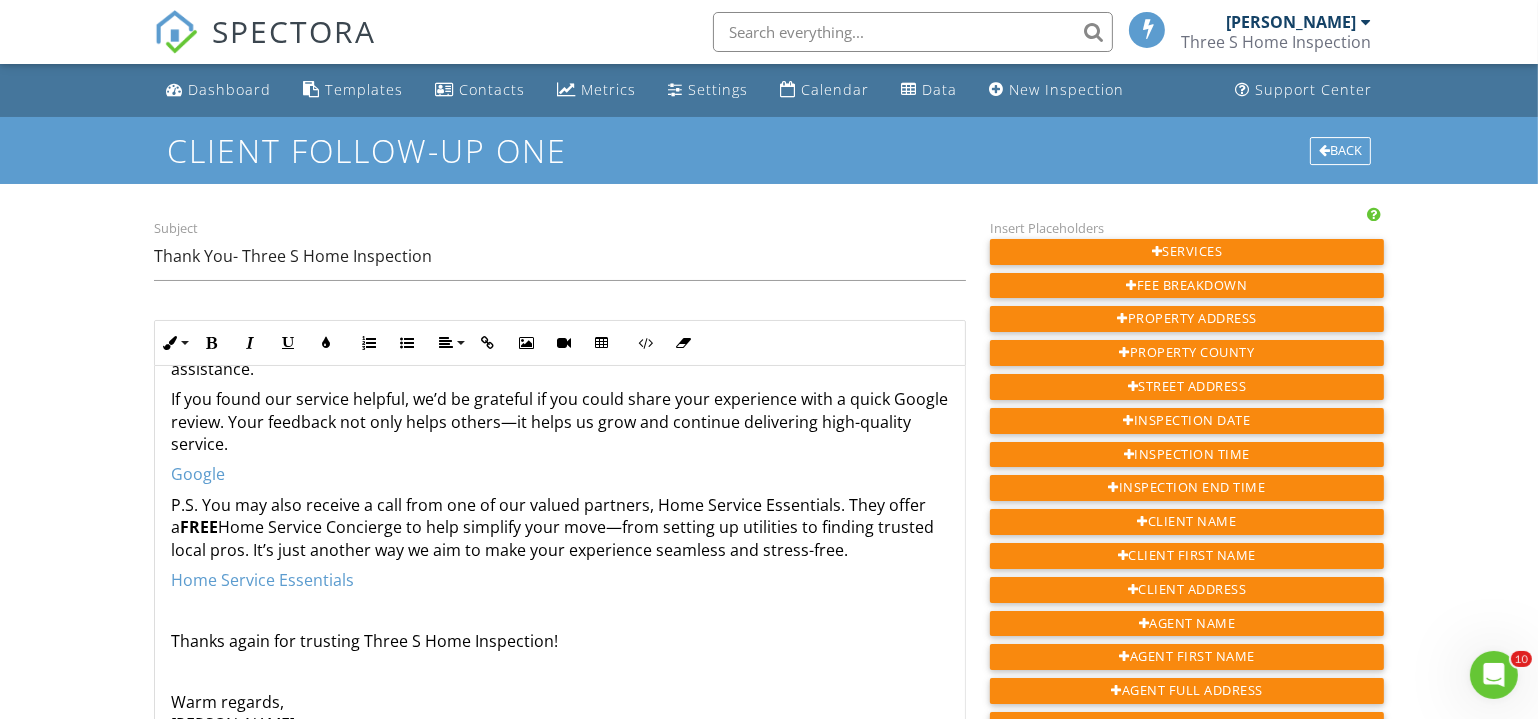 click on "Google" at bounding box center (198, 474) 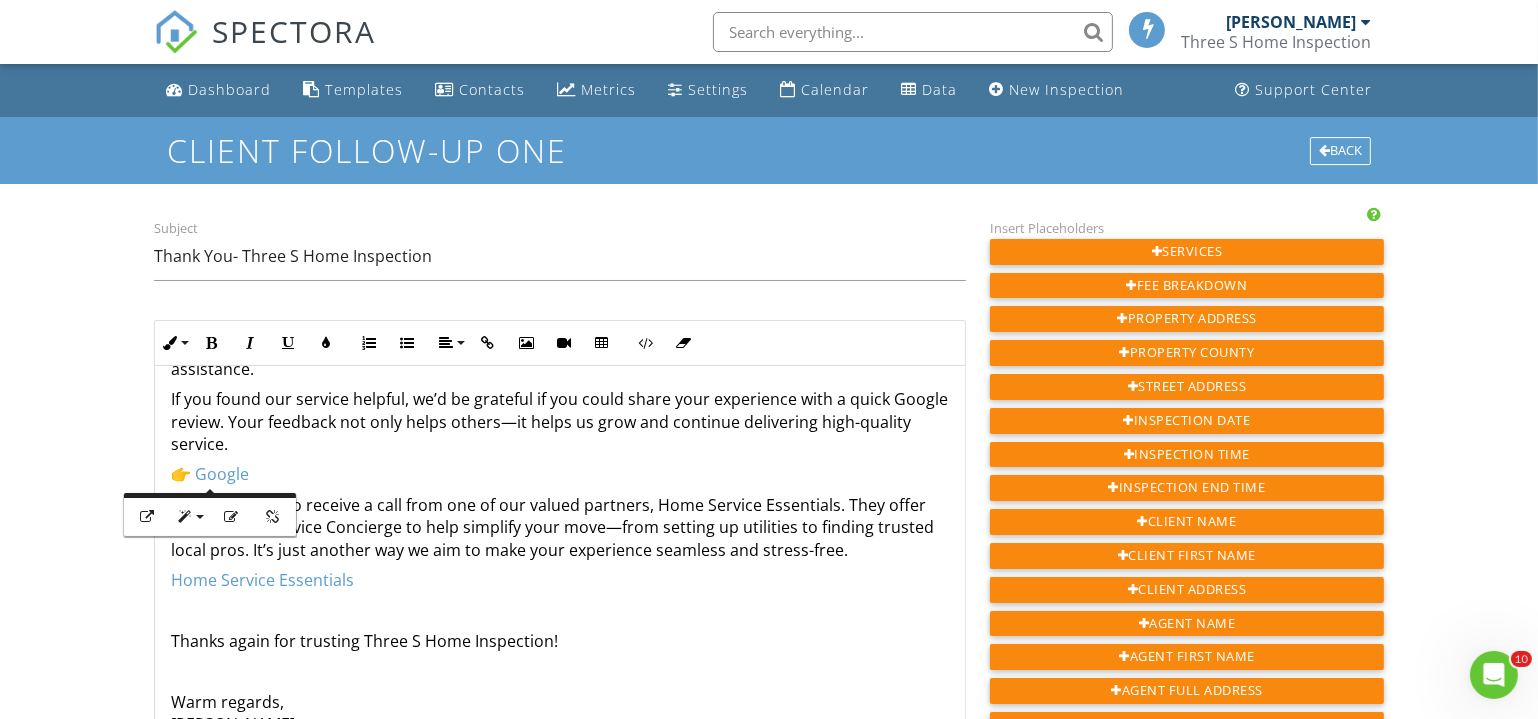 click on "👉 Google" at bounding box center (560, 474) 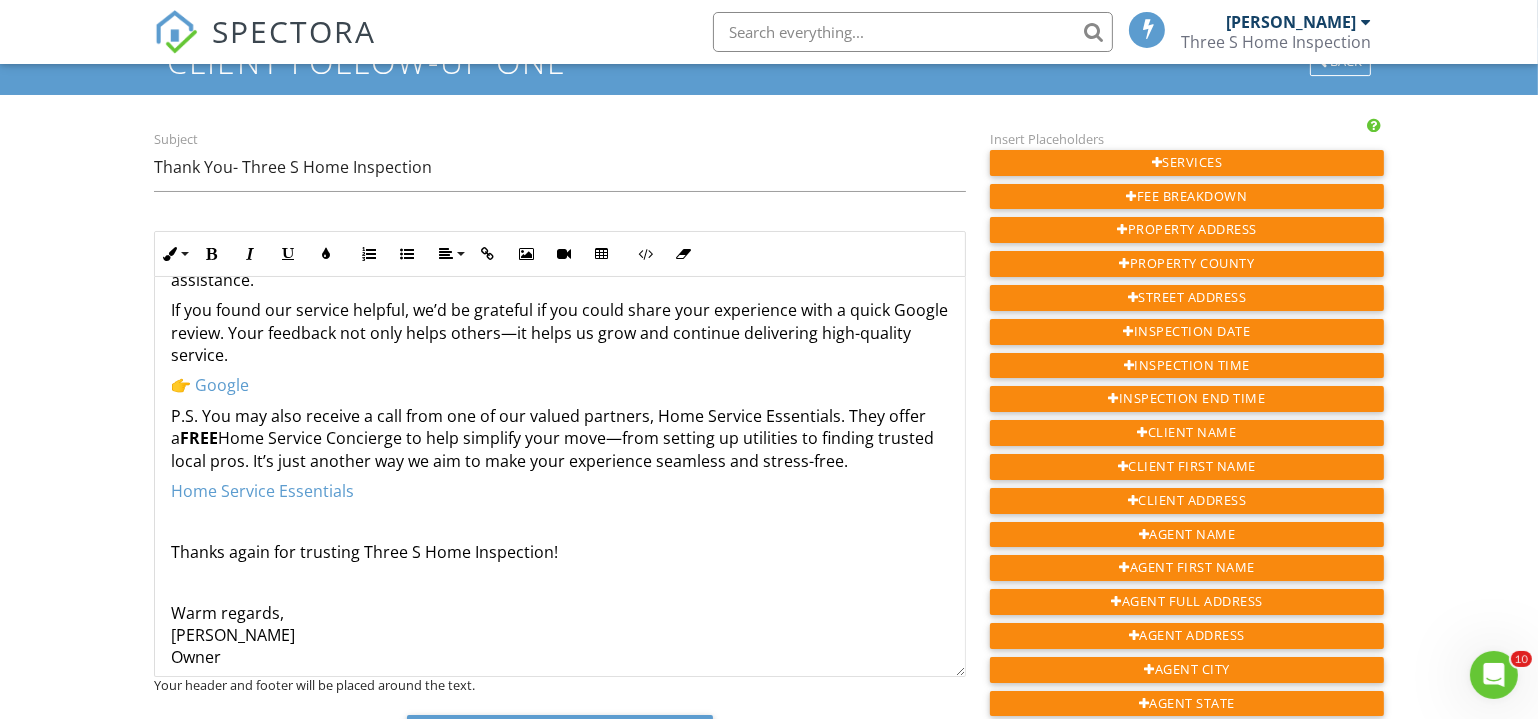 scroll, scrollTop: 90, scrollLeft: 0, axis: vertical 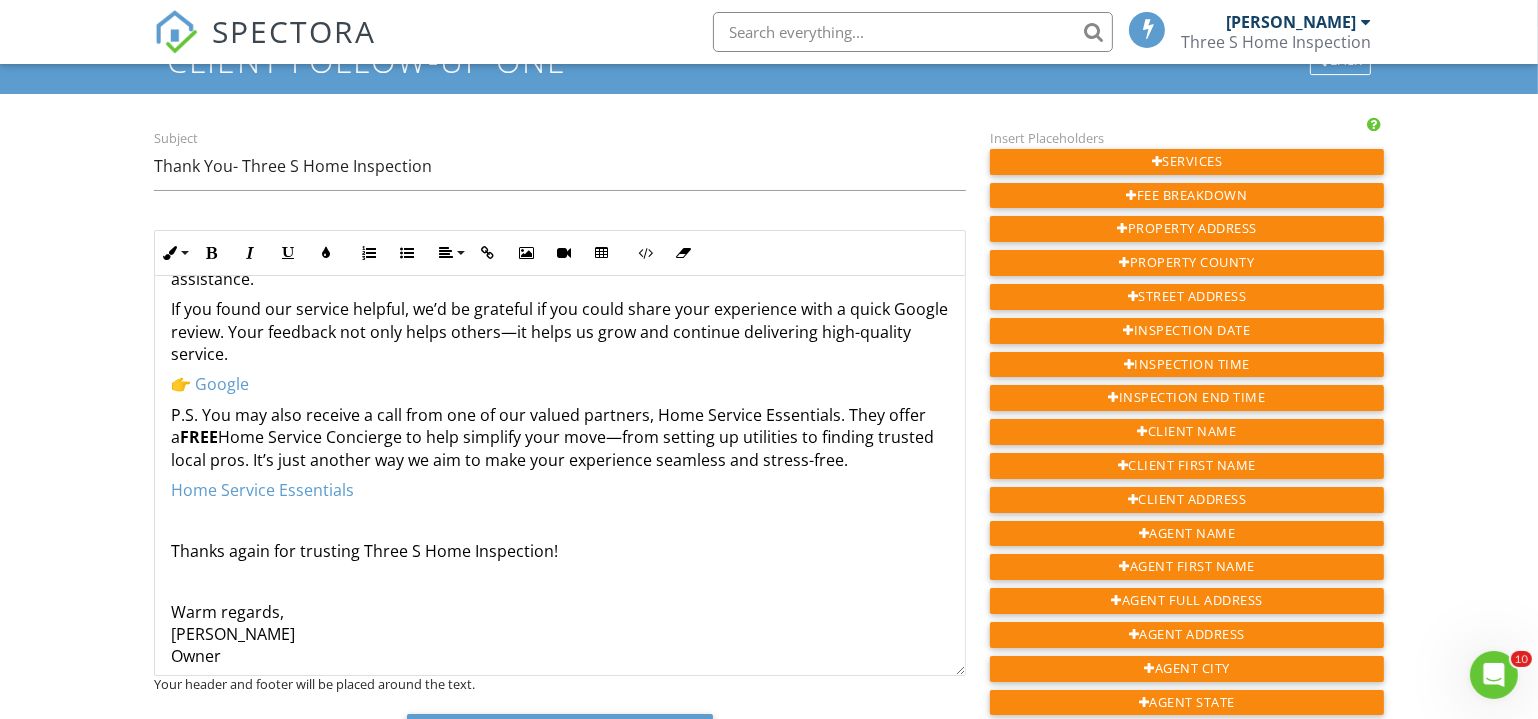 drag, startPoint x: 167, startPoint y: 630, endPoint x: 240, endPoint y: 651, distance: 75.96052 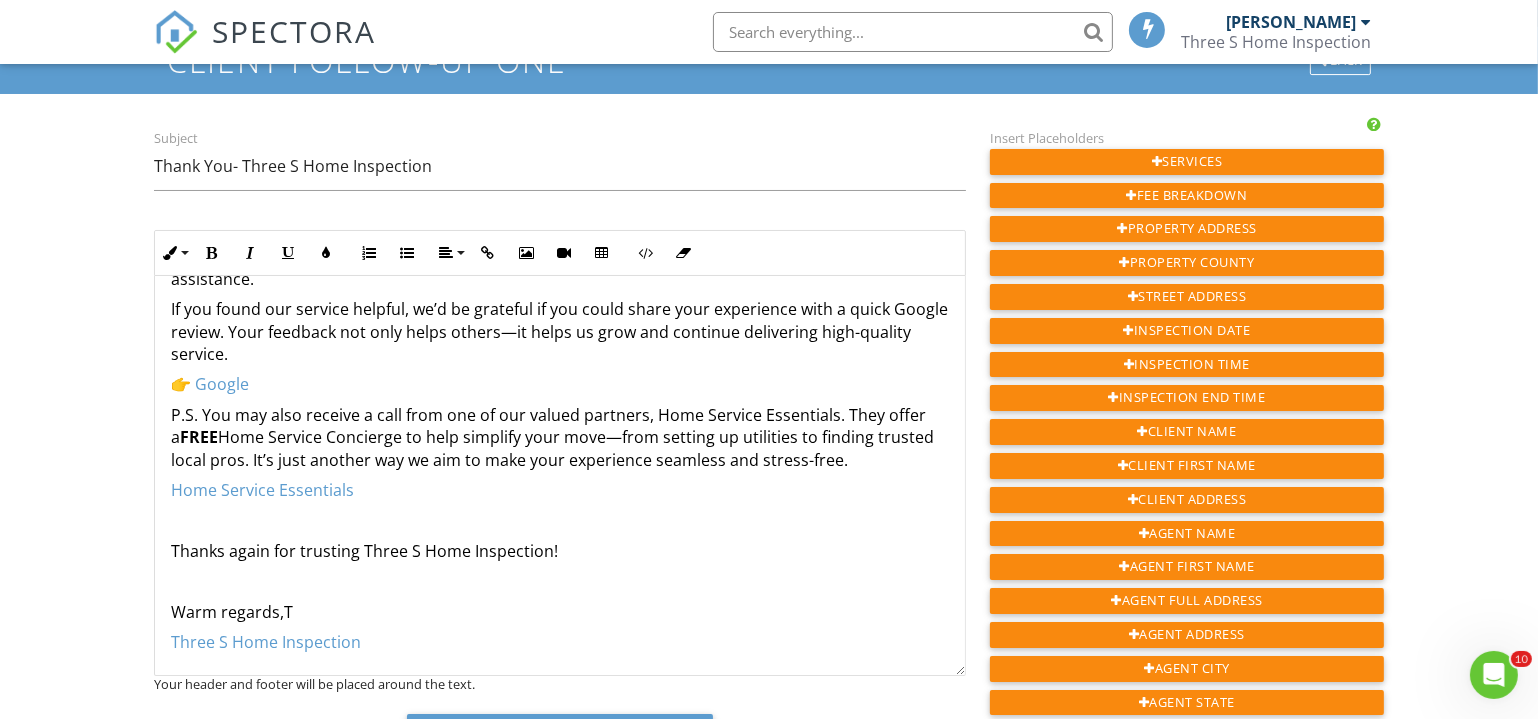 type 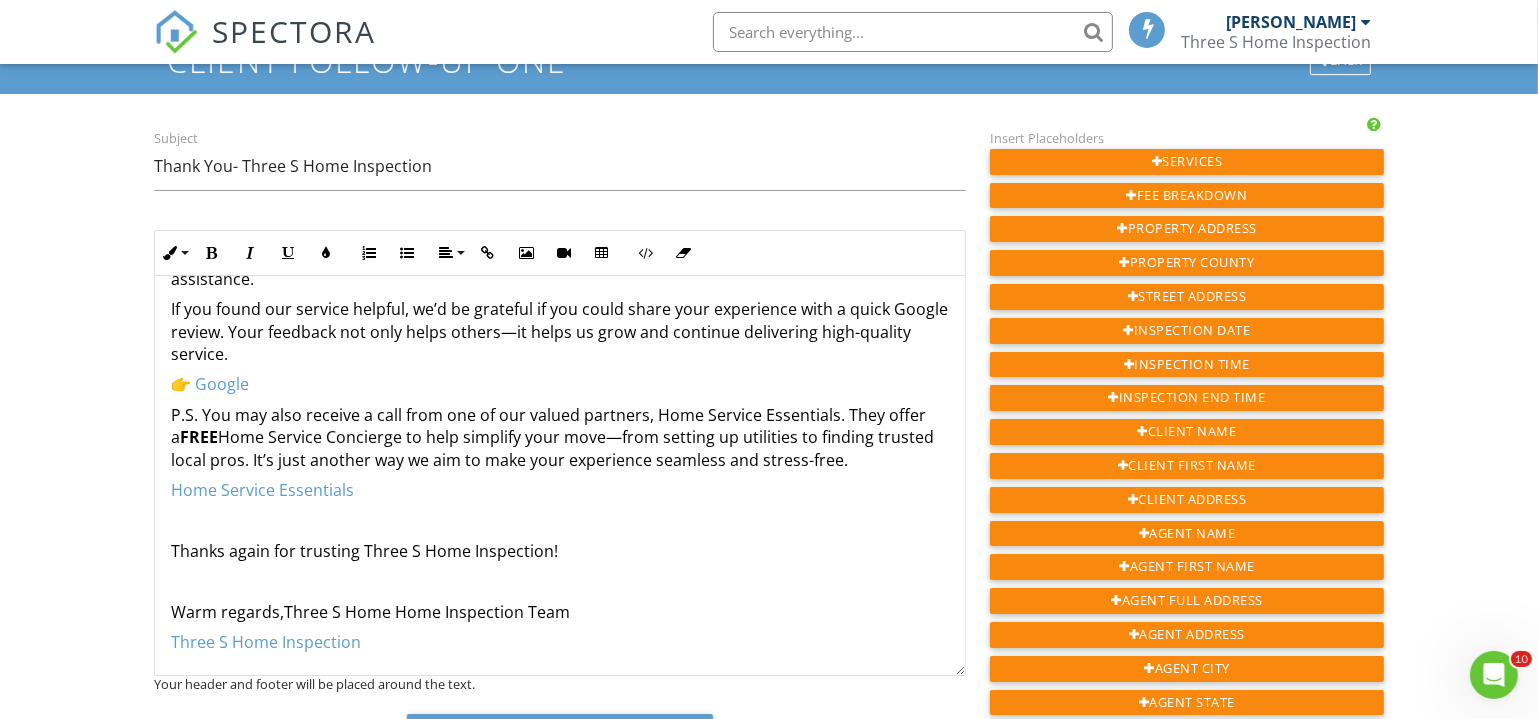 click on "Warm regards,Three S Home Home Inspection Team" at bounding box center (560, 612) 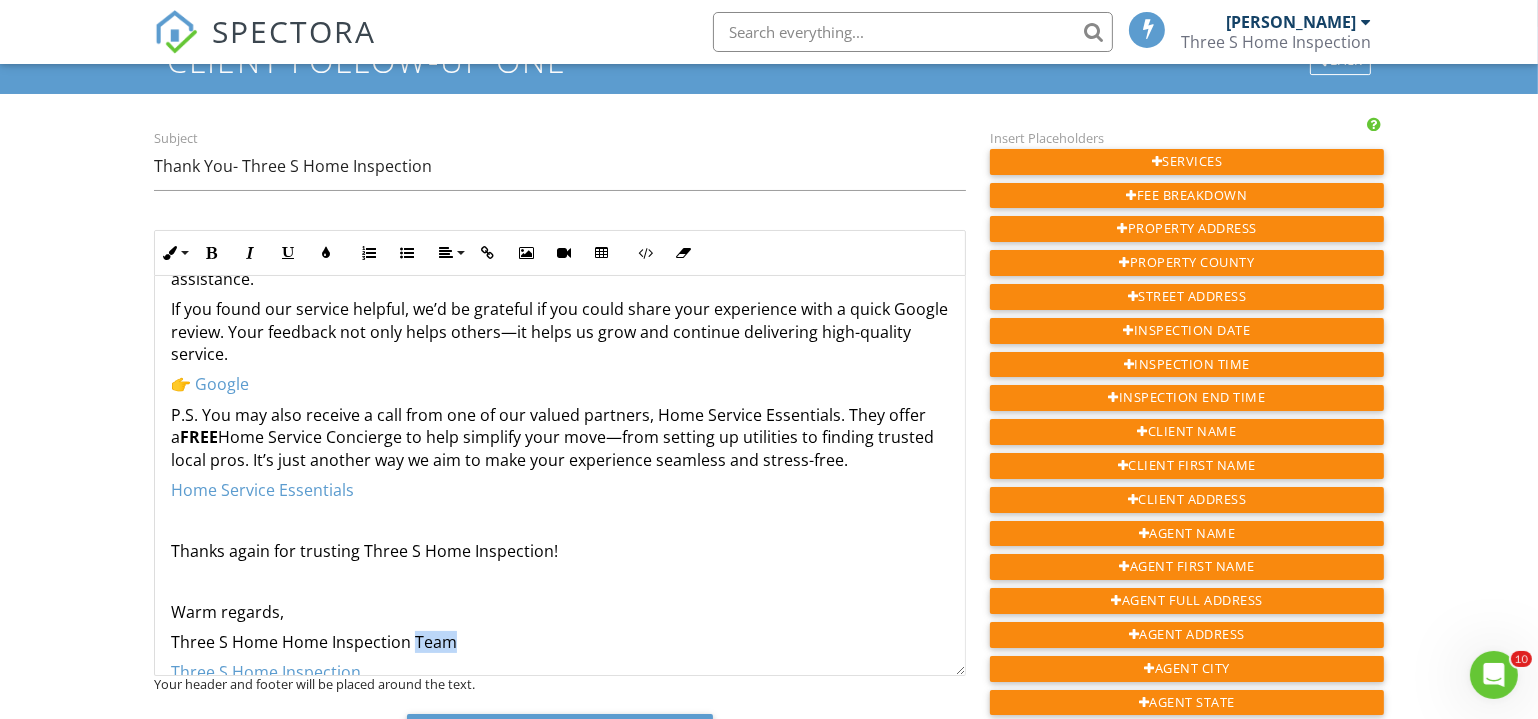 drag, startPoint x: 453, startPoint y: 636, endPoint x: 409, endPoint y: 639, distance: 44.102154 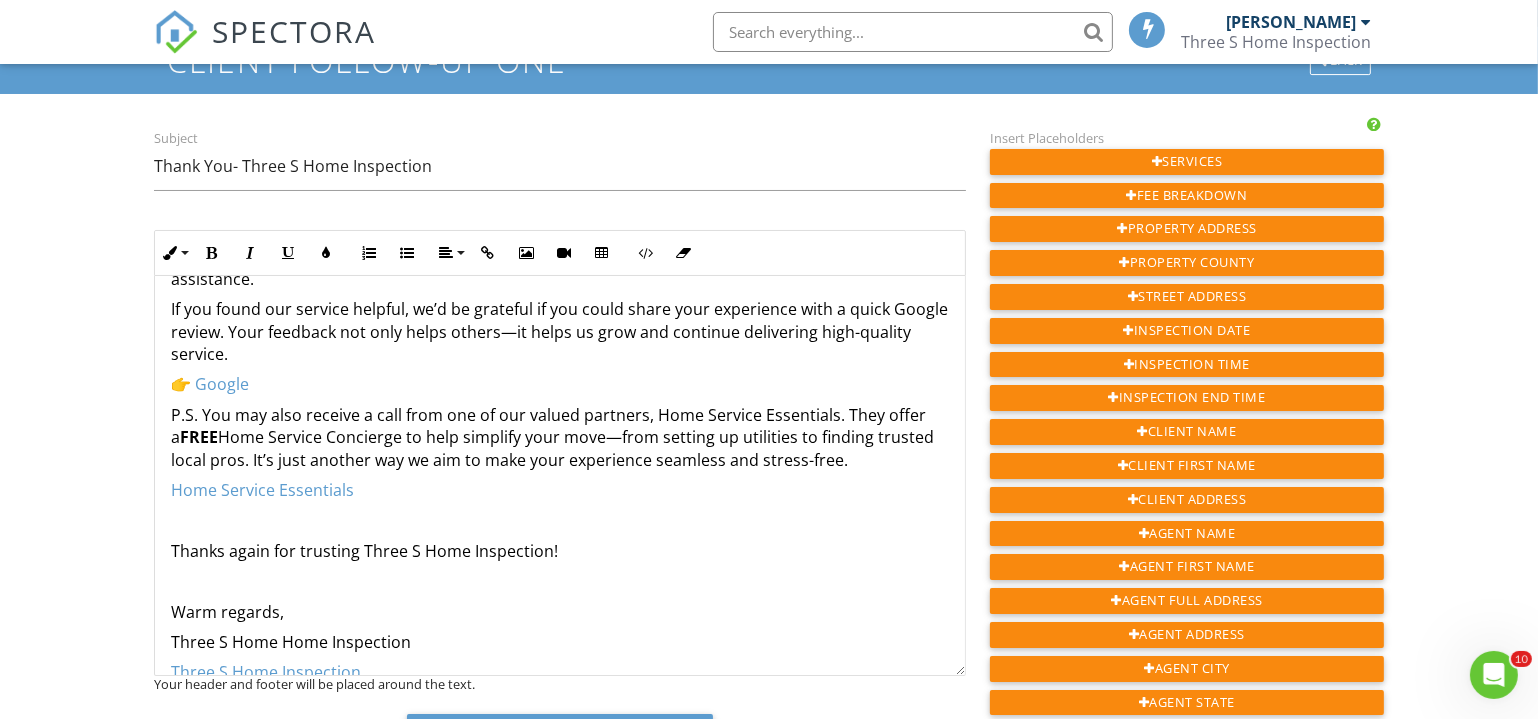 click on "Three S Home Home Inspection" at bounding box center (560, 642) 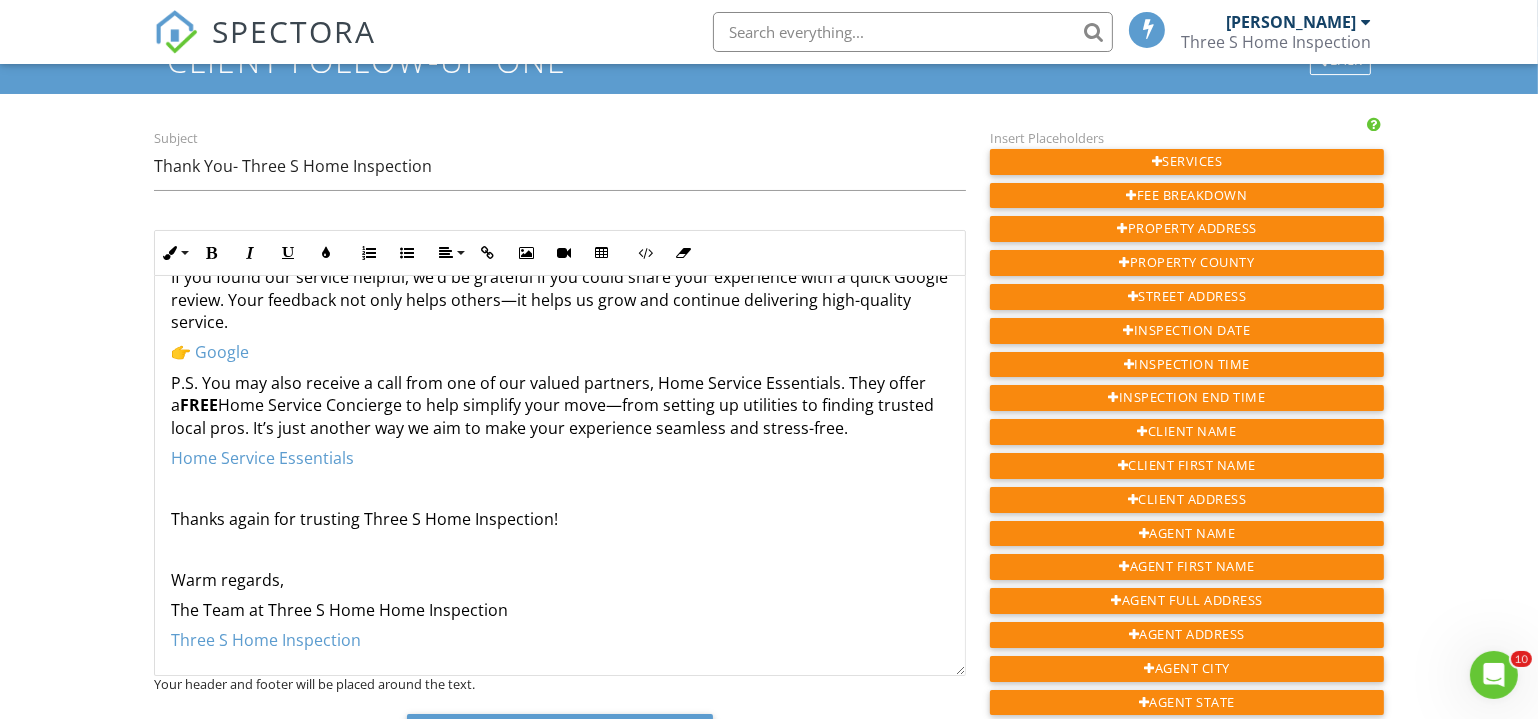 scroll, scrollTop: 304, scrollLeft: 0, axis: vertical 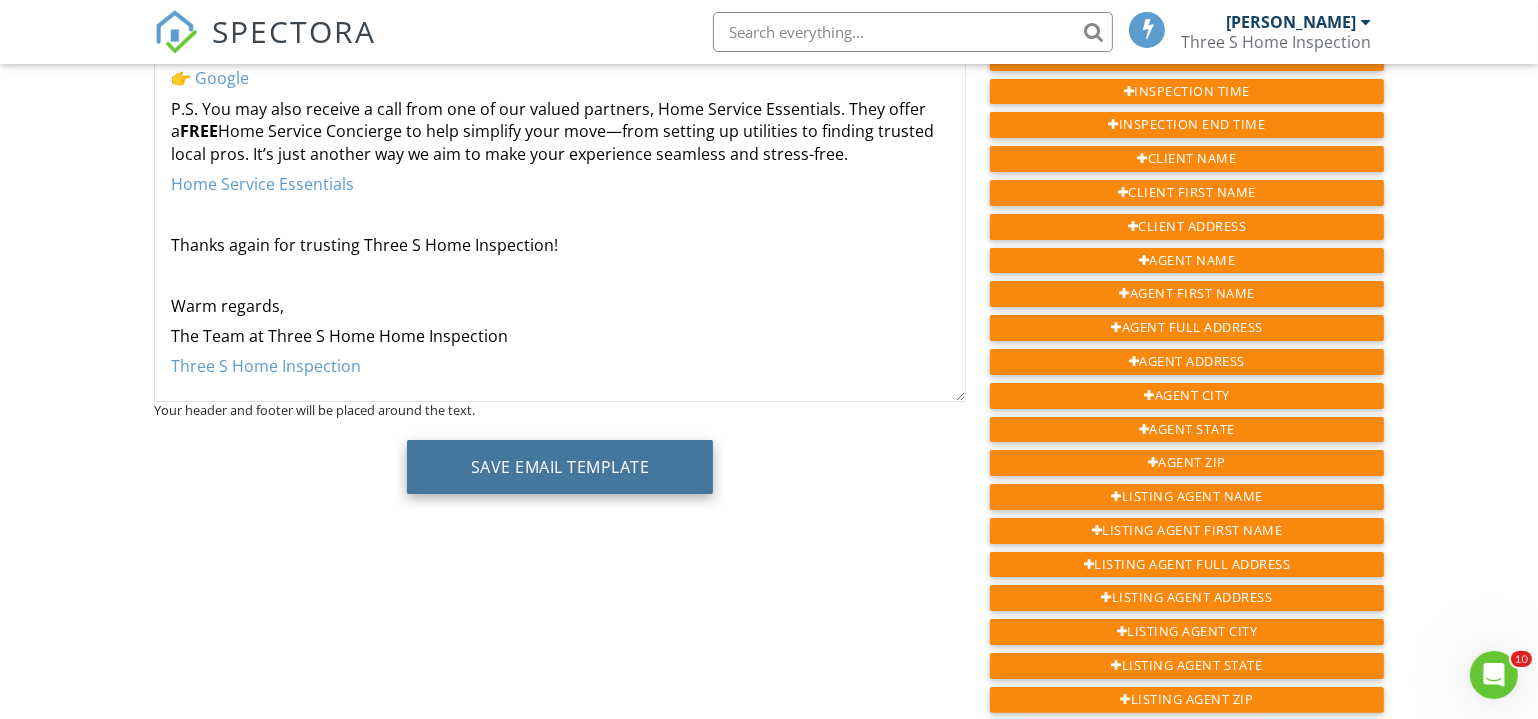 click on "Save Email Template" at bounding box center (560, 467) 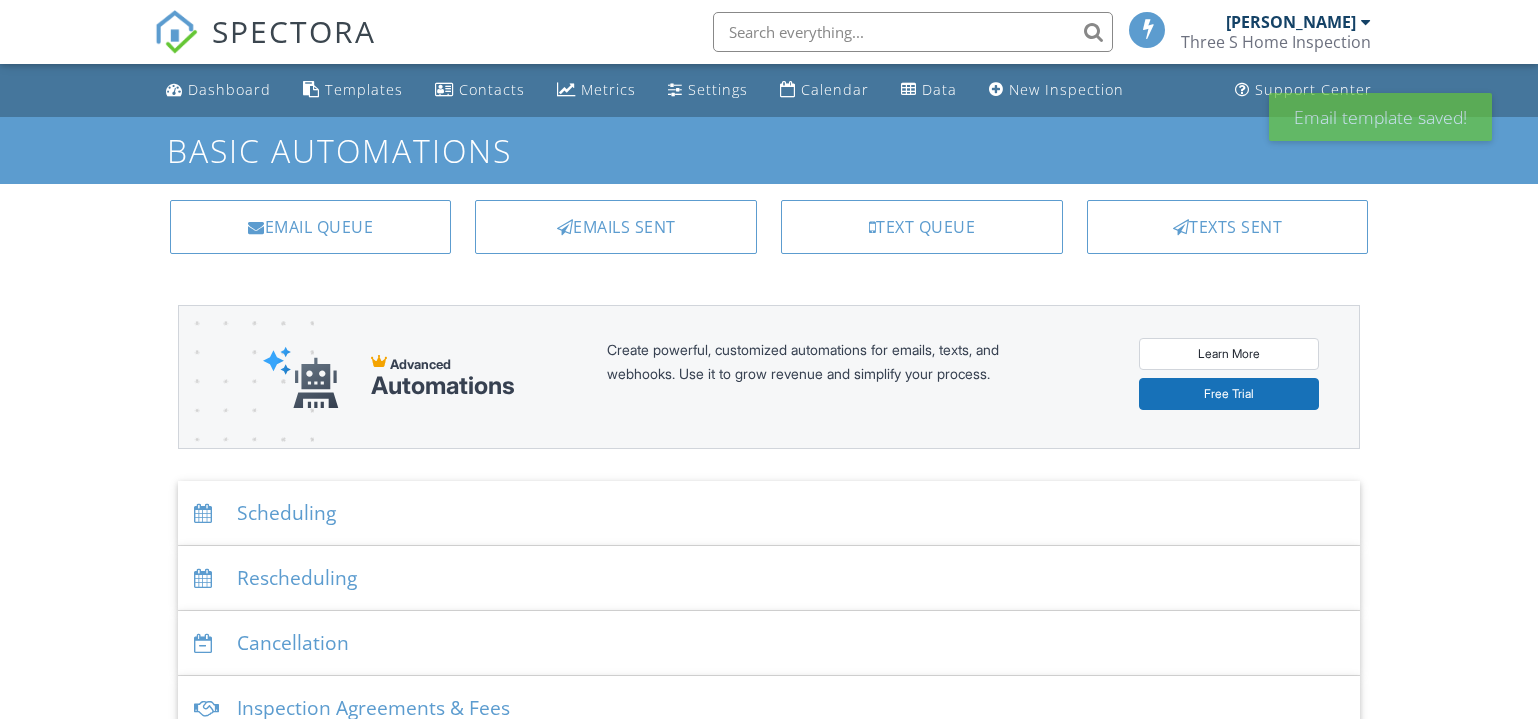 scroll, scrollTop: 0, scrollLeft: 0, axis: both 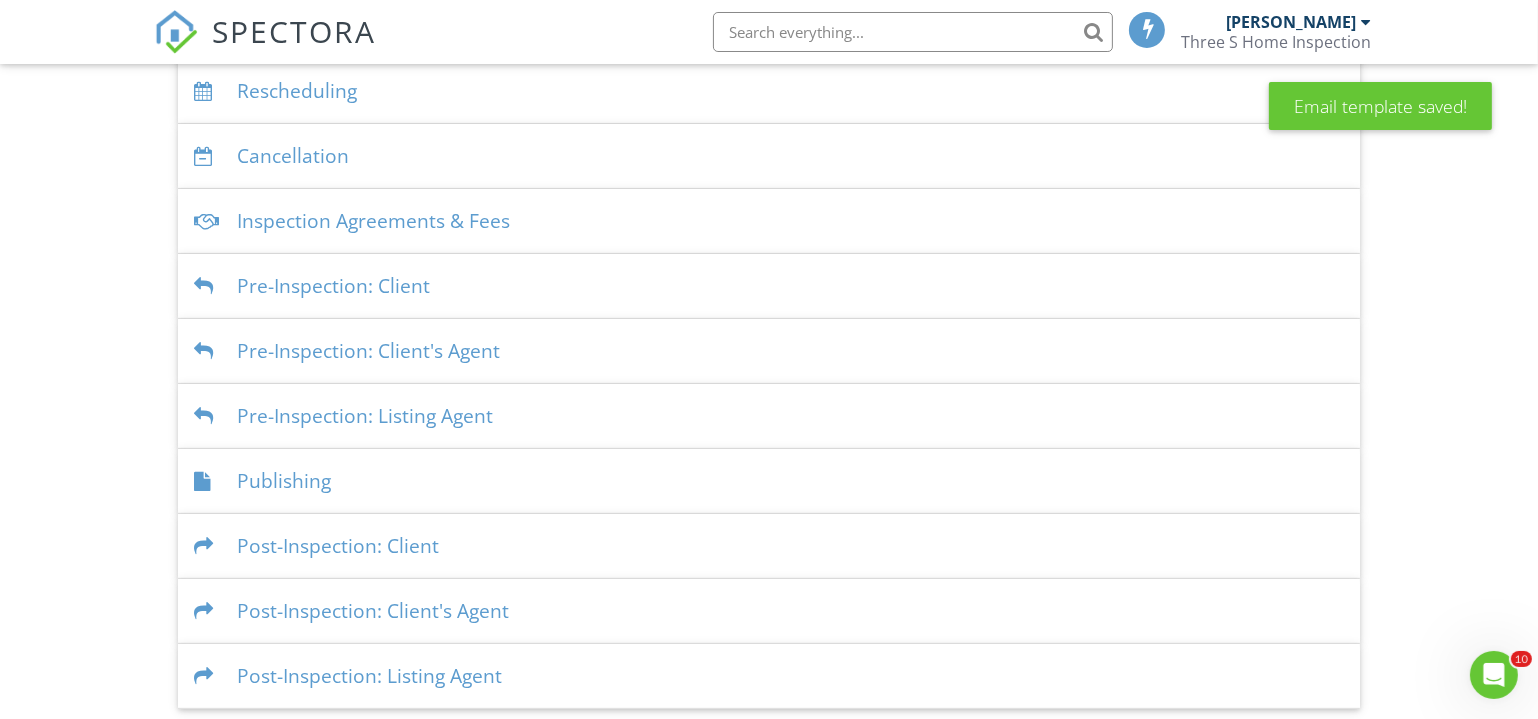 click on "Pre-Inspection: Client" at bounding box center [769, 286] 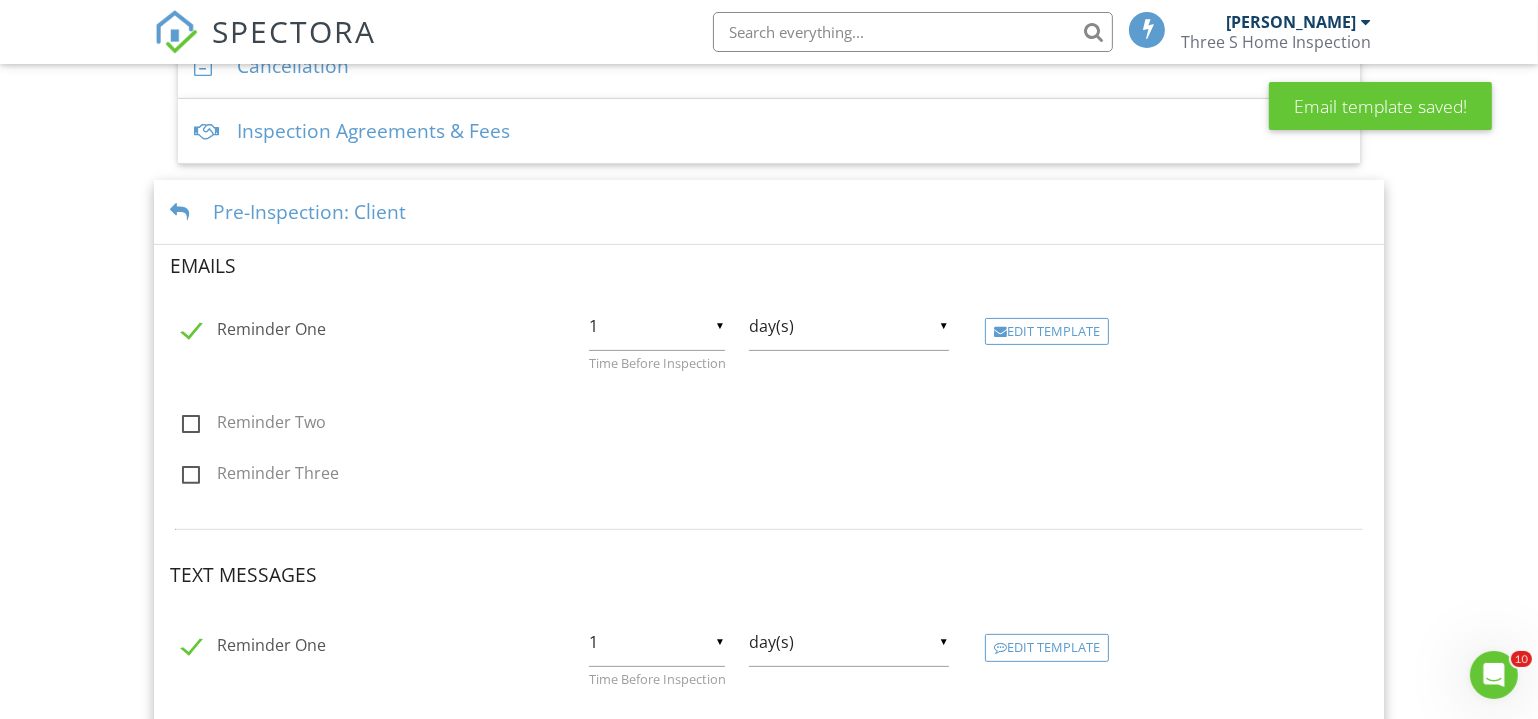 scroll, scrollTop: 578, scrollLeft: 0, axis: vertical 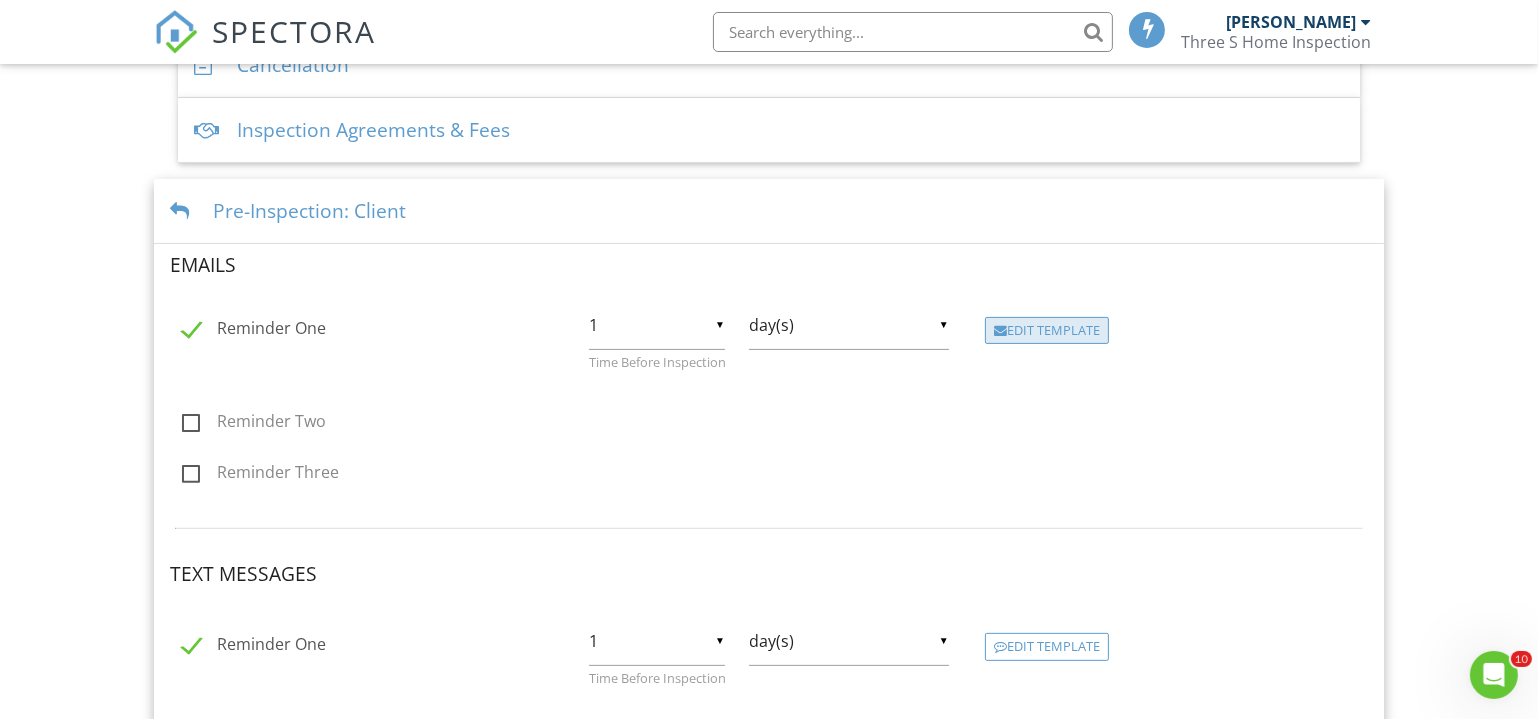 click on "Edit Template" at bounding box center (1047, 331) 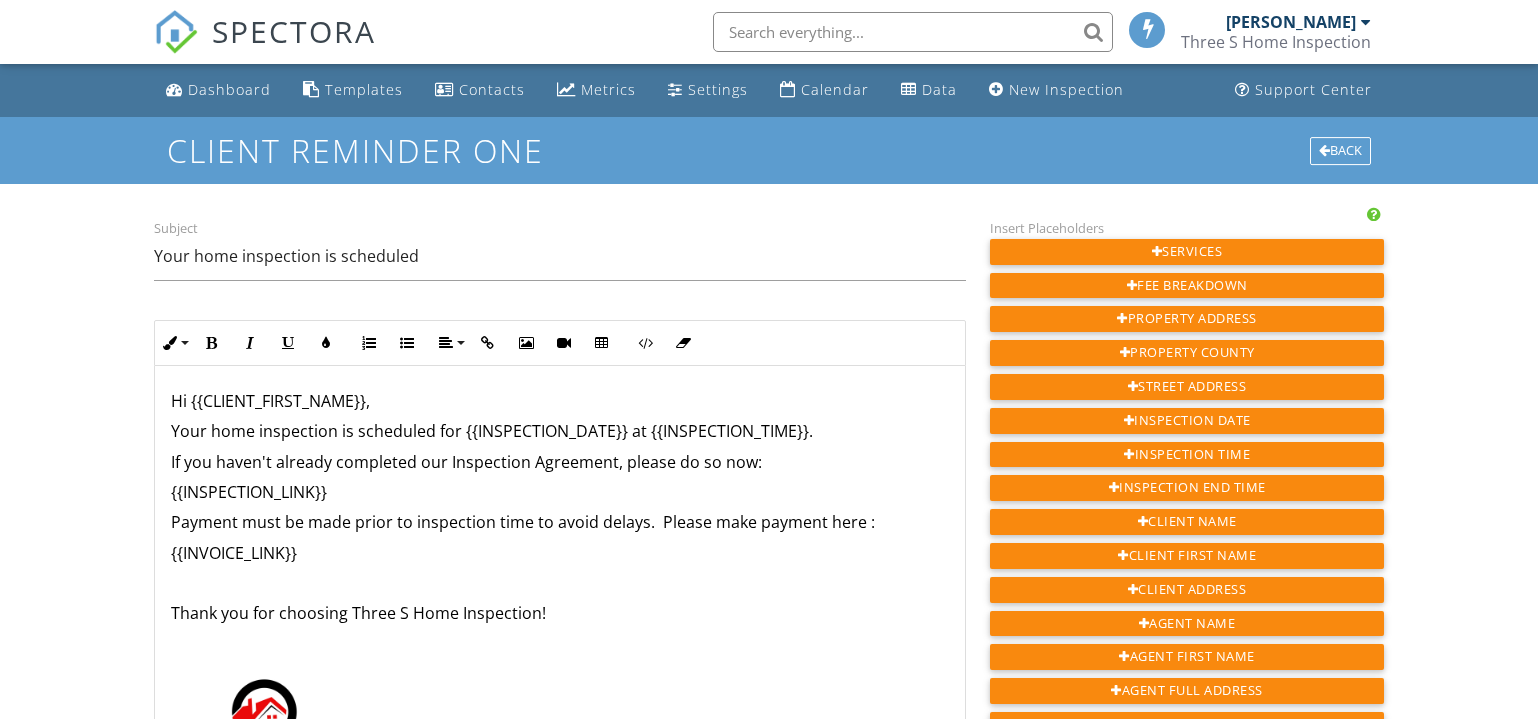 scroll, scrollTop: 0, scrollLeft: 0, axis: both 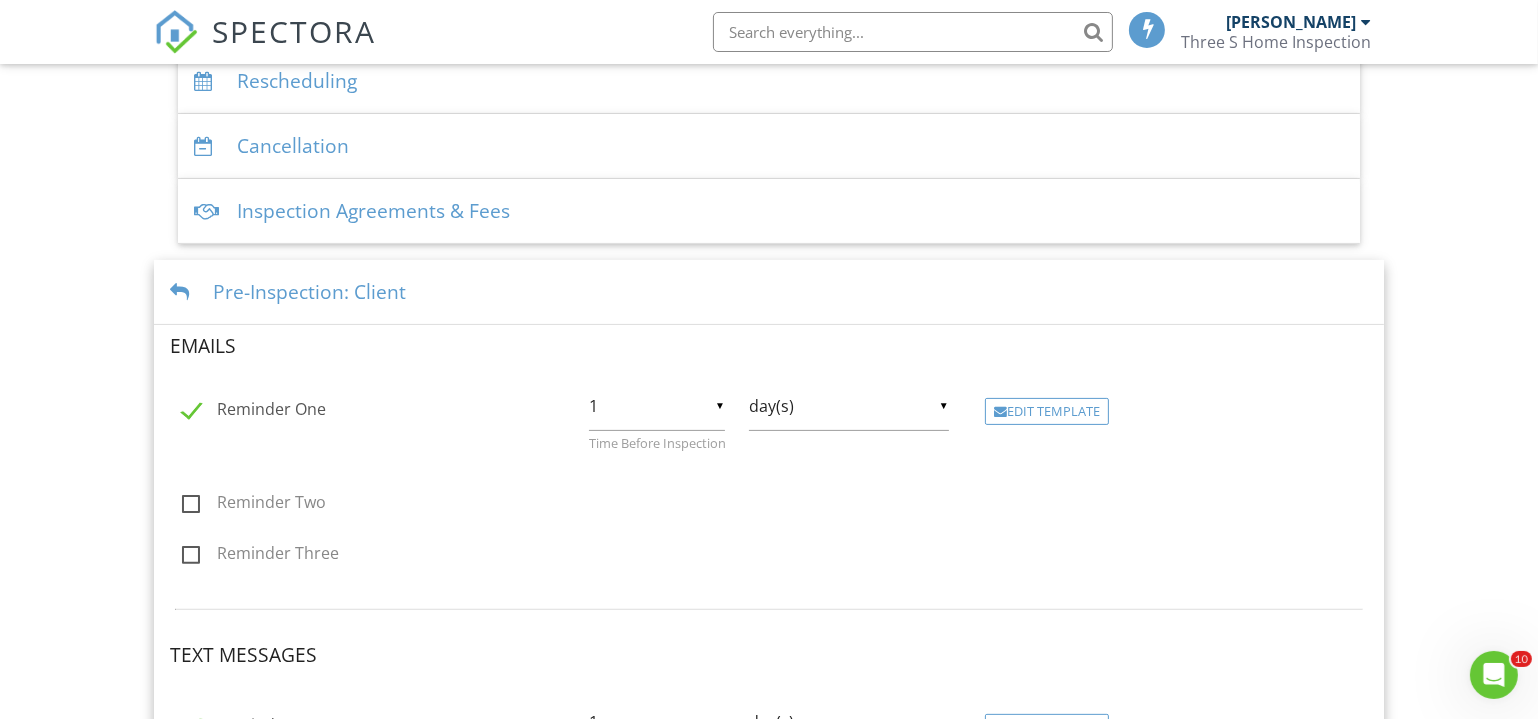 click on "Pre-Inspection: Client" at bounding box center (769, 292) 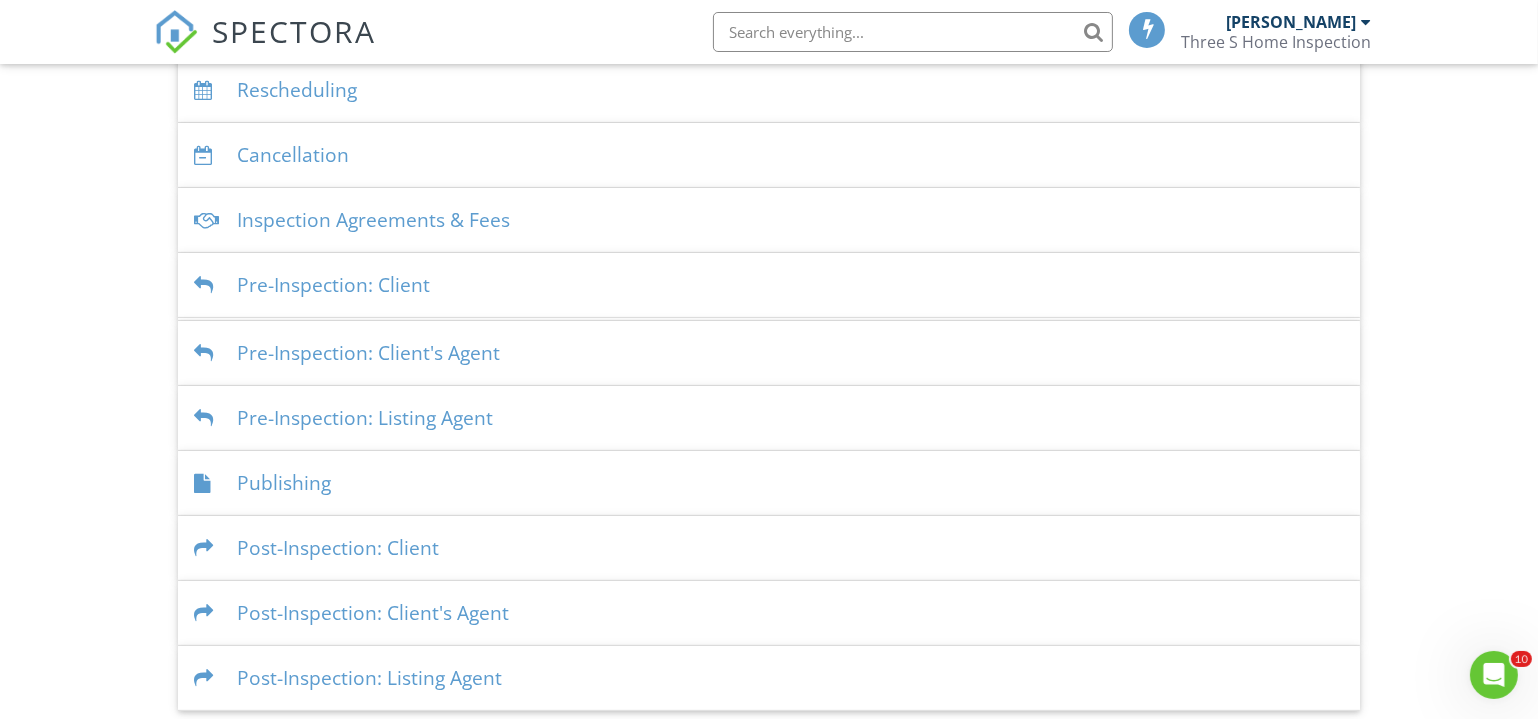 scroll, scrollTop: 487, scrollLeft: 0, axis: vertical 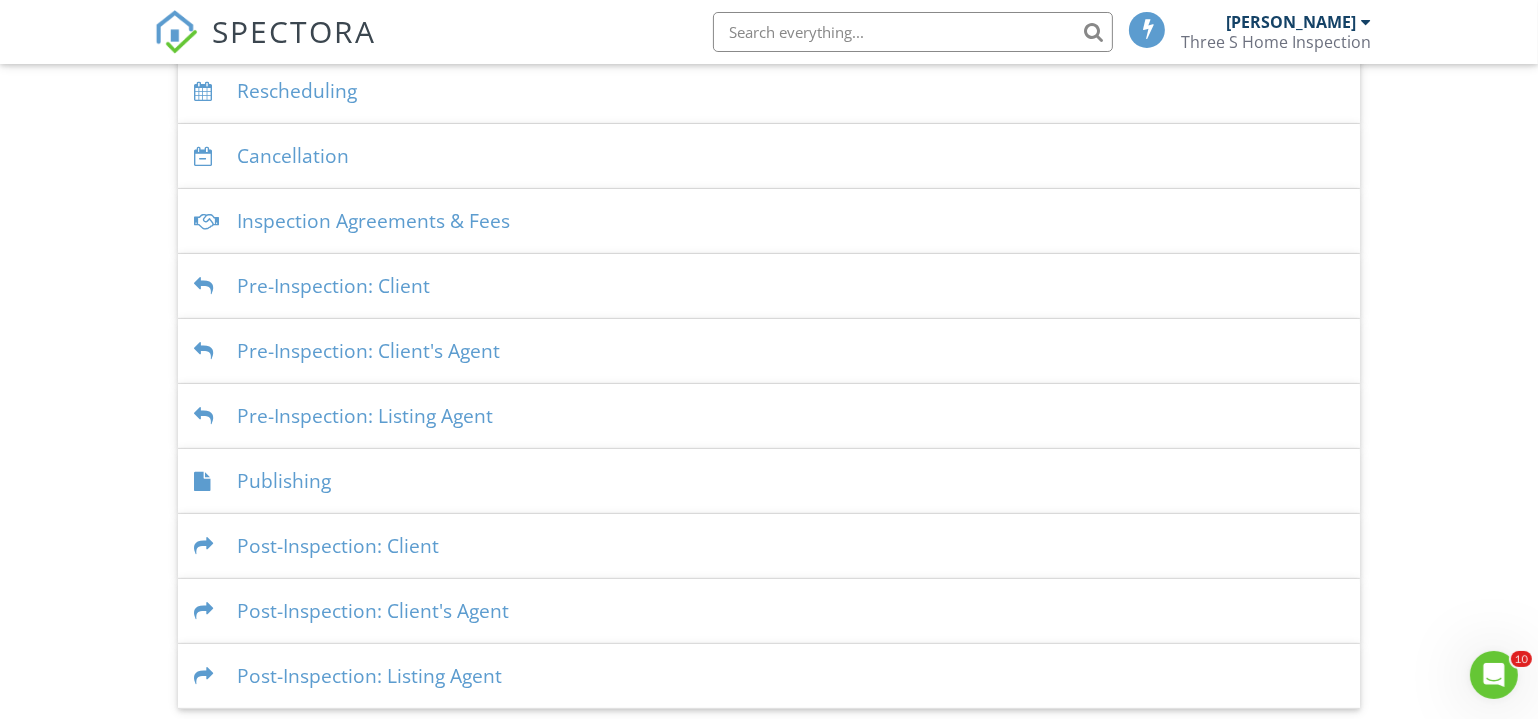 click on "Post-Inspection: Client" at bounding box center (769, 546) 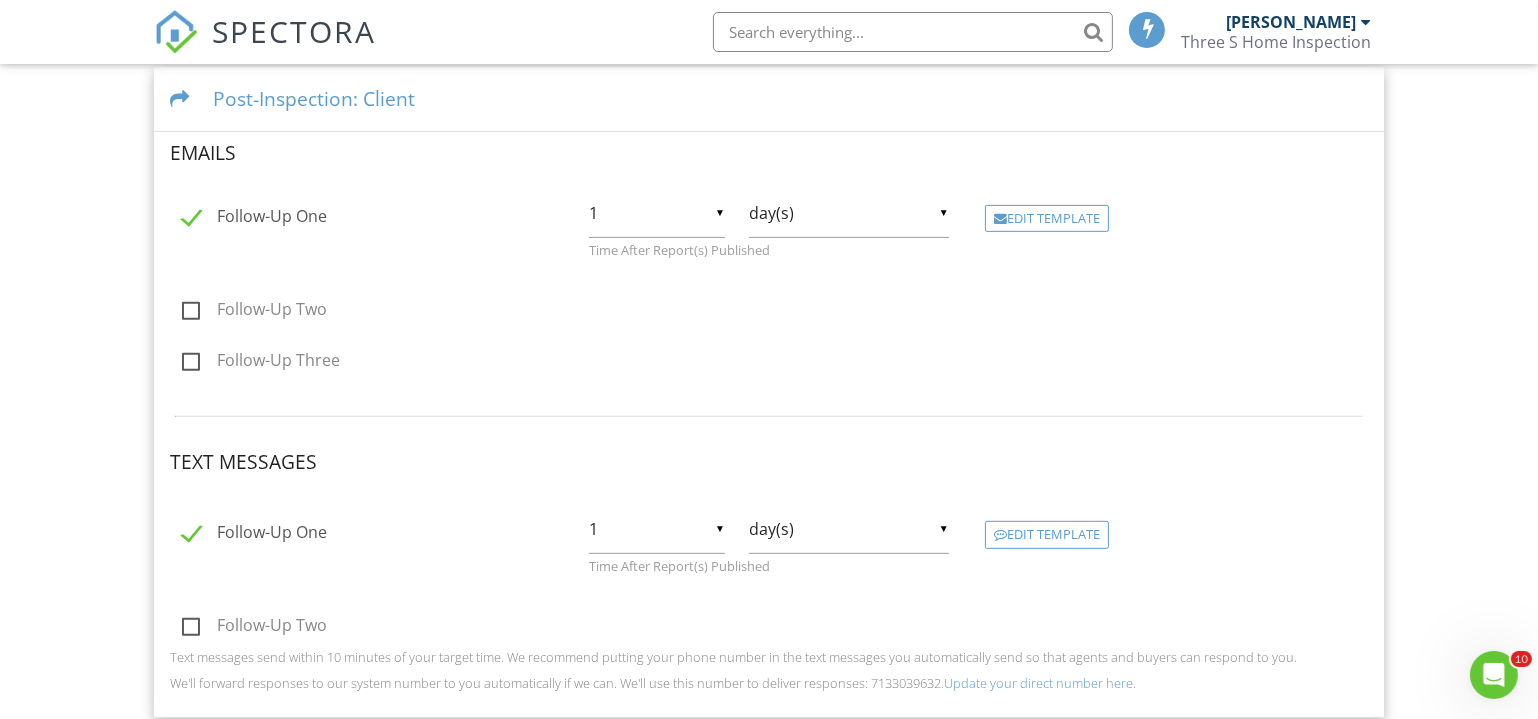 scroll, scrollTop: 952, scrollLeft: 0, axis: vertical 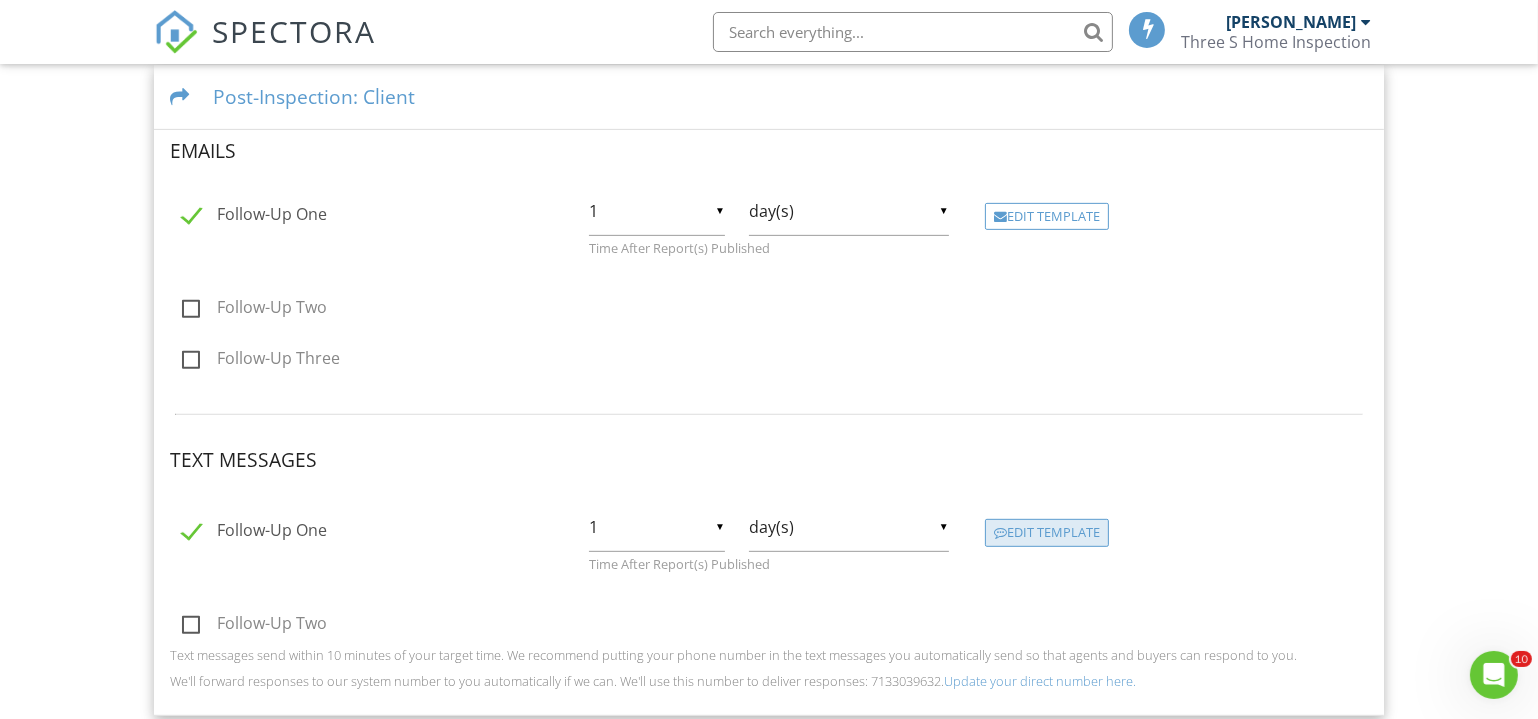 click on "Edit Template" at bounding box center (1047, 533) 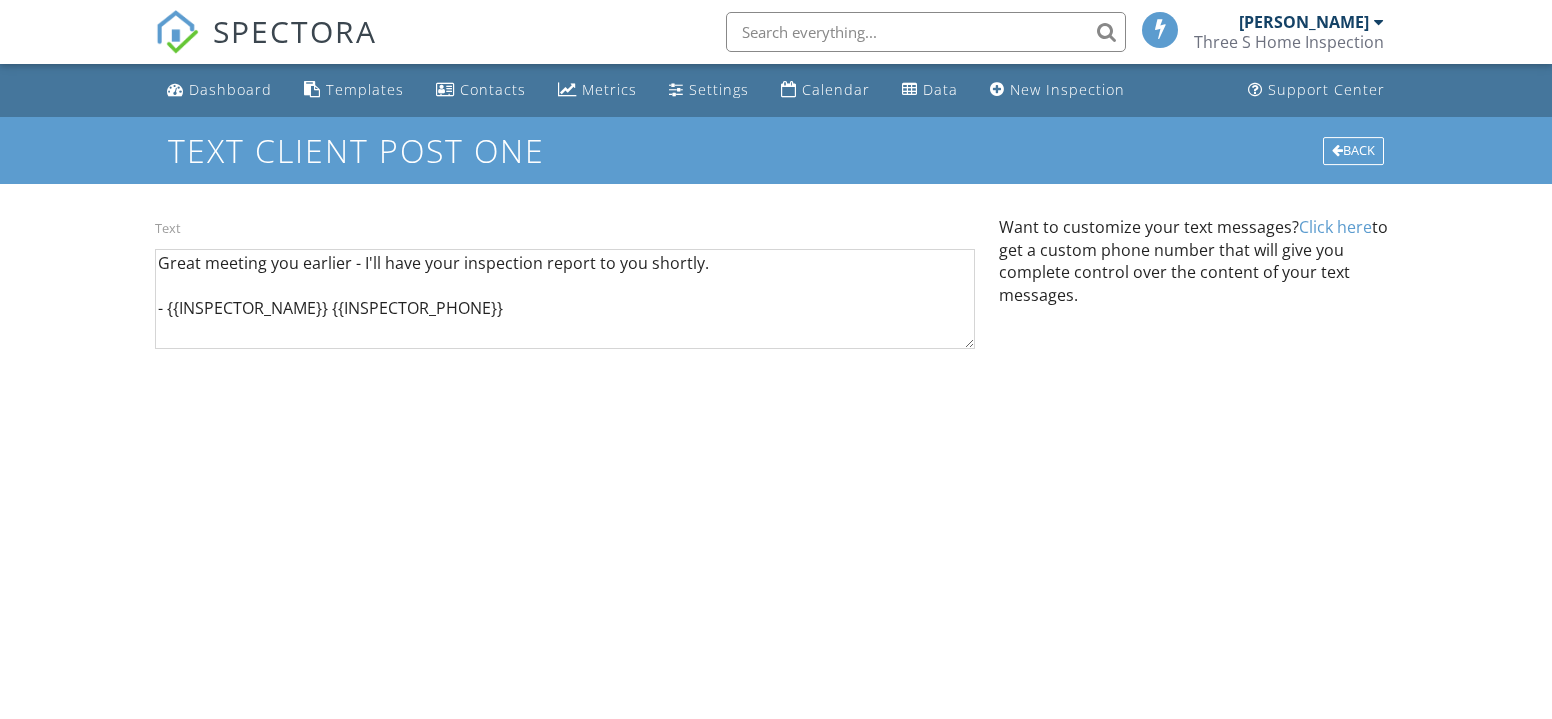 scroll, scrollTop: 0, scrollLeft: 0, axis: both 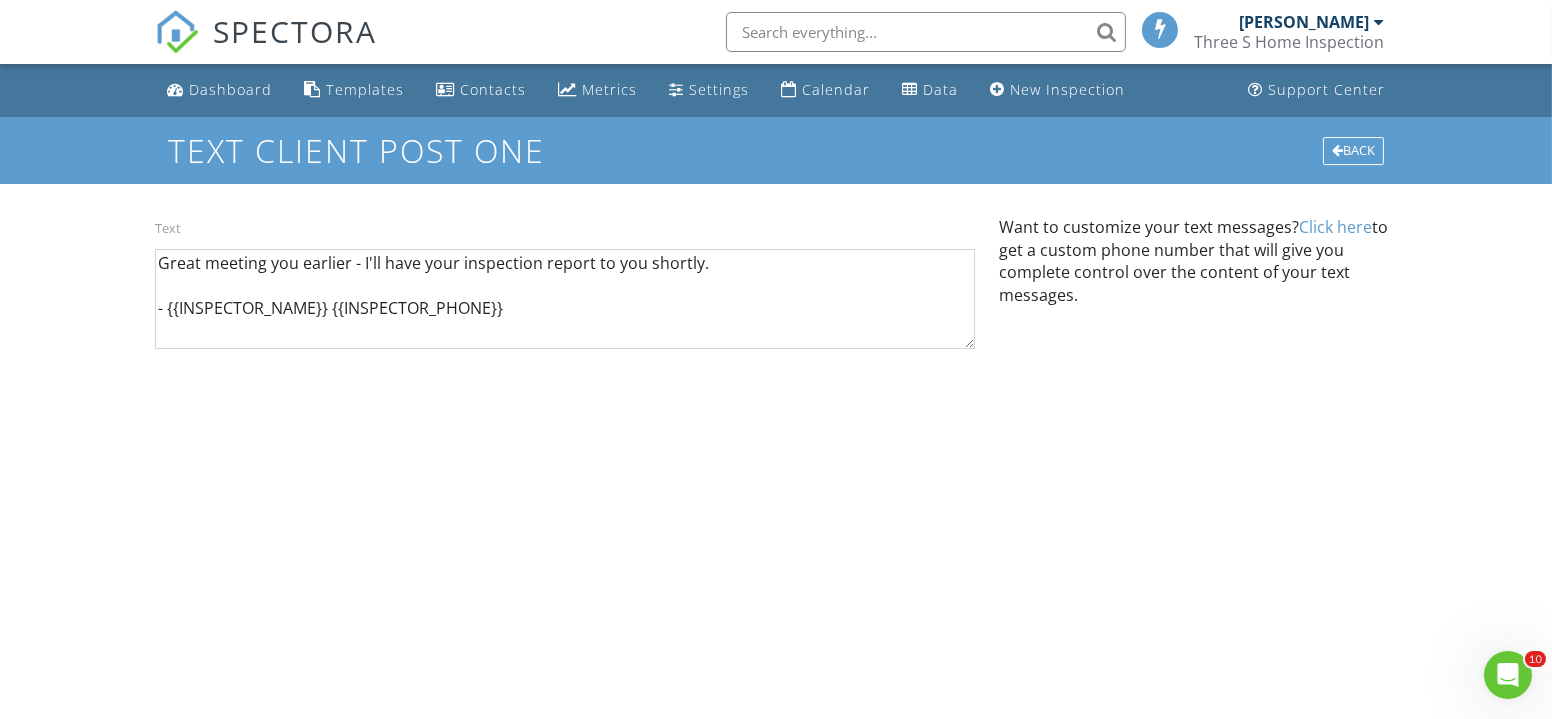 click on "SPECTORA
Brent Cannon
Three S Home Inspection
Role:
Inspector
Change Role
Dashboard
New Inspection
Inspections
Calendar
Template Editor
Contacts
Automations
Team
Metrics
Payments
Data Exports
Billing
Reporting
Advanced
Settings
What's New
Sign Out
Change Active Role
Your account has more than one possible role. Please choose how you'd like to view the site:
Company/Agency
City
Role
Dashboard
Templates
Contacts
Metrics
Settings
Calendar
Data
New Inspection
Support Center
Text client post one
Back
Text
Want to customize your text messages?
Click here" at bounding box center (776, 352) 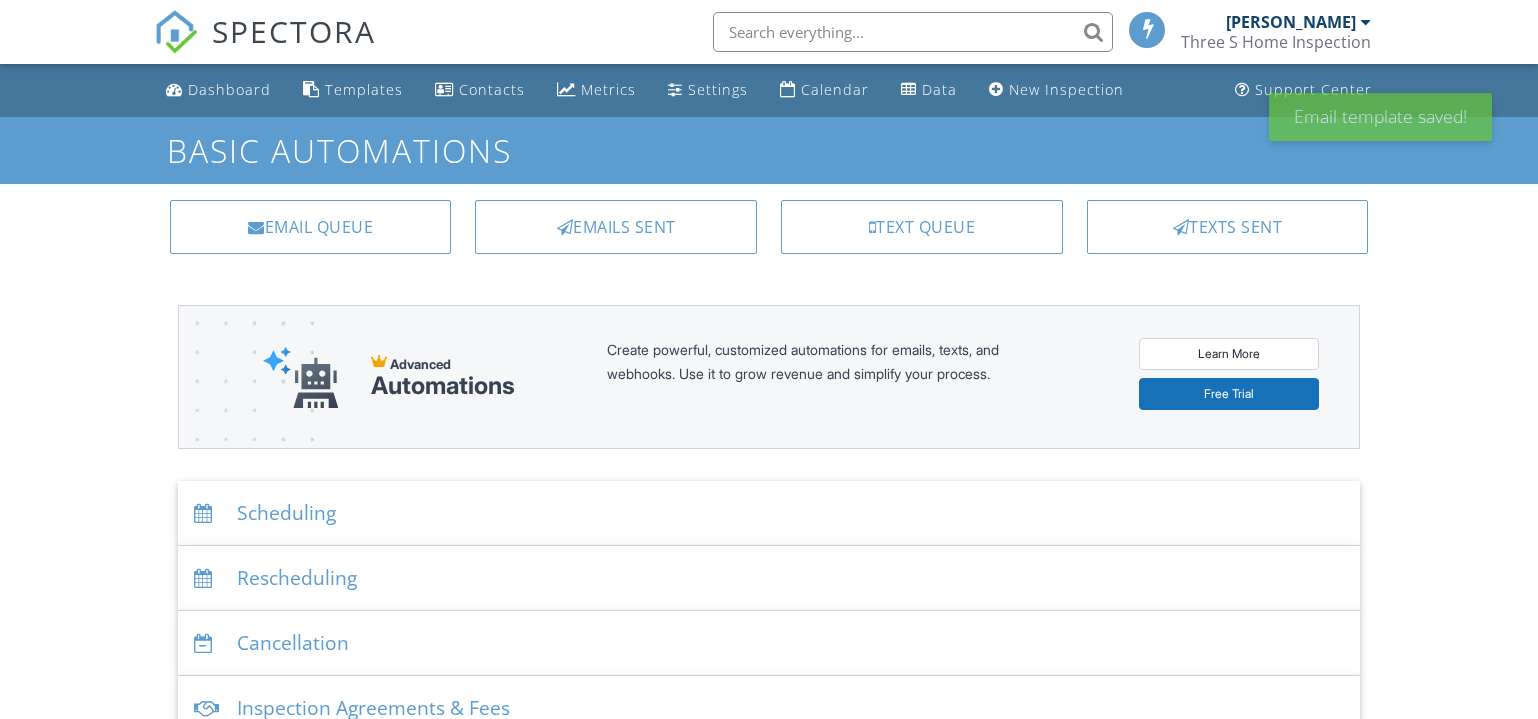 scroll, scrollTop: 816, scrollLeft: 0, axis: vertical 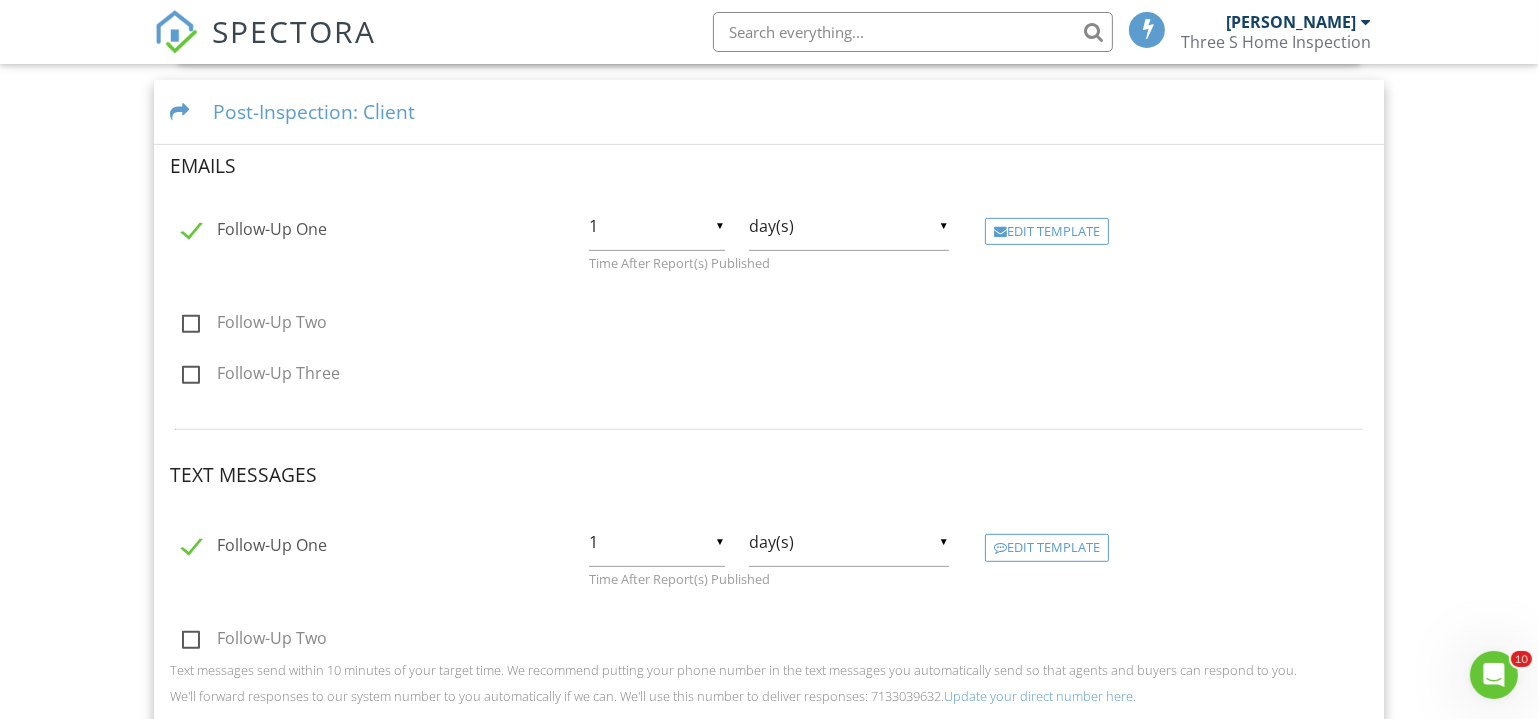 click on "Follow-Up One" at bounding box center [254, 548] 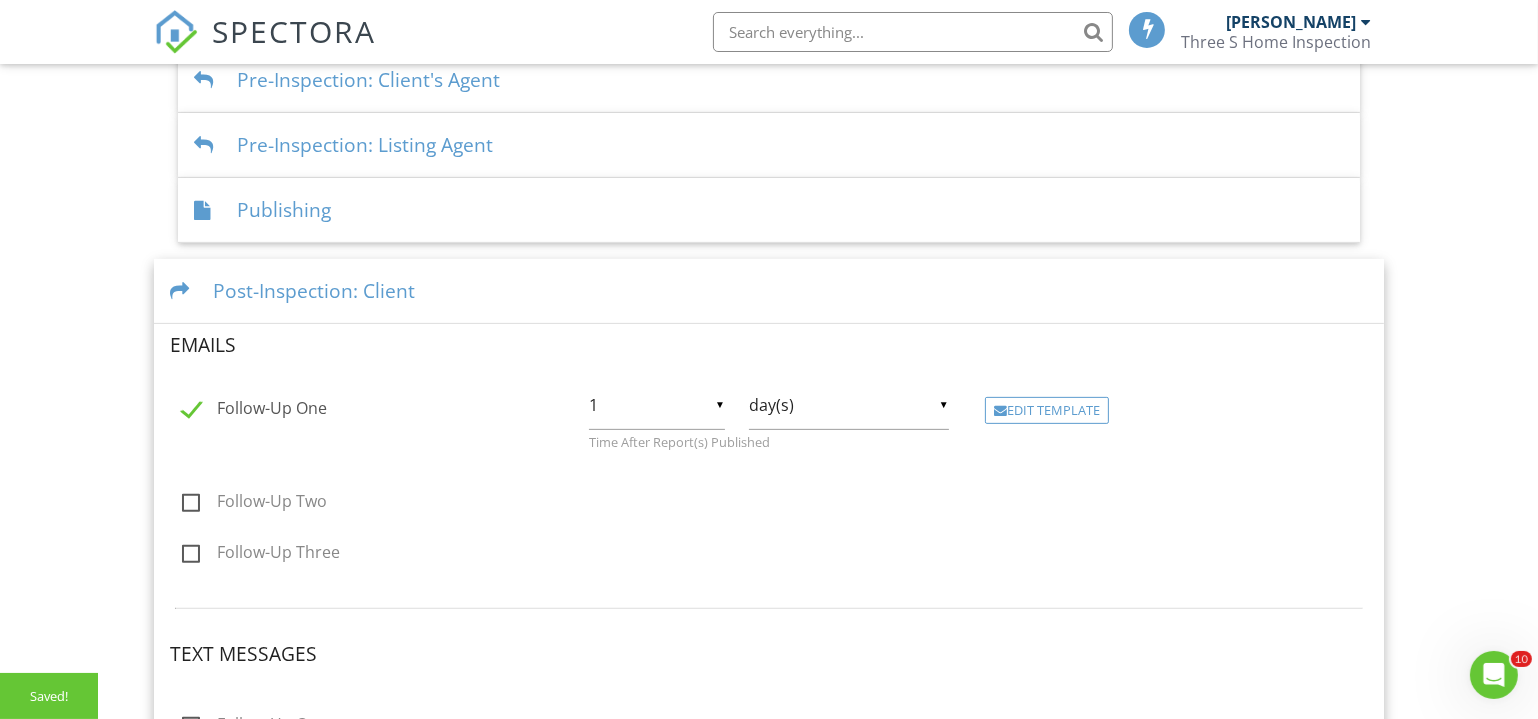 scroll, scrollTop: 755, scrollLeft: 0, axis: vertical 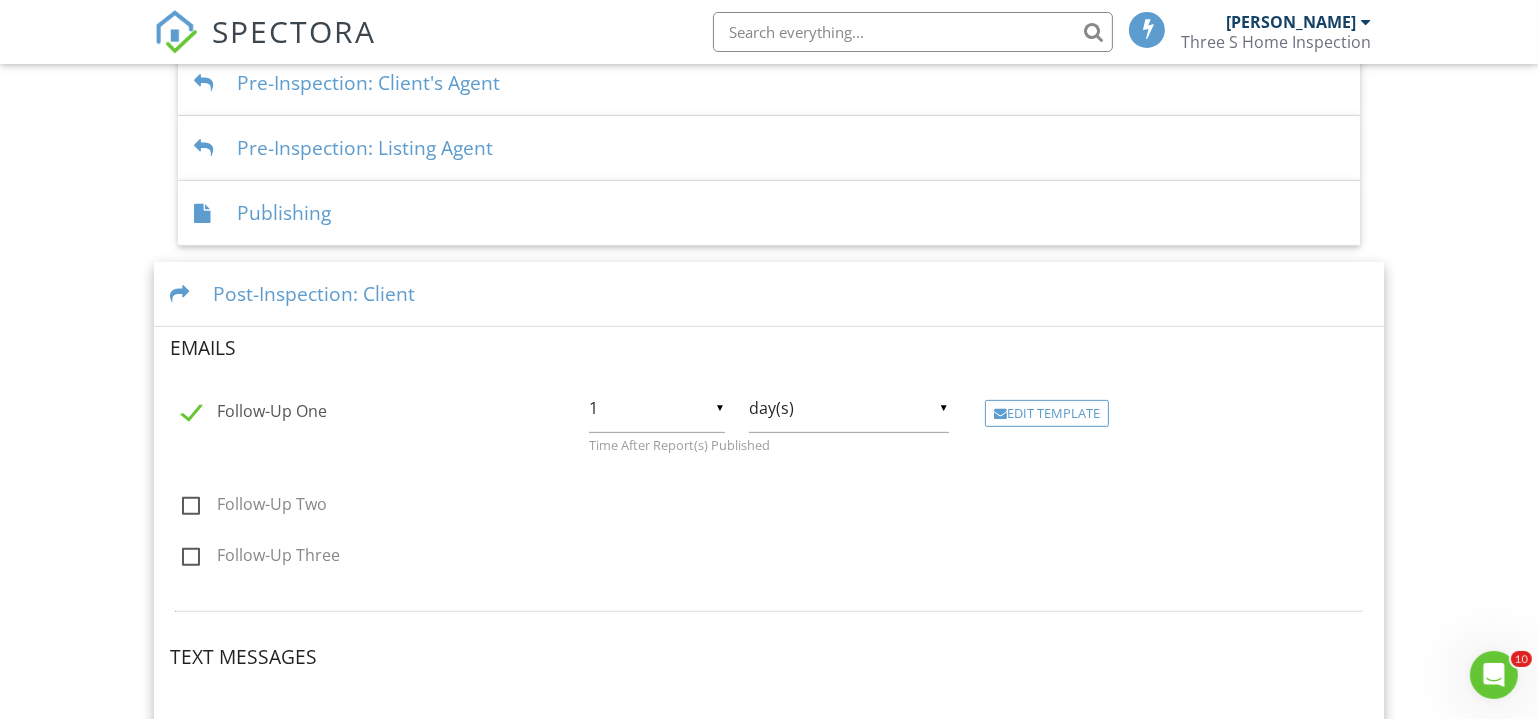 click at bounding box center [183, 294] 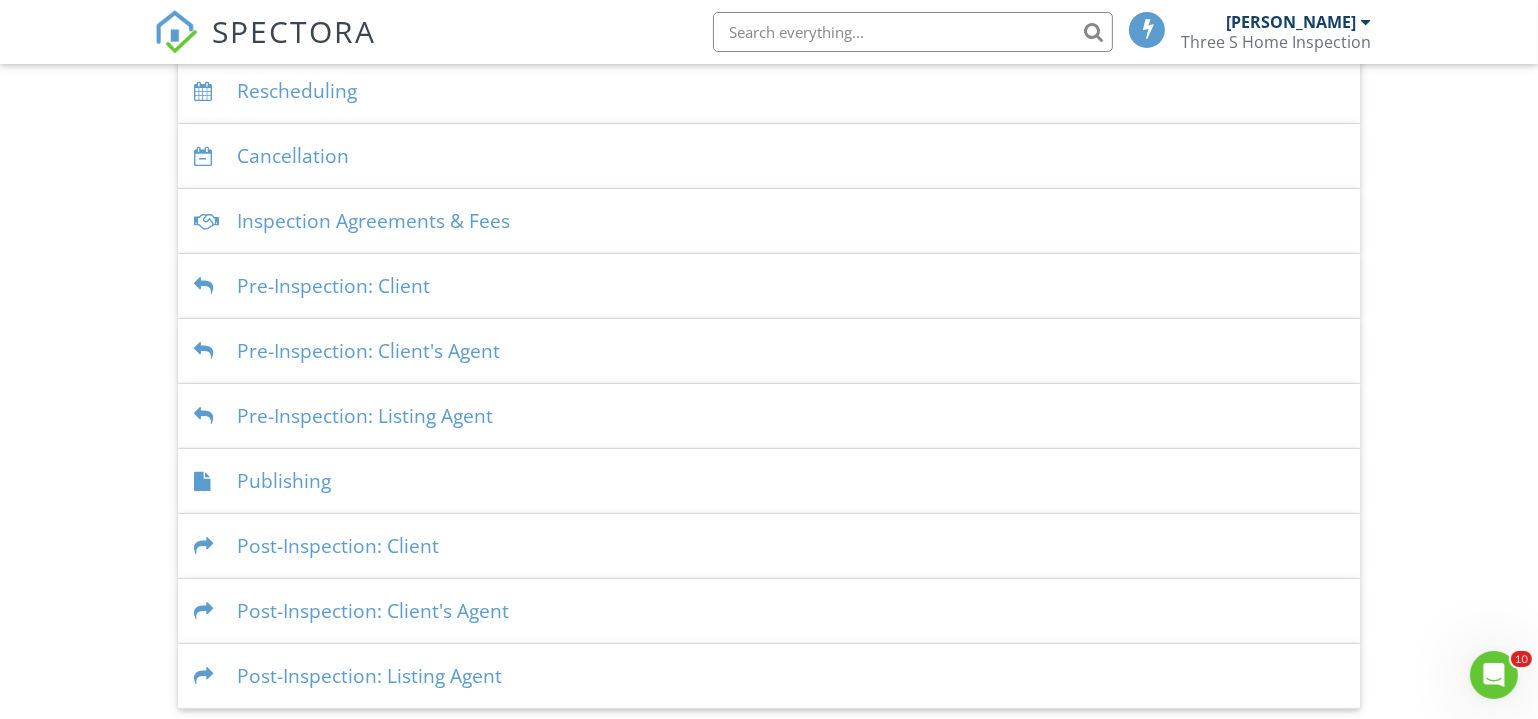 click on "Post-Inspection: Client's Agent" at bounding box center (769, 611) 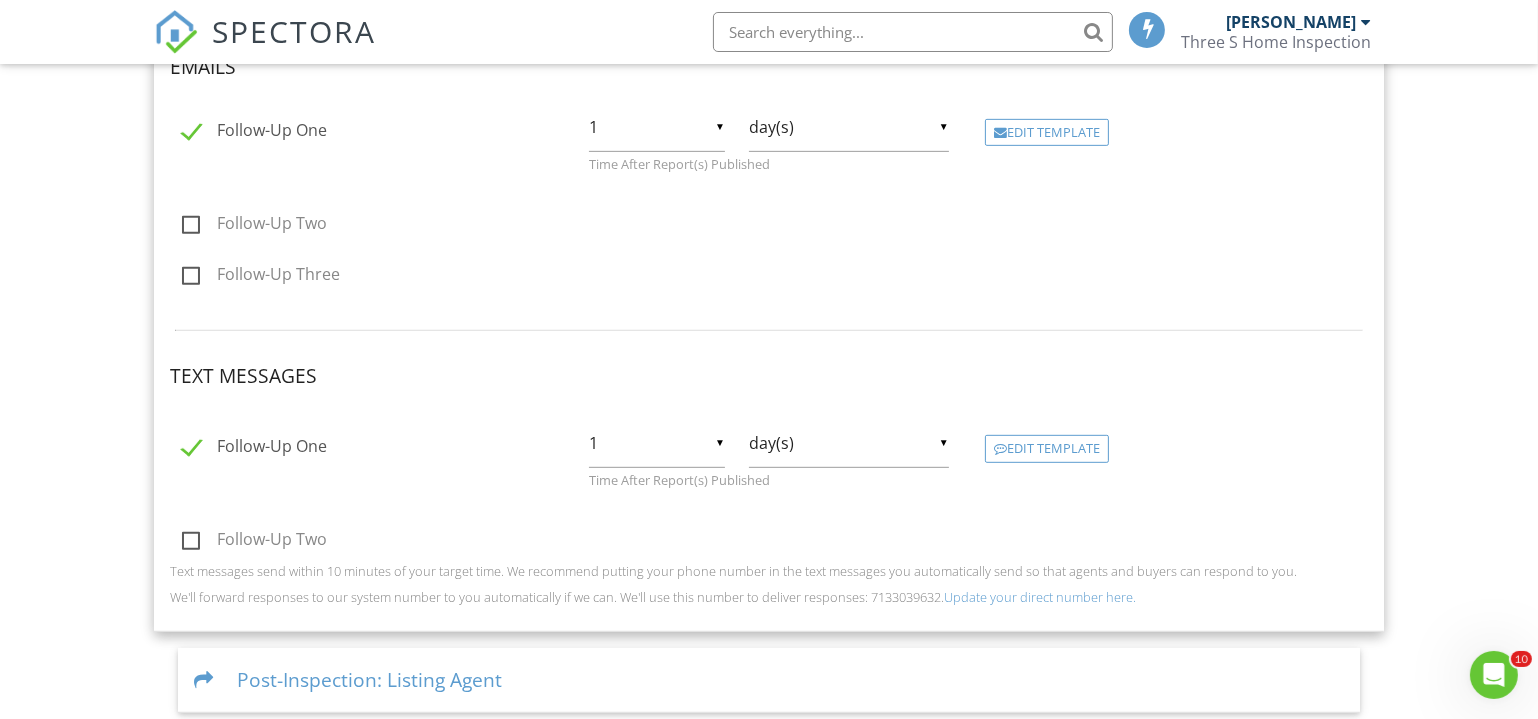 scroll, scrollTop: 1103, scrollLeft: 0, axis: vertical 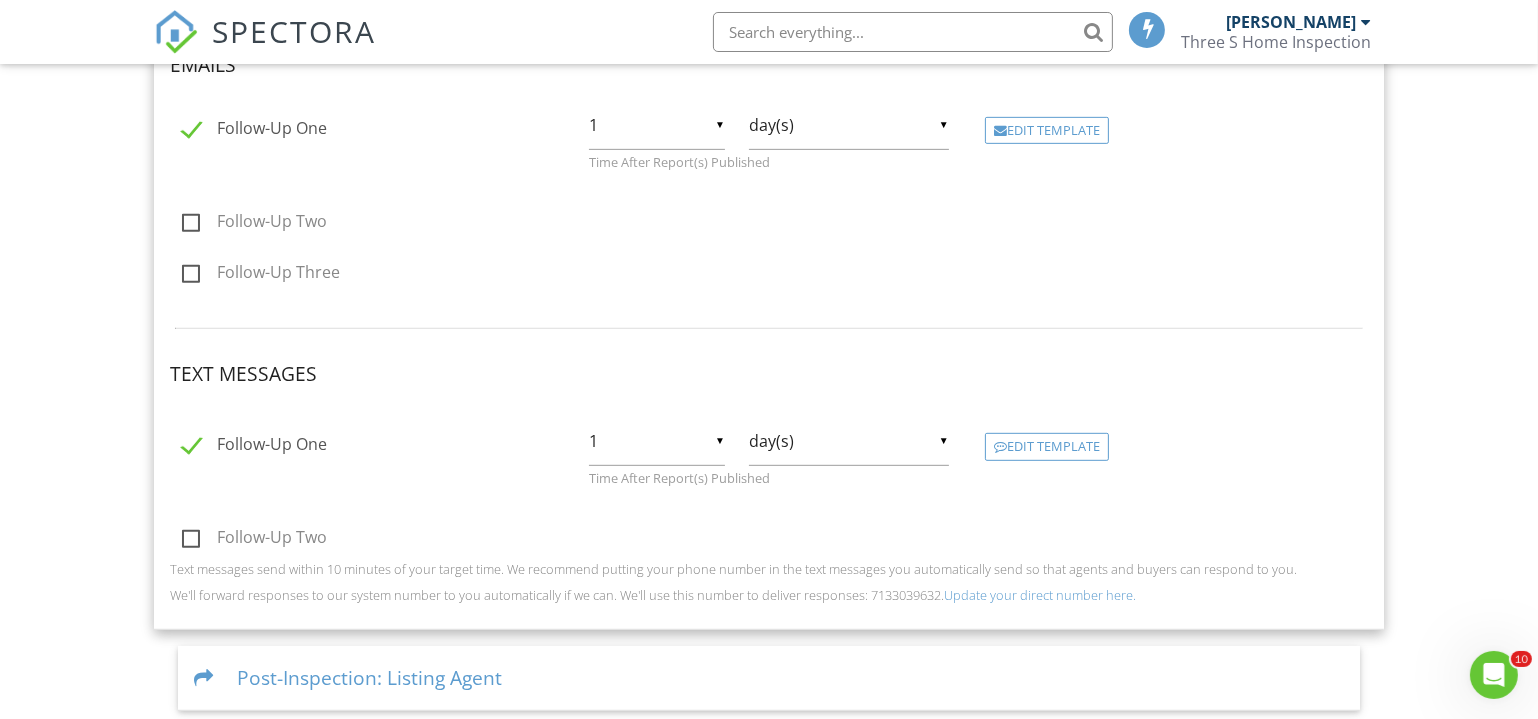 drag, startPoint x: 1063, startPoint y: 439, endPoint x: 996, endPoint y: 442, distance: 67.06713 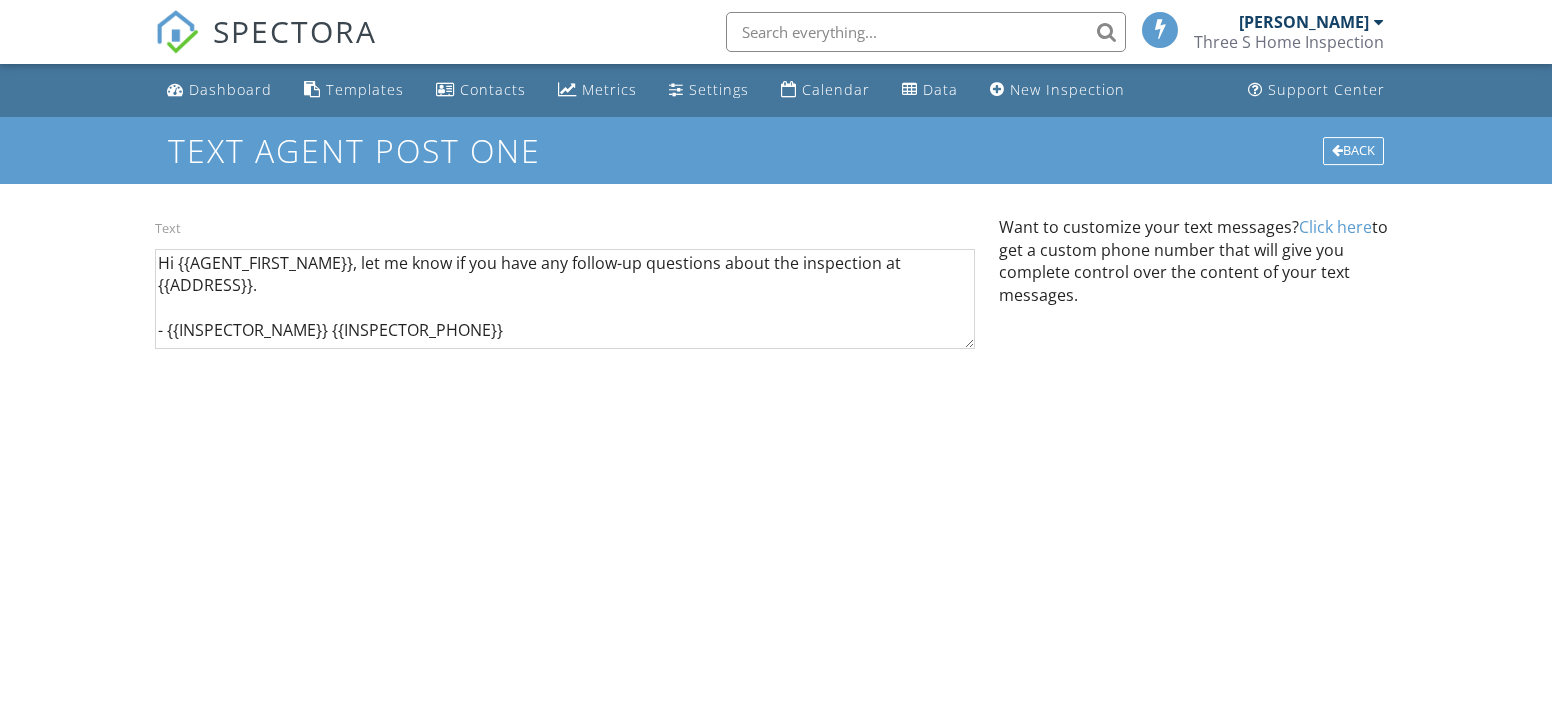 scroll, scrollTop: 0, scrollLeft: 0, axis: both 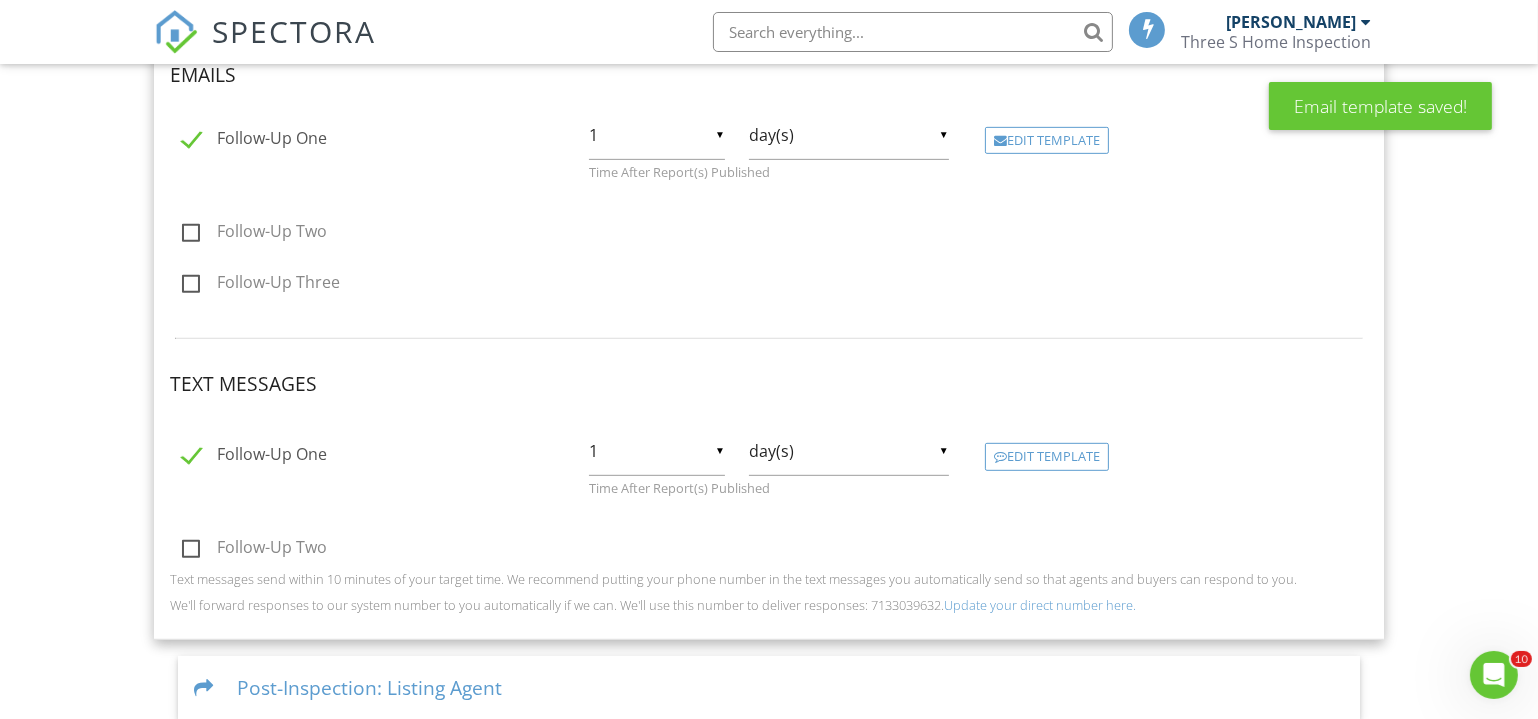 click on "Follow-Up One" at bounding box center (254, 457) 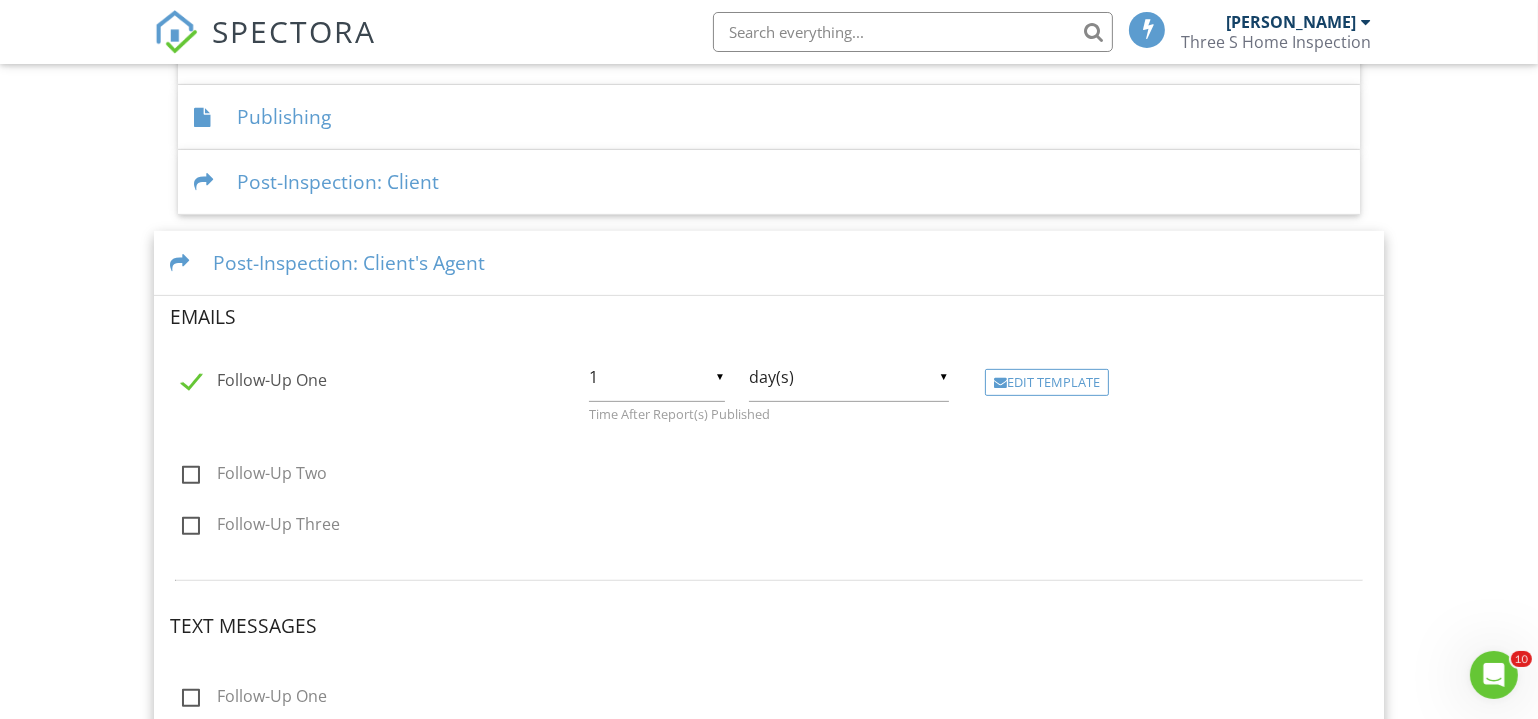 scroll, scrollTop: 788, scrollLeft: 0, axis: vertical 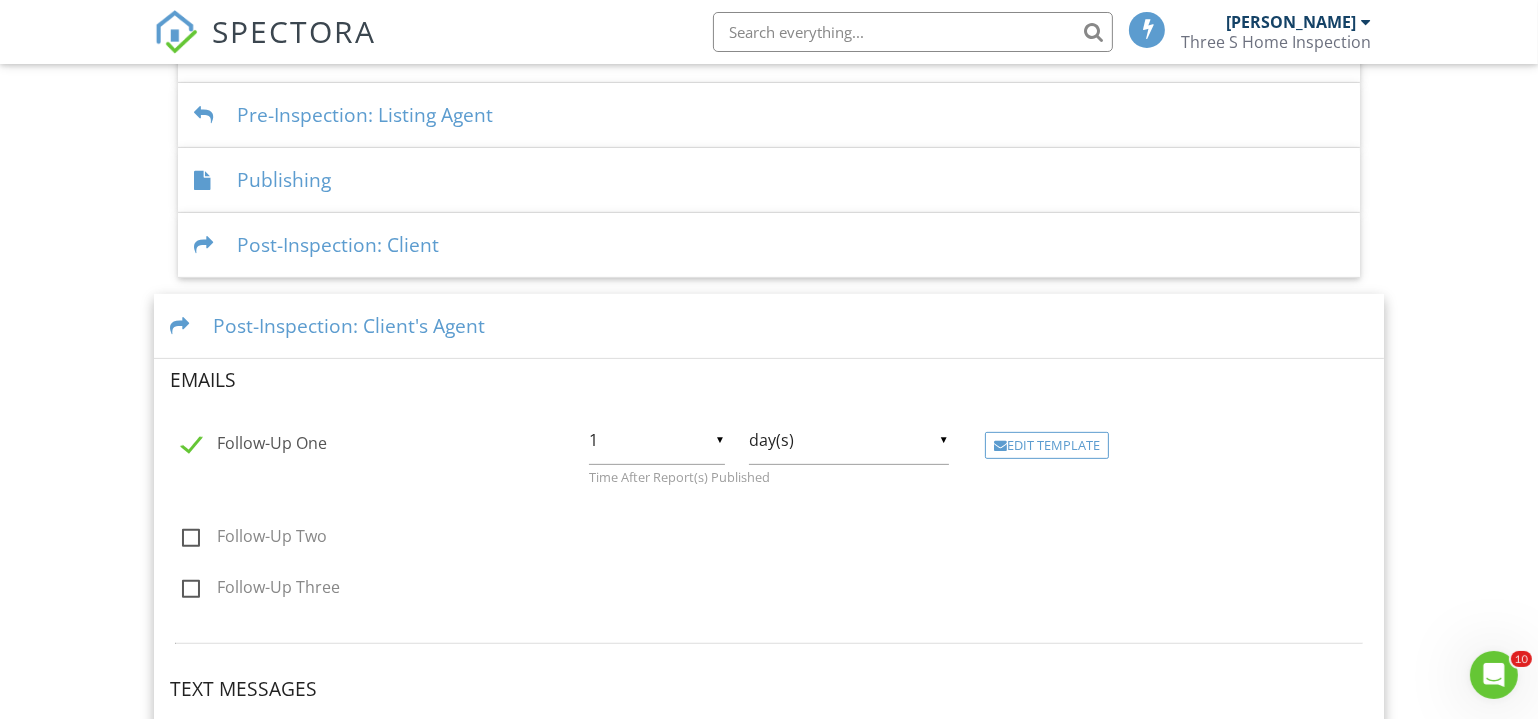 drag, startPoint x: 322, startPoint y: 334, endPoint x: 281, endPoint y: 335, distance: 41.01219 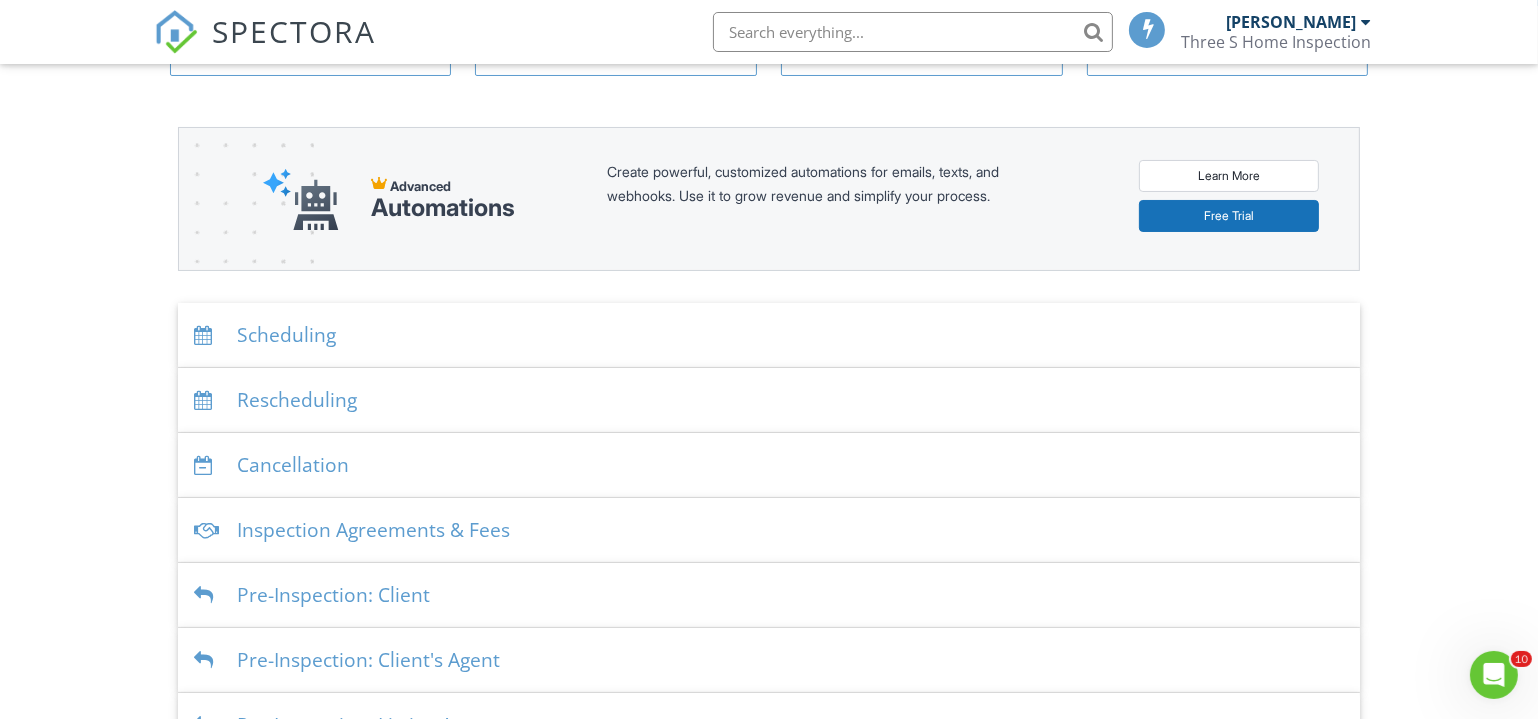 scroll, scrollTop: 487, scrollLeft: 0, axis: vertical 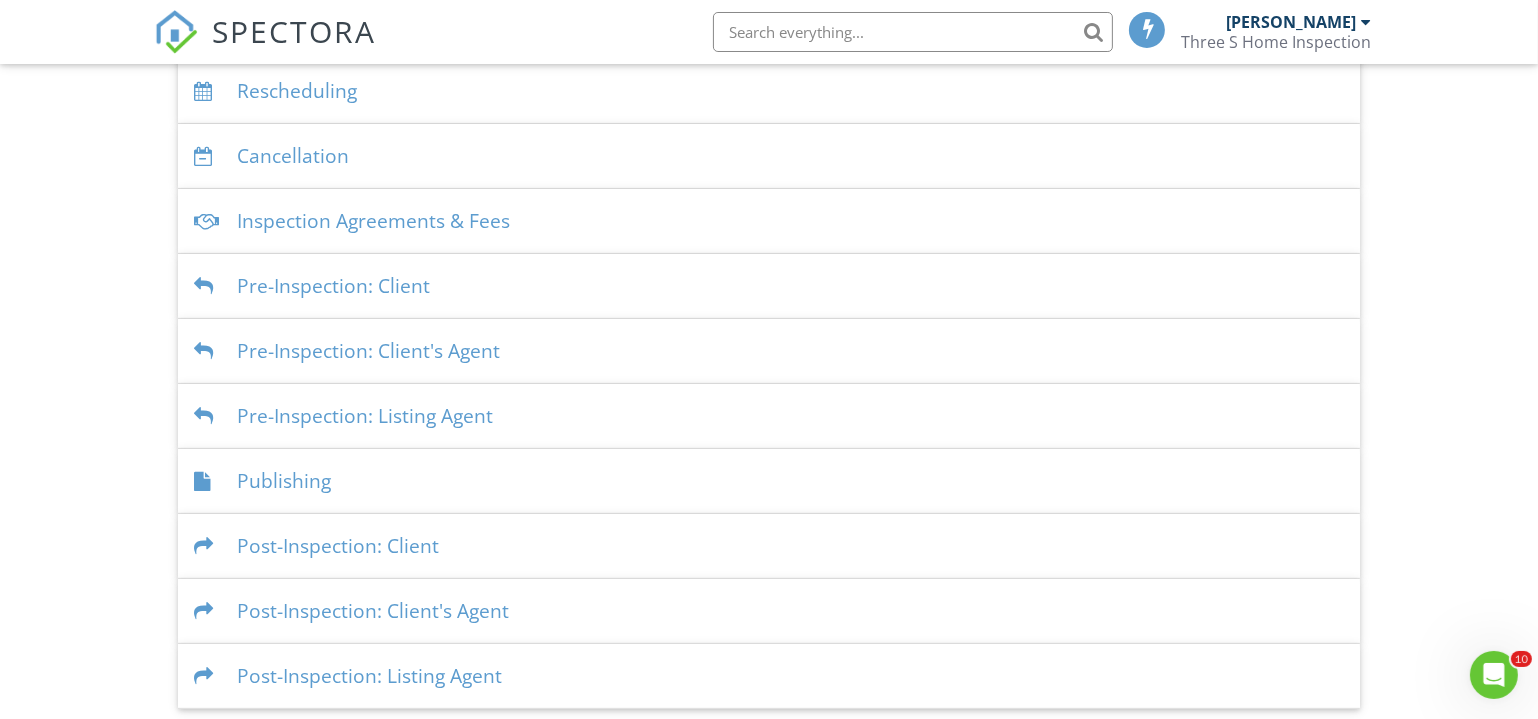 click on "Post-Inspection: Listing Agent" at bounding box center [769, 676] 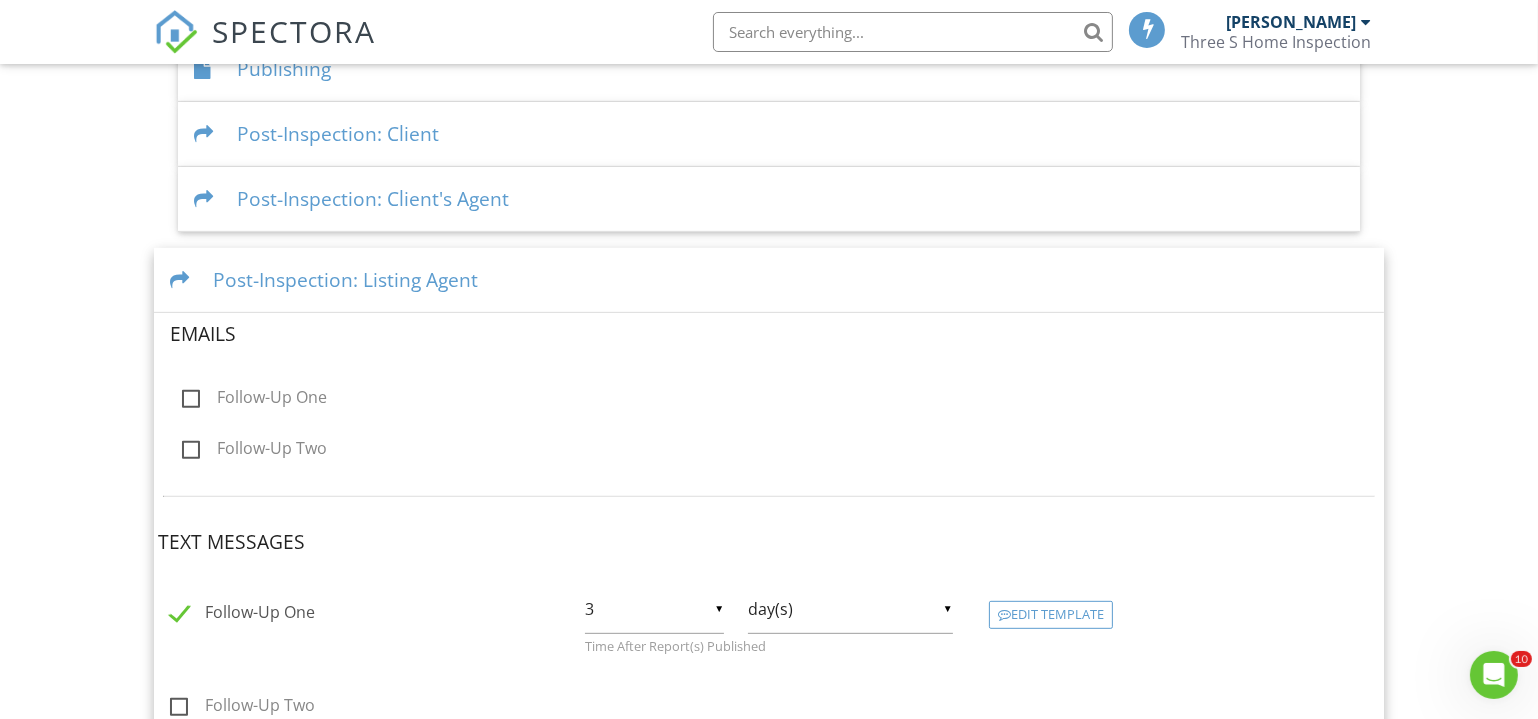 scroll, scrollTop: 942, scrollLeft: 0, axis: vertical 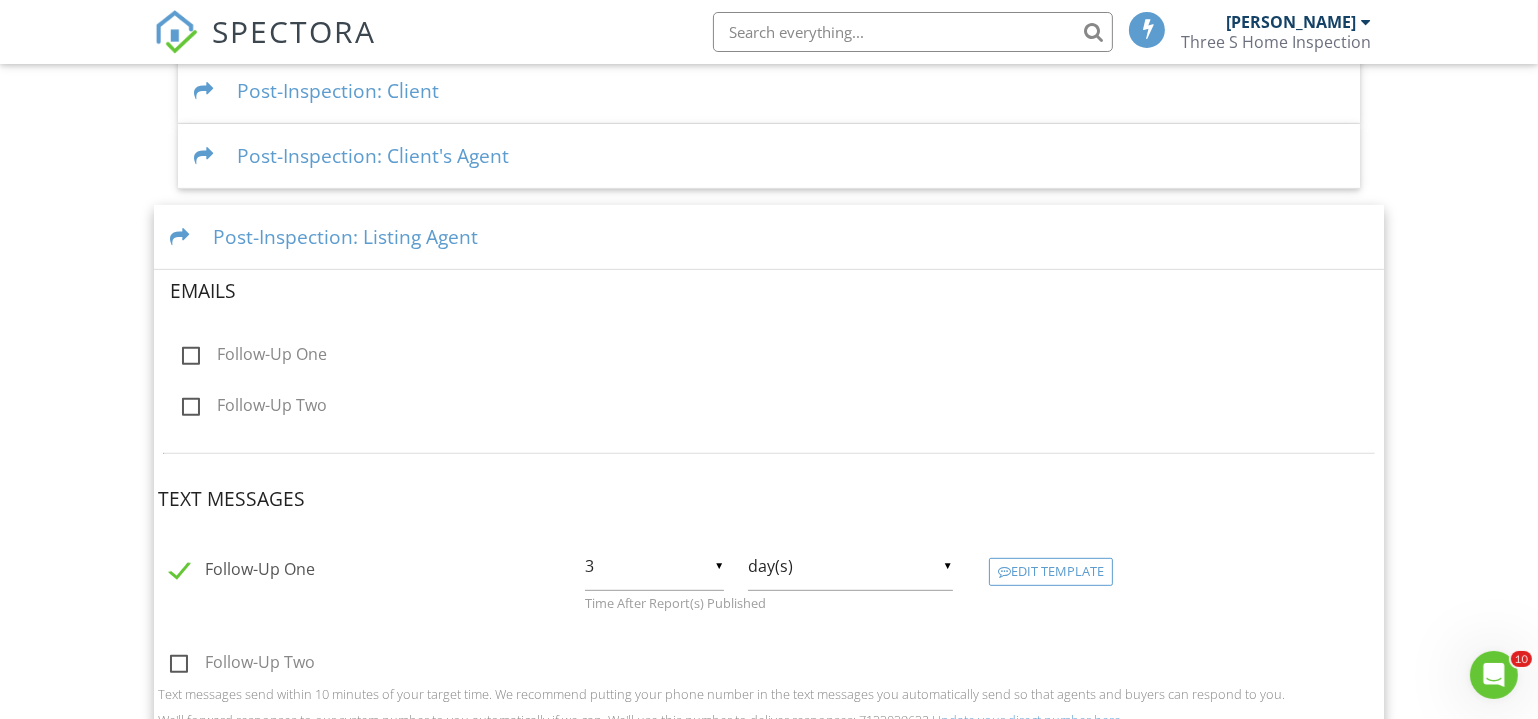 click on "Follow-Up One" at bounding box center [254, 357] 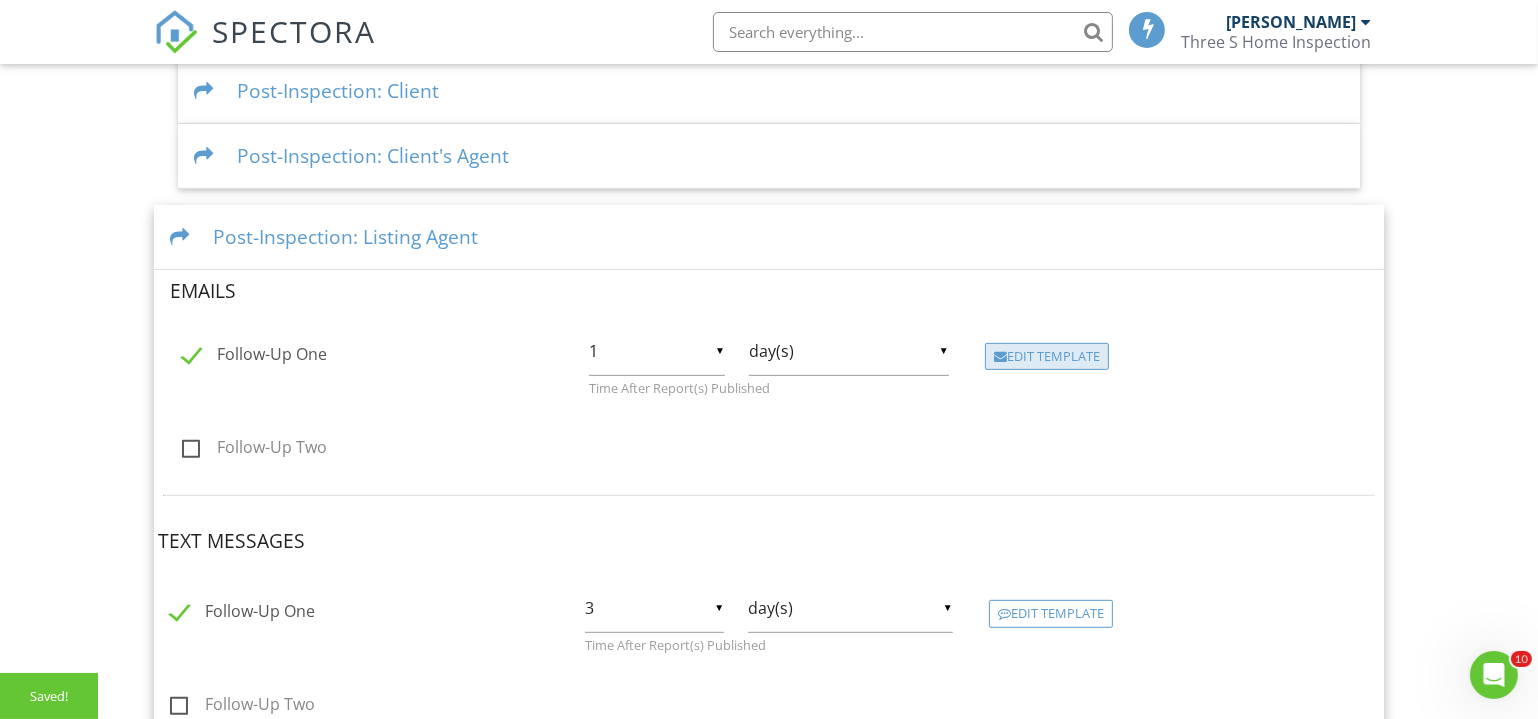click on "Edit Template" at bounding box center [1047, 357] 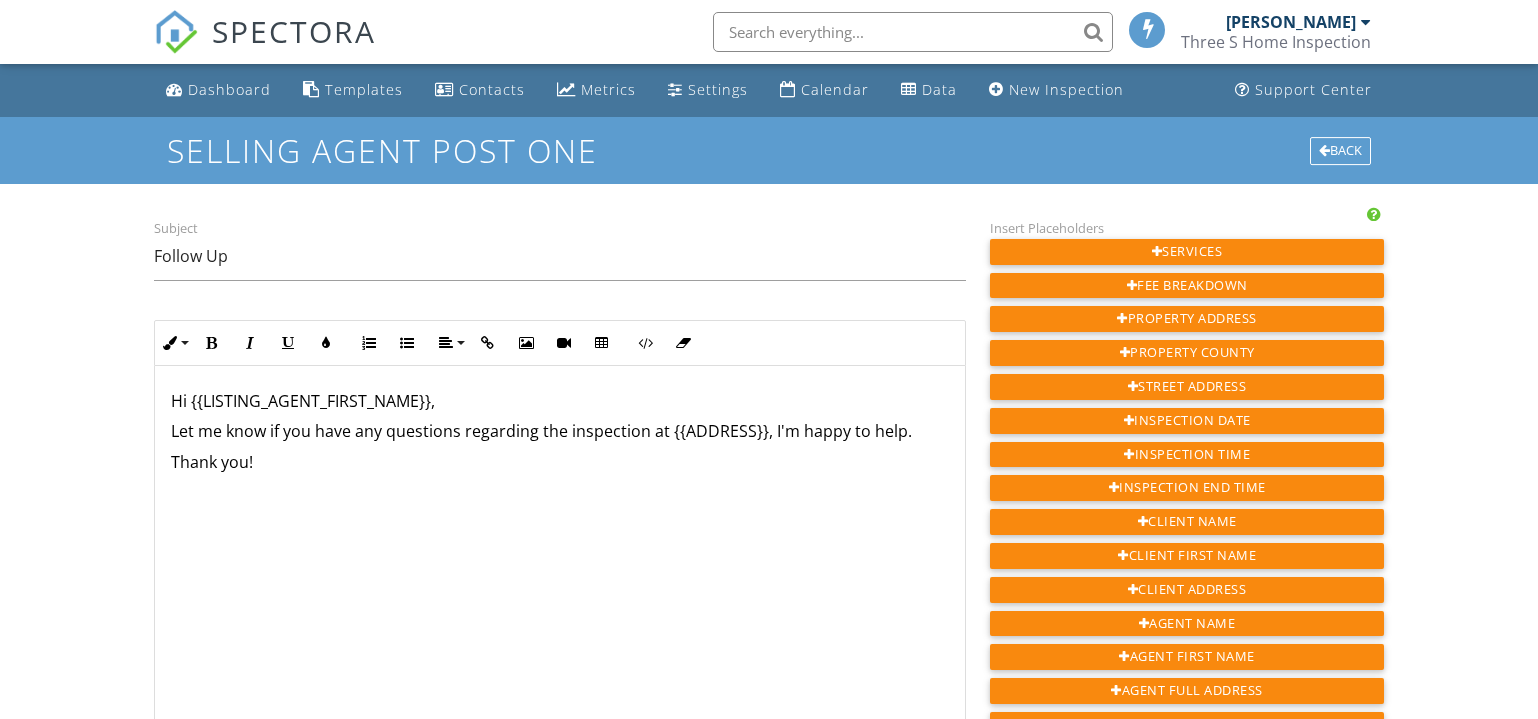 scroll, scrollTop: 0, scrollLeft: 0, axis: both 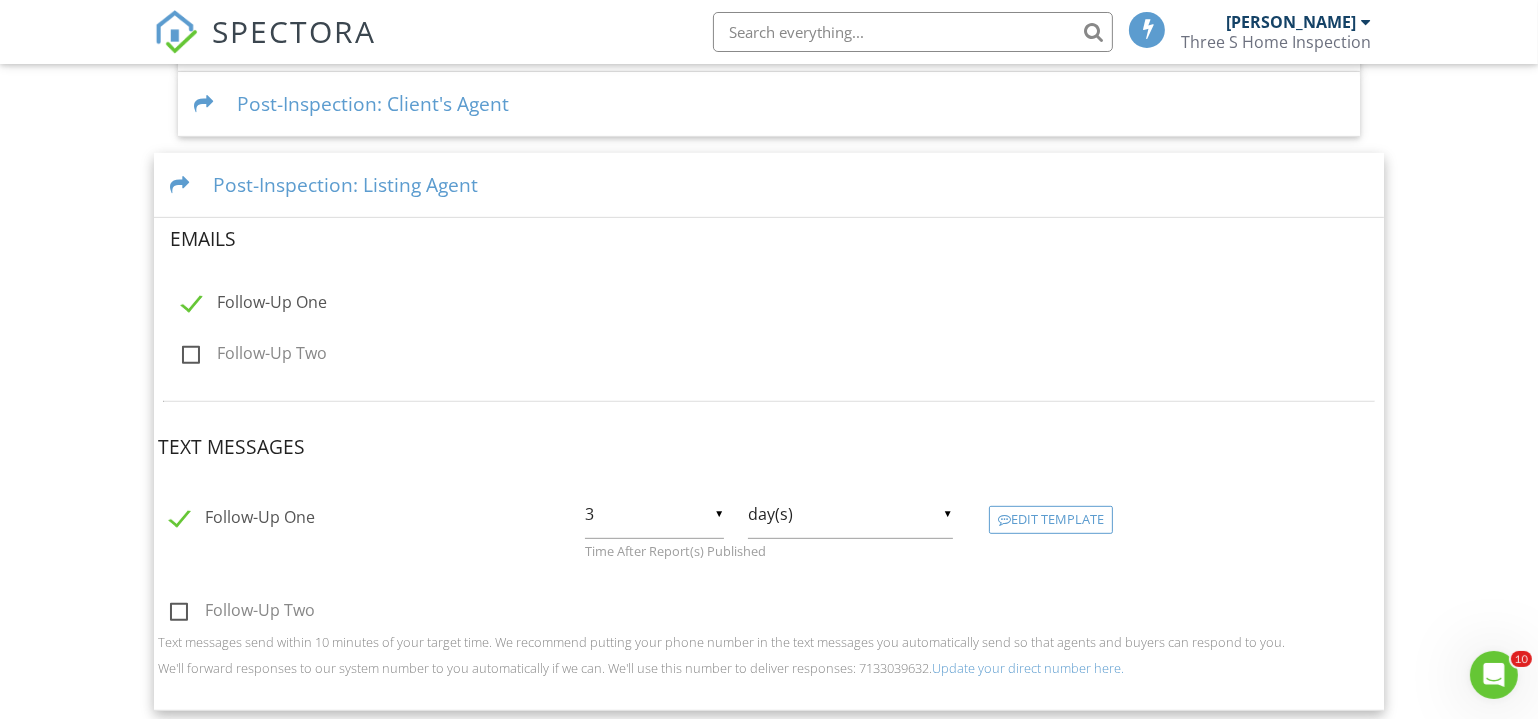 click on "Follow-Up One" at bounding box center [254, 305] 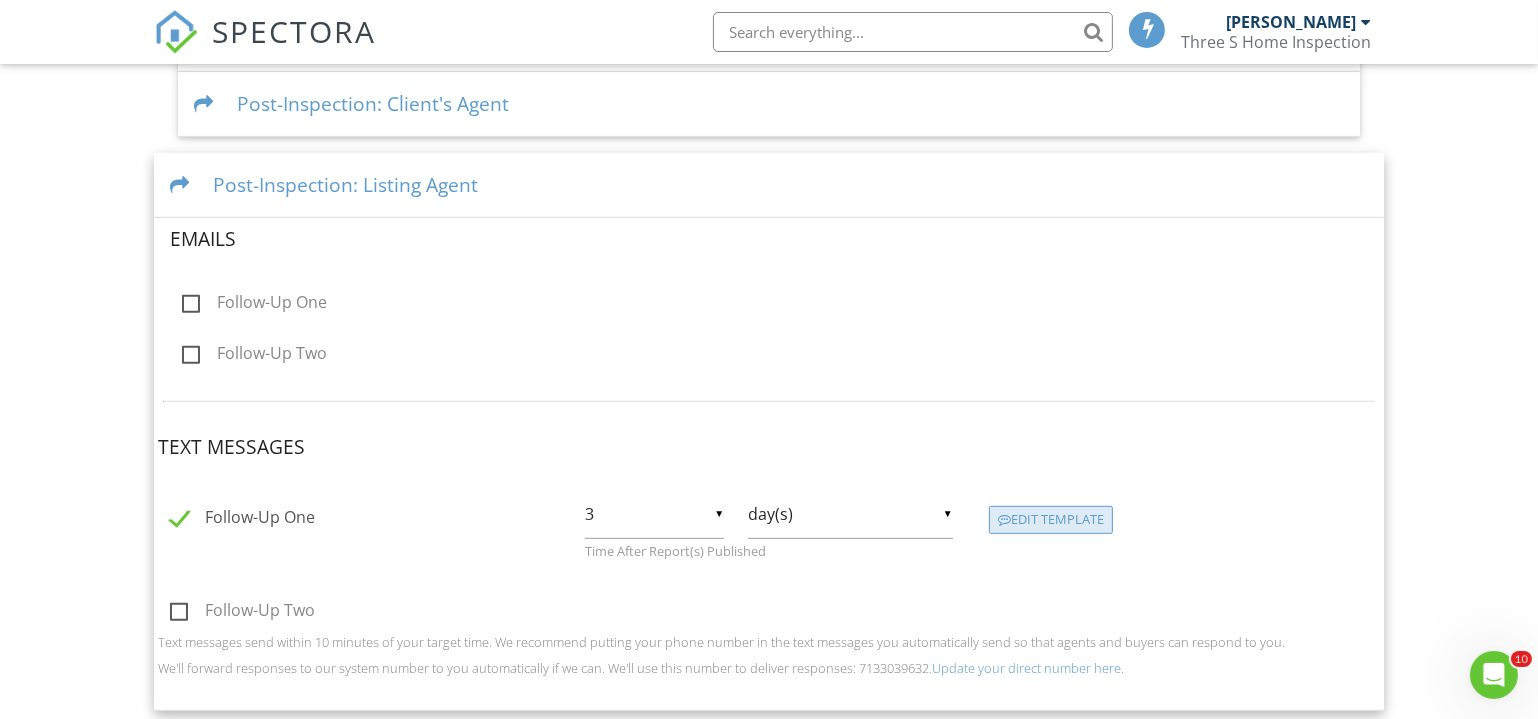click on "Edit Template" at bounding box center (1051, 520) 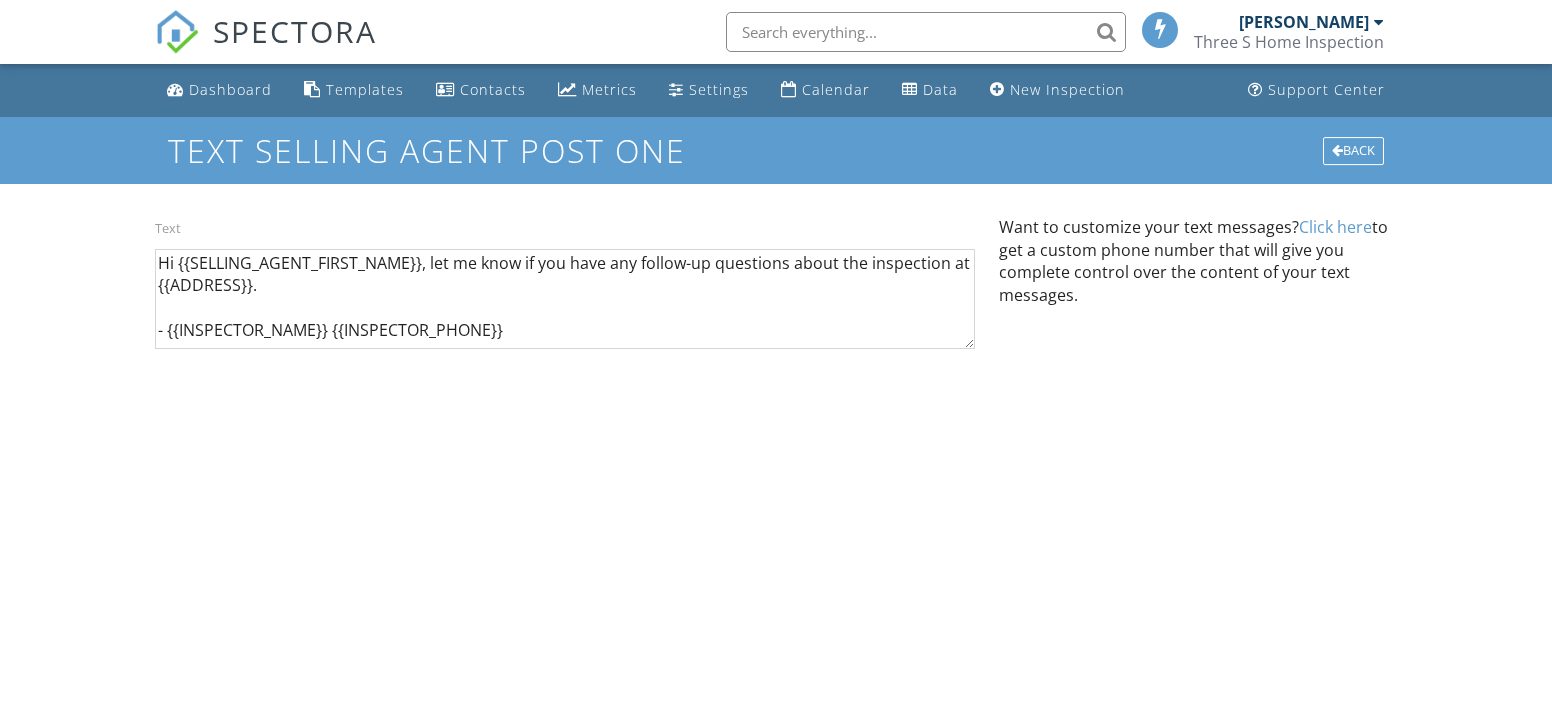 scroll, scrollTop: 0, scrollLeft: 0, axis: both 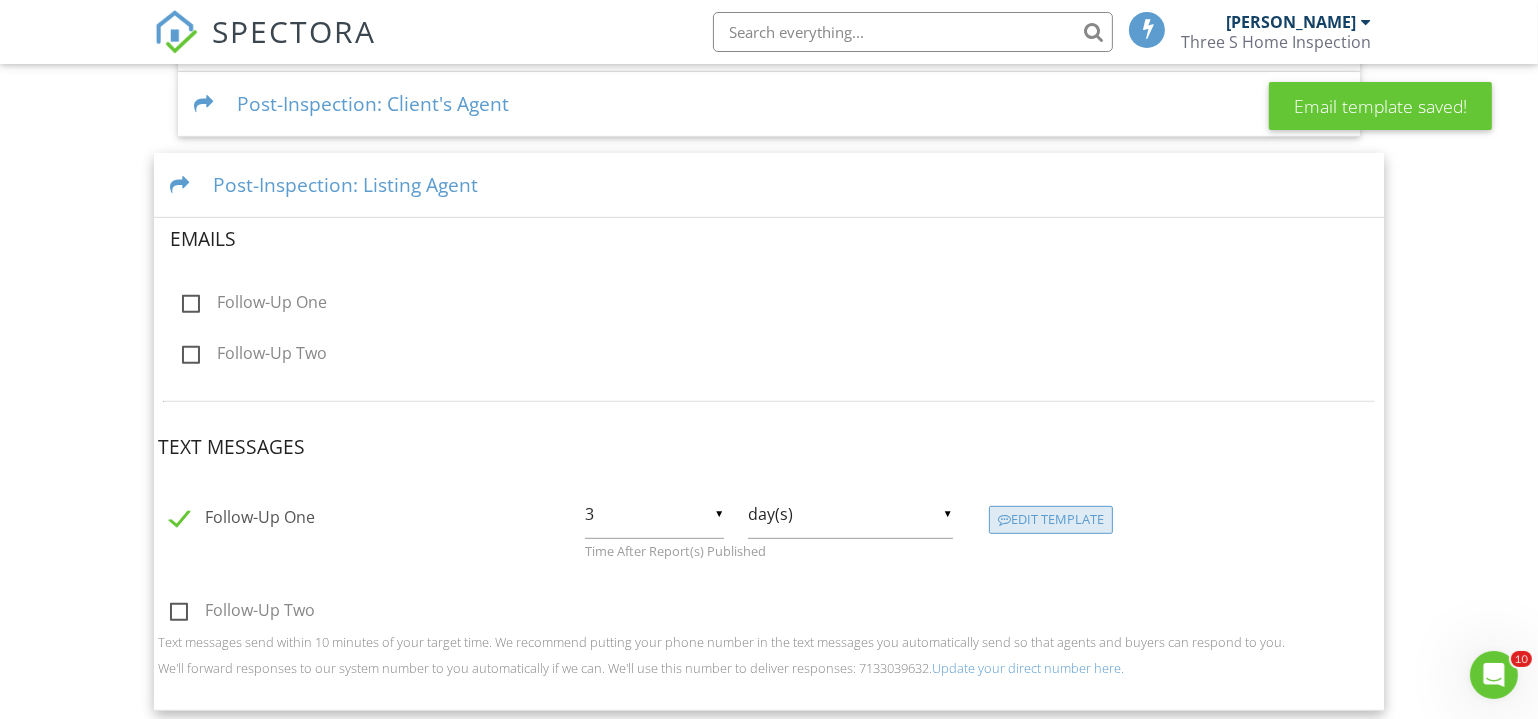click on "Edit Template" at bounding box center (1051, 520) 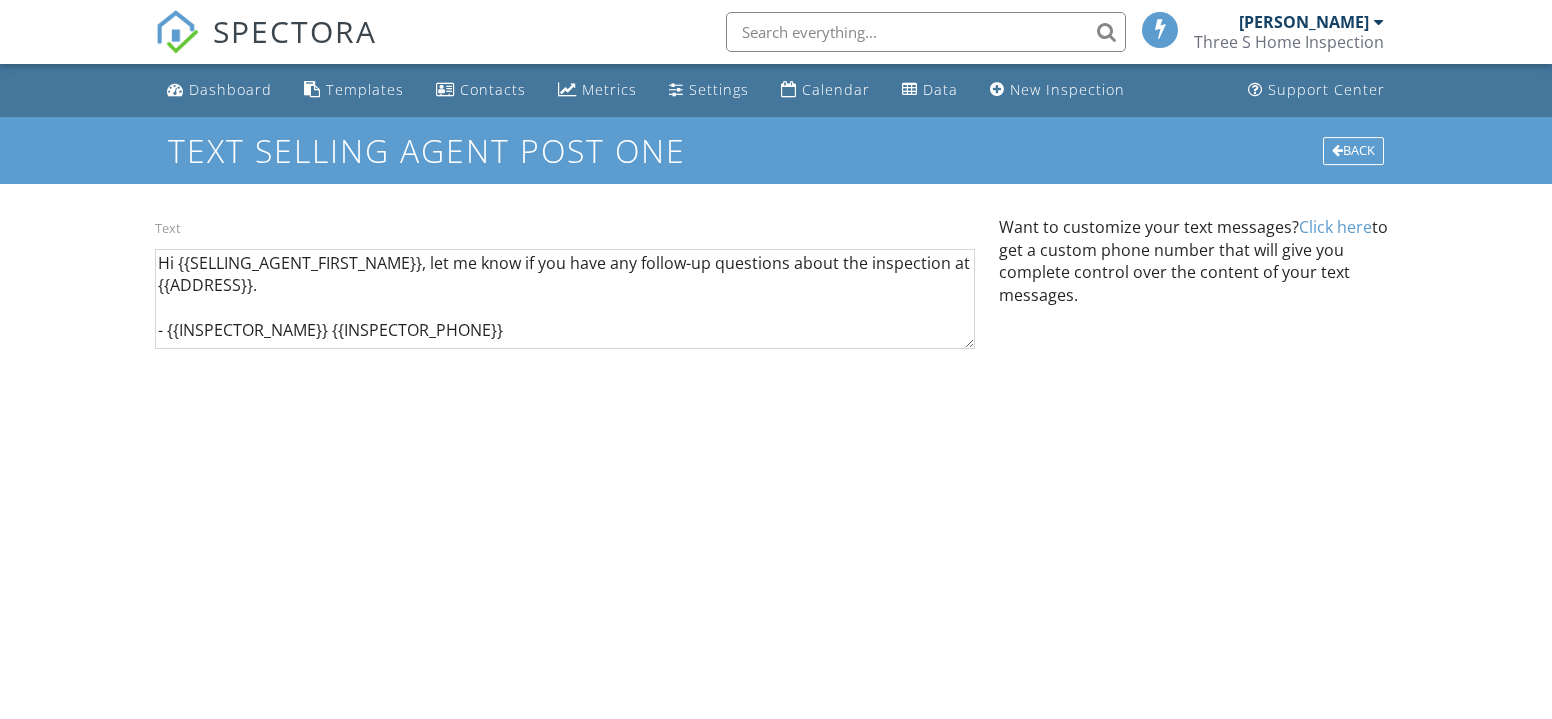 scroll, scrollTop: 0, scrollLeft: 0, axis: both 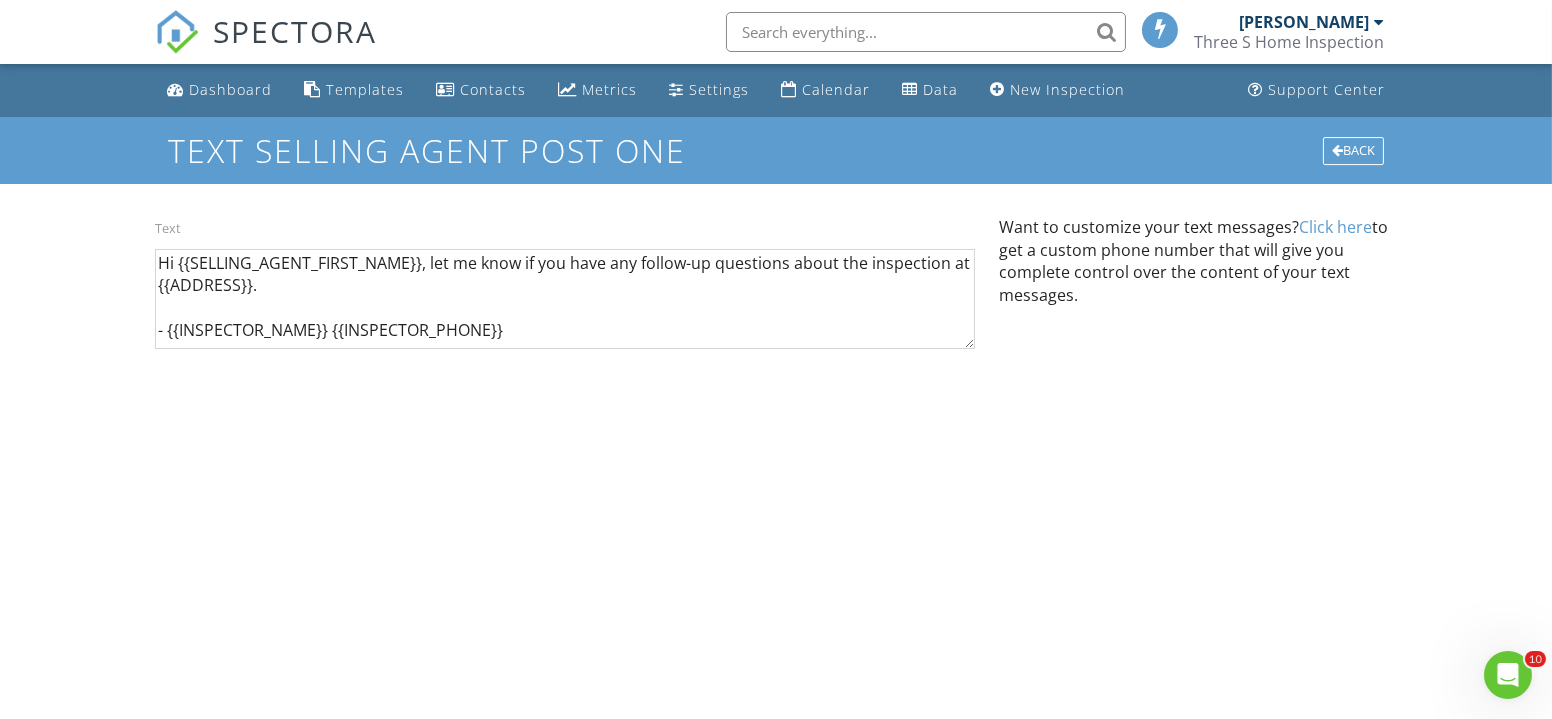 click on "Click here" at bounding box center [1335, 227] 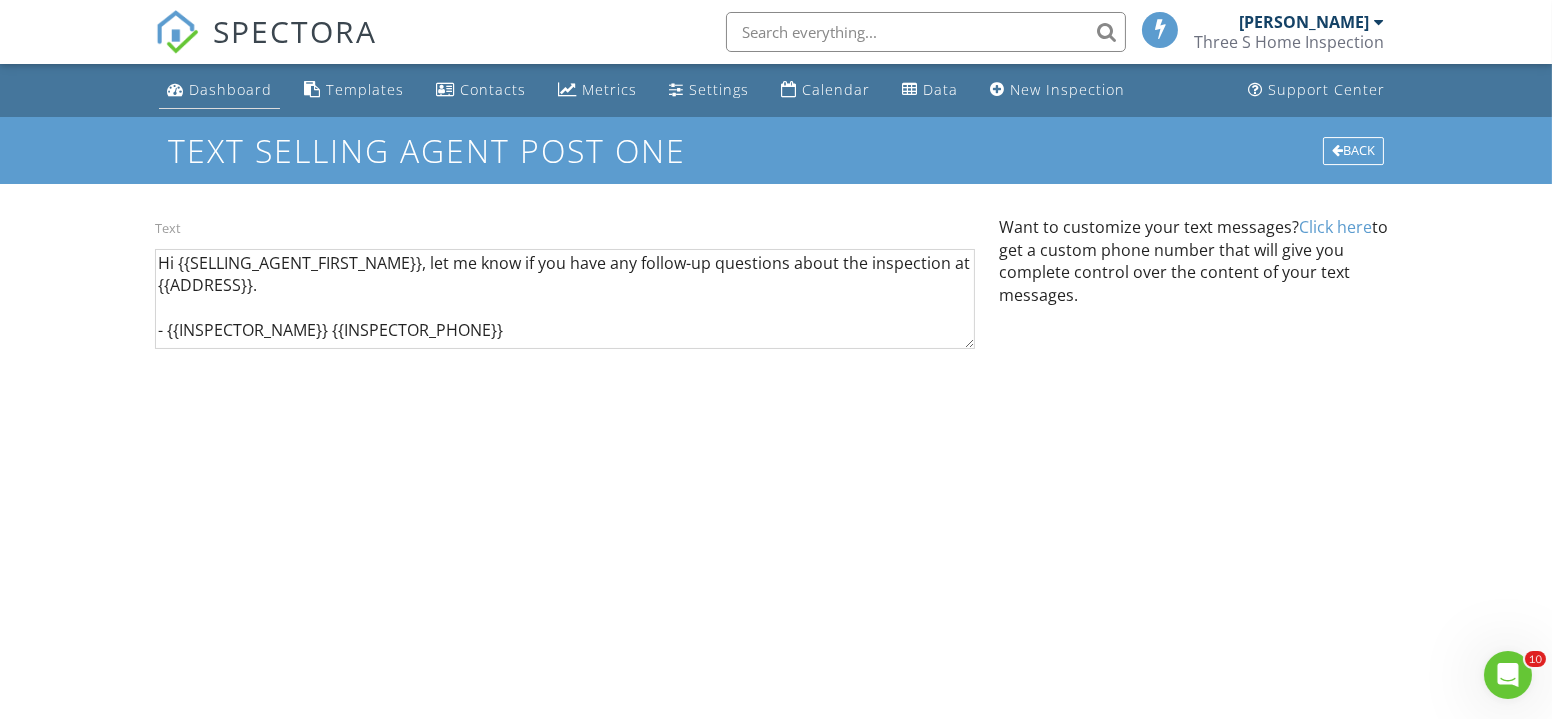 click on "Dashboard" at bounding box center (230, 89) 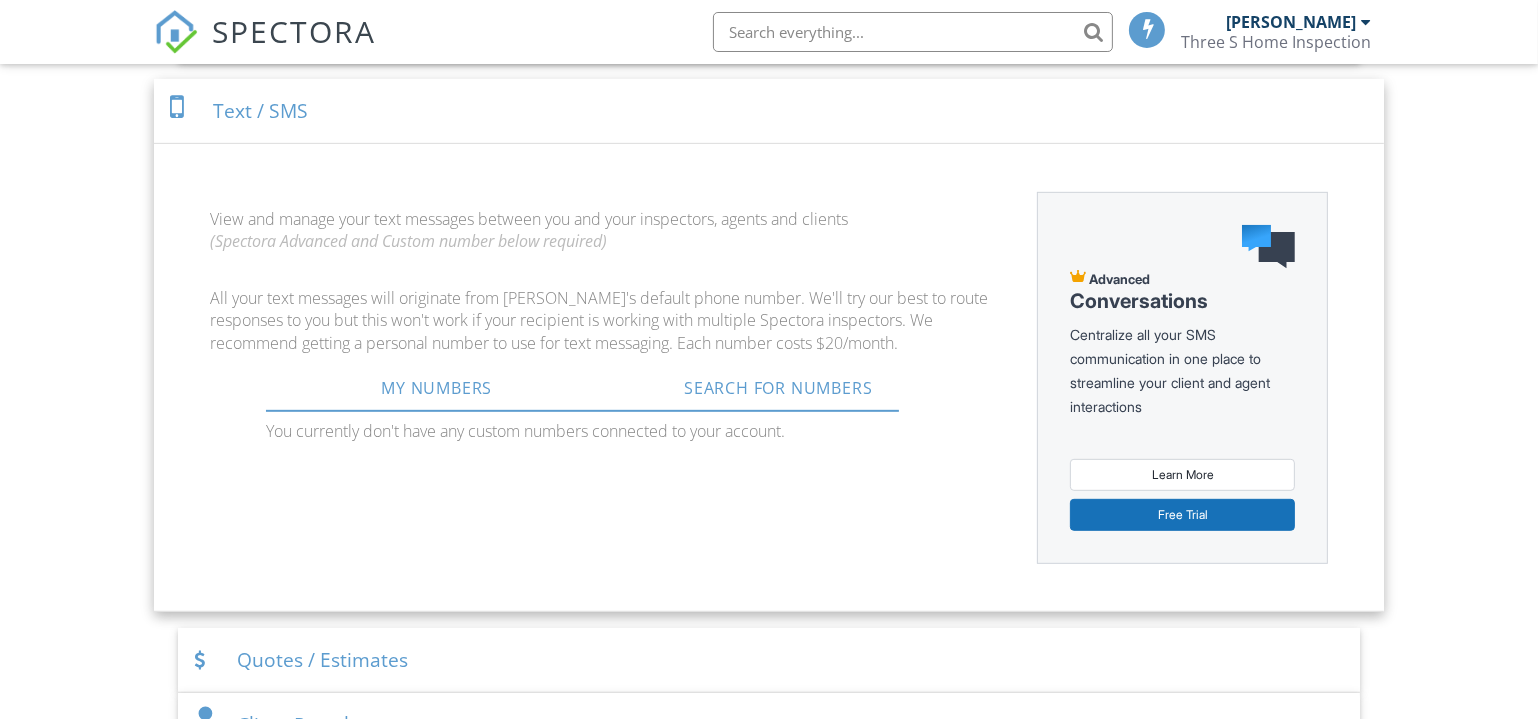 scroll, scrollTop: 0, scrollLeft: 0, axis: both 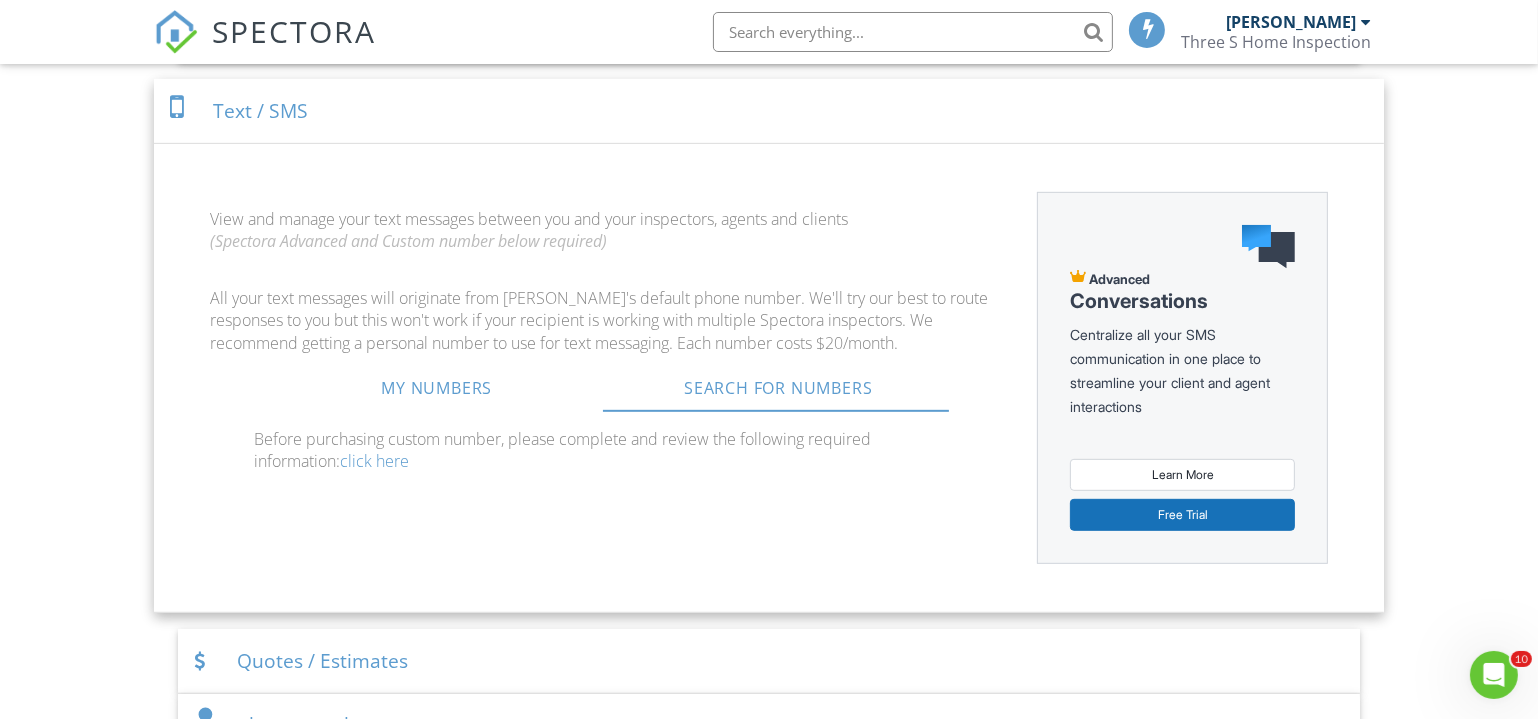 click on "click here" at bounding box center [374, 461] 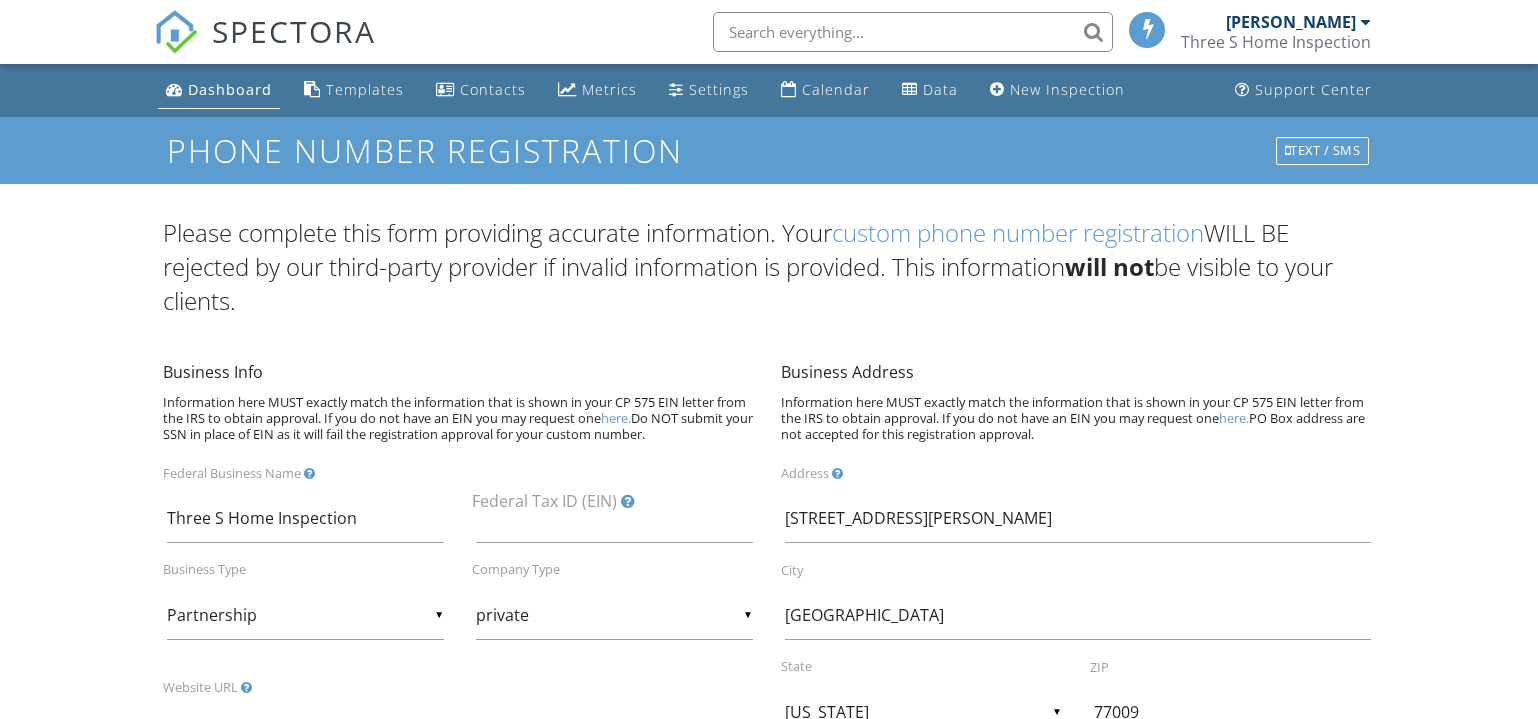 scroll, scrollTop: 0, scrollLeft: 0, axis: both 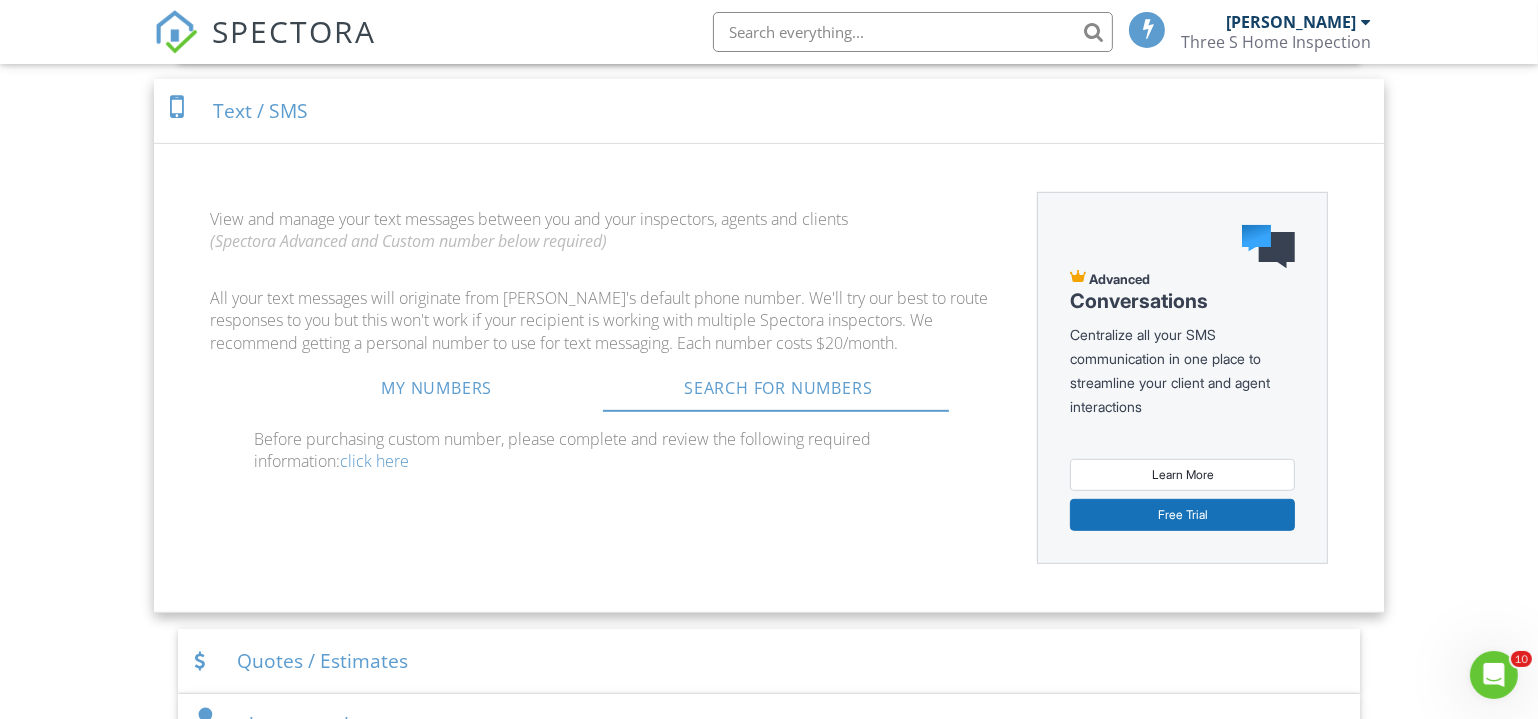 drag, startPoint x: 1175, startPoint y: 469, endPoint x: 1139, endPoint y: 470, distance: 36.013885 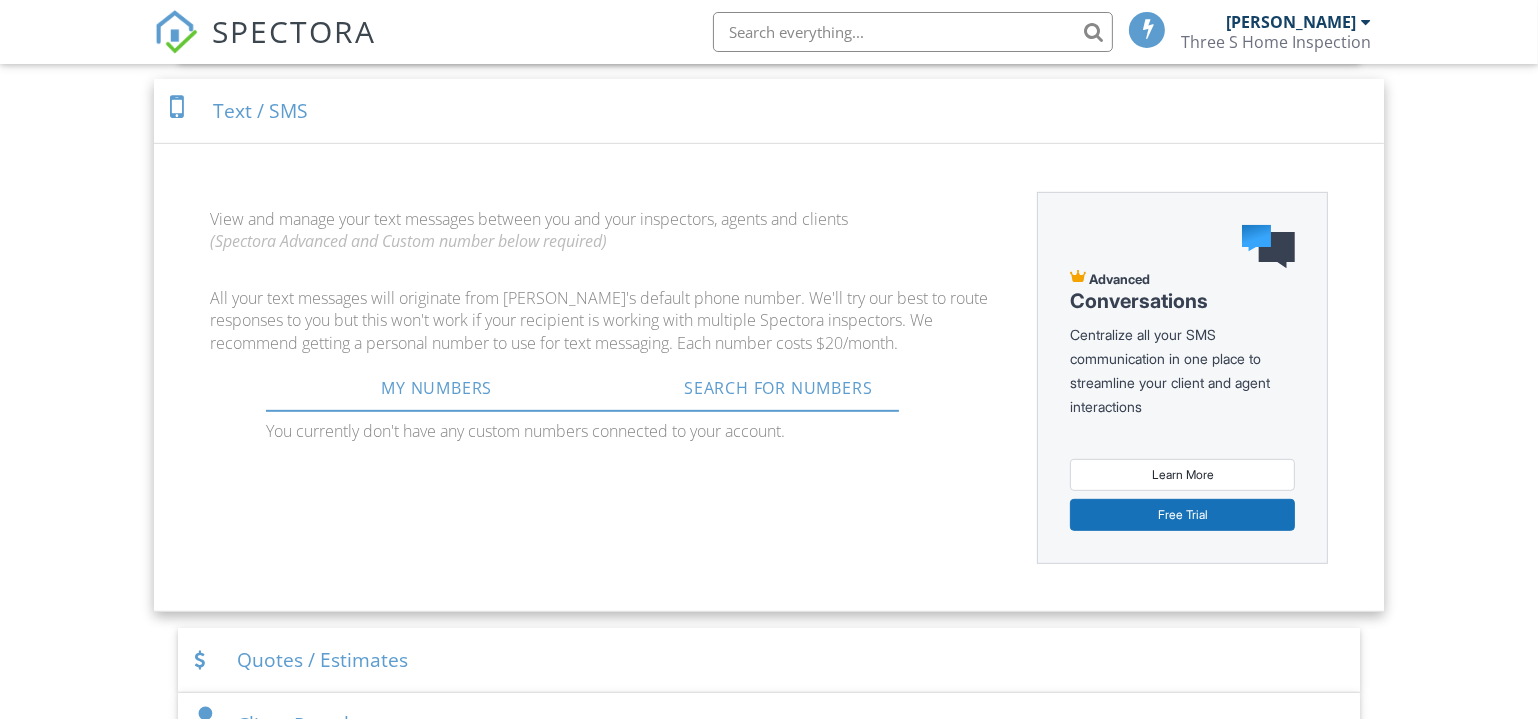 scroll, scrollTop: 0, scrollLeft: 0, axis: both 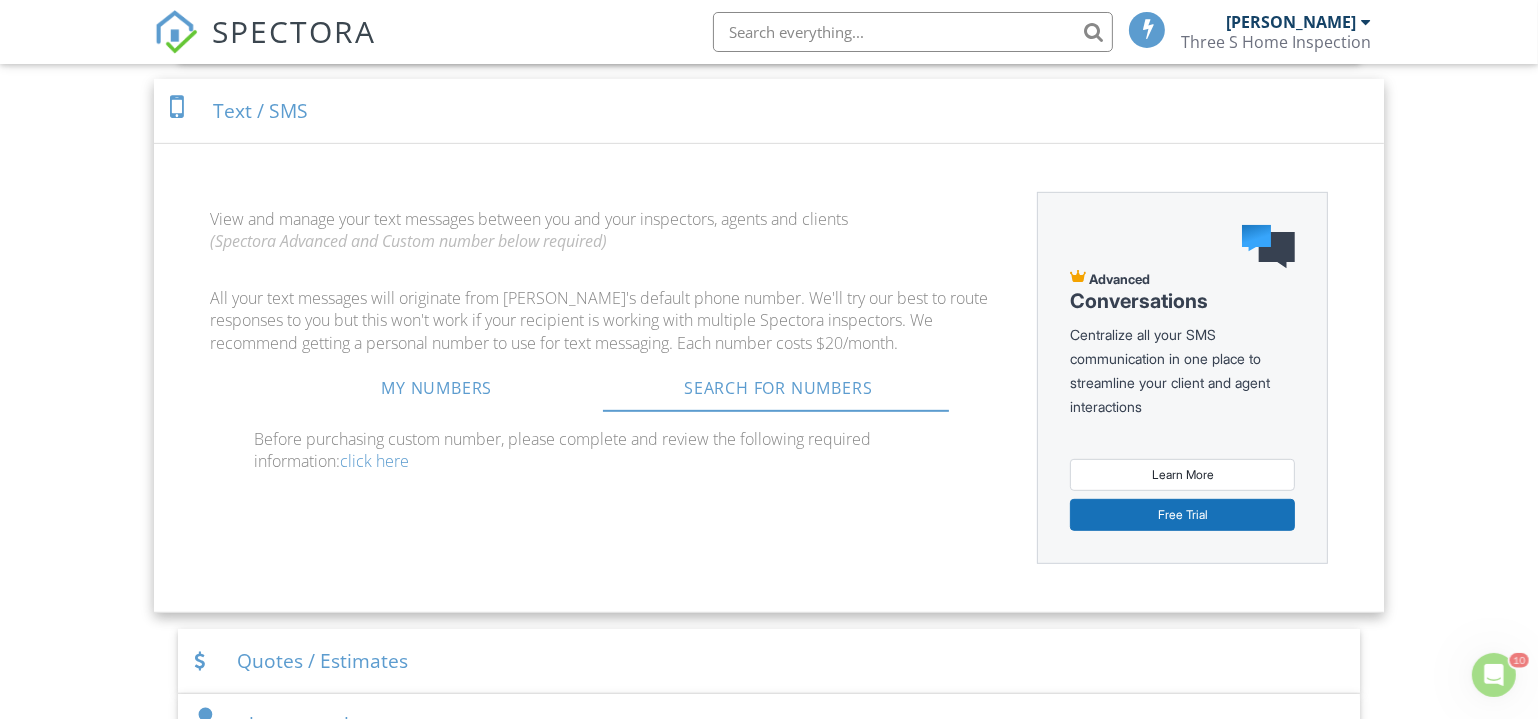click on "Dashboard
Templates
Contacts
Metrics
Settings
Calendar
Data
New Inspection
Support Center
Settings
Basics
Profile
Services & Fees
Availability
Team
Sample Reports
Discount Codes
Spectora Connect
Partnerships
Make more money per inspection with third-party offers
Enabled
Recommended Contractors
Provide repair resources for your clients
Enabled
Business Tools
Agreements
Signature Type
▼ E-signature (checkbox) E-signature (checkbox) Written Signature E-signature (checkbox)
Written Signature
Client agreement instructions
This text will appear on the client portal under "Sign Agreement(s)"
Inline Style XLarge Large Normal Small Light Small/Light Bold Italic Underline Colors Ordered List Align" at bounding box center (769, 907) 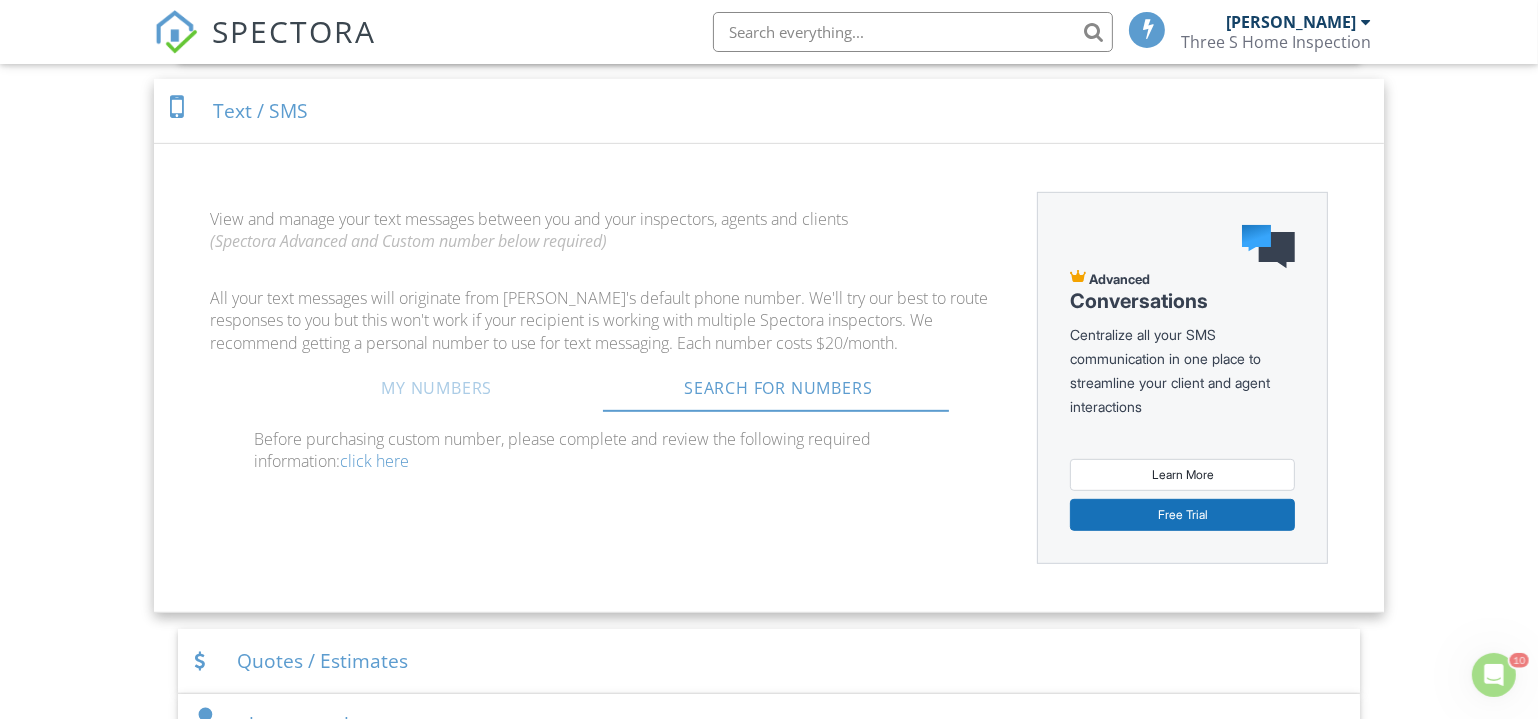 scroll, scrollTop: 612, scrollLeft: 0, axis: vertical 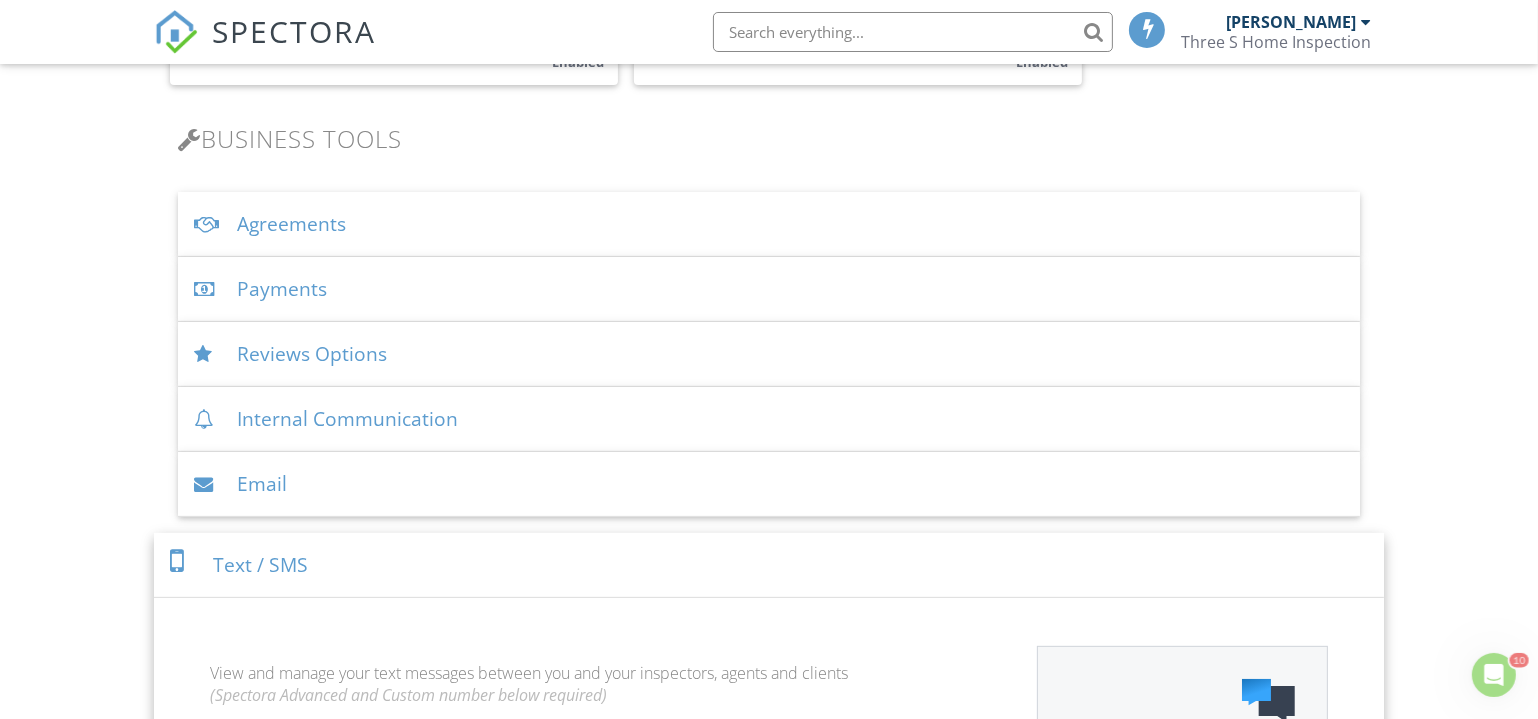click on "Text / SMS" at bounding box center (769, 565) 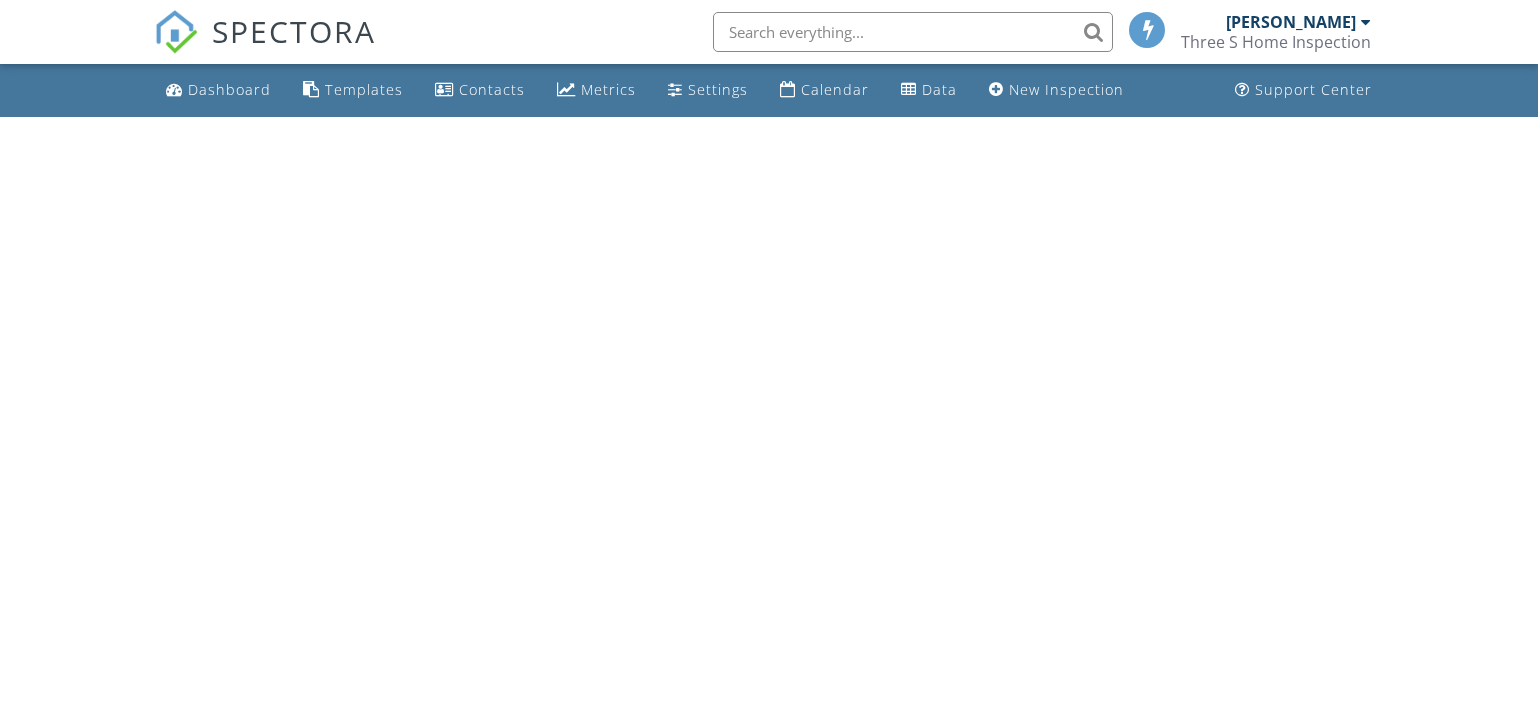 scroll, scrollTop: 0, scrollLeft: 0, axis: both 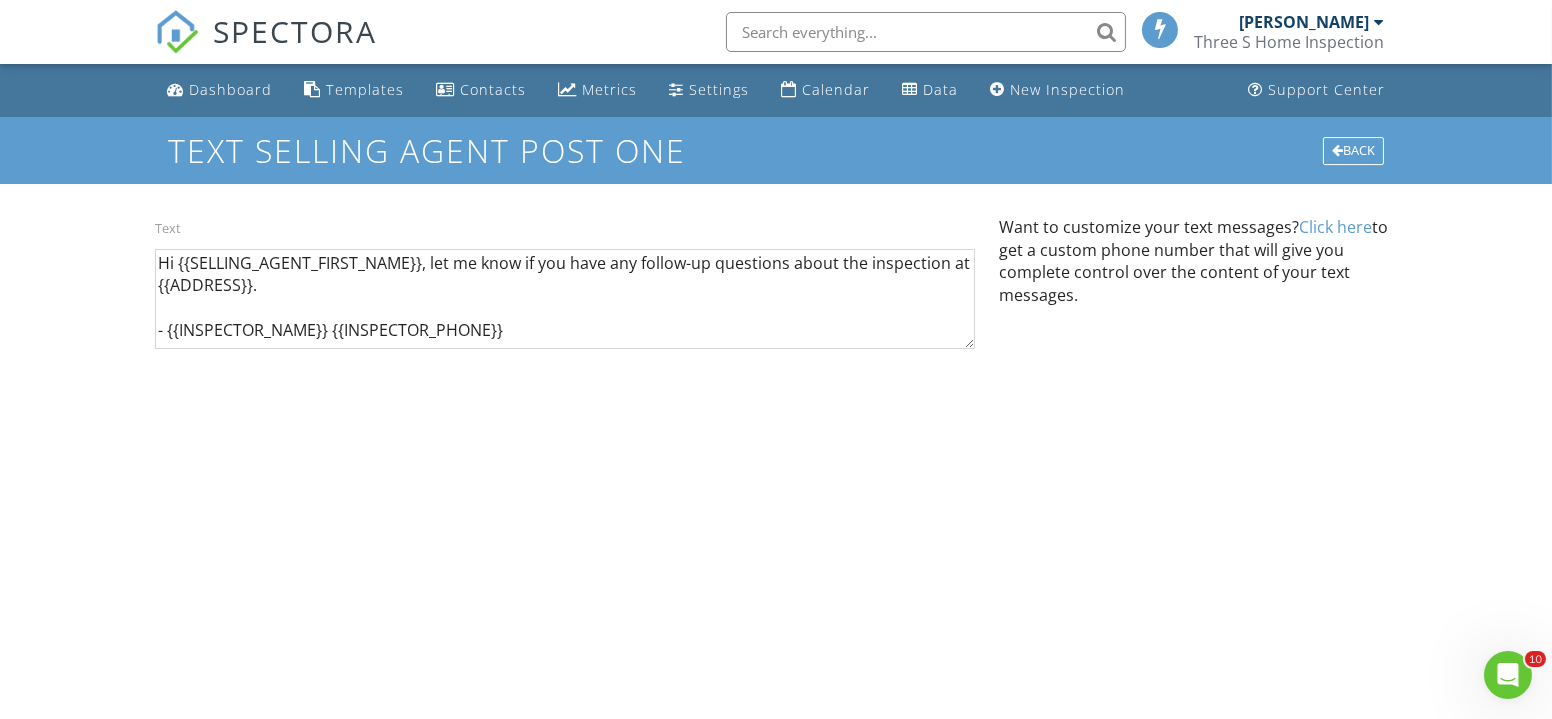 drag, startPoint x: 208, startPoint y: 88, endPoint x: 199, endPoint y: 100, distance: 15 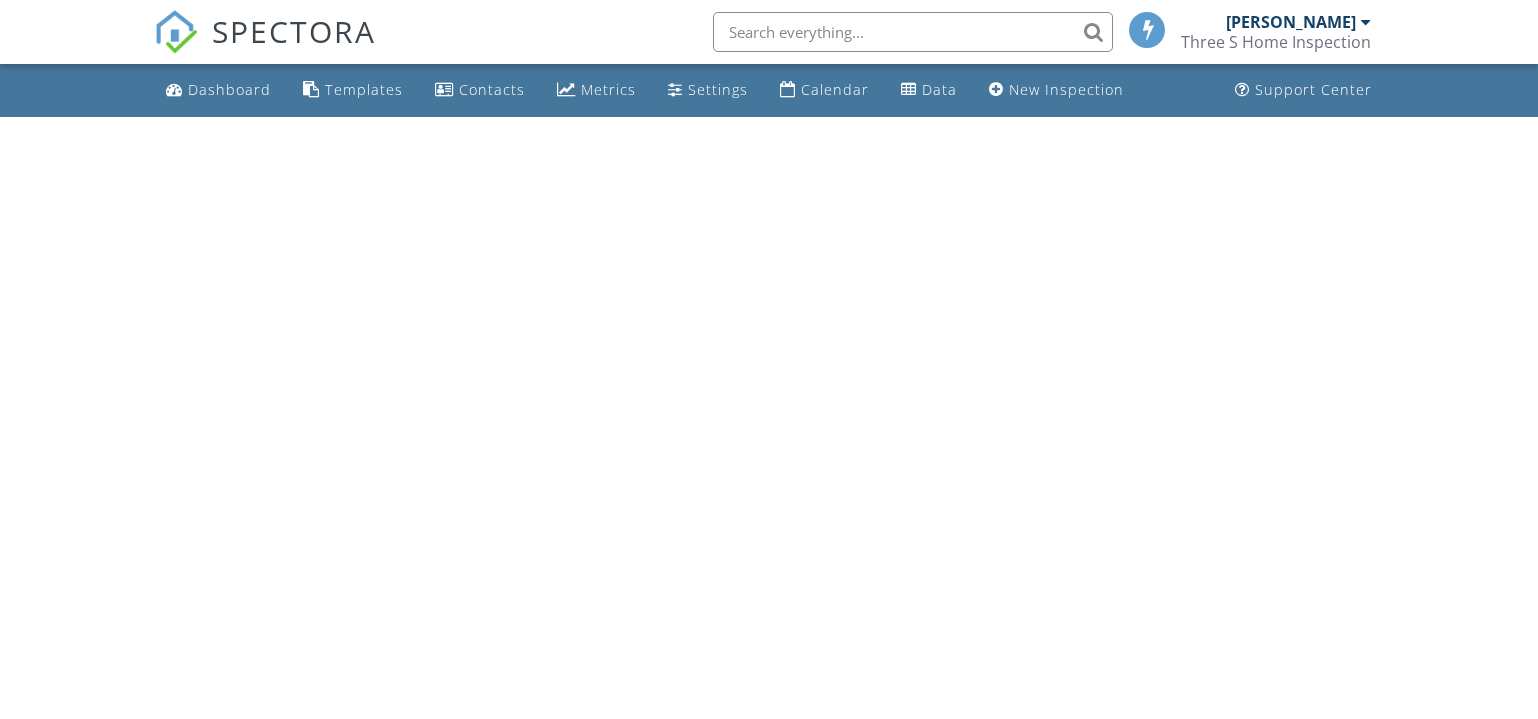 scroll, scrollTop: 0, scrollLeft: 0, axis: both 